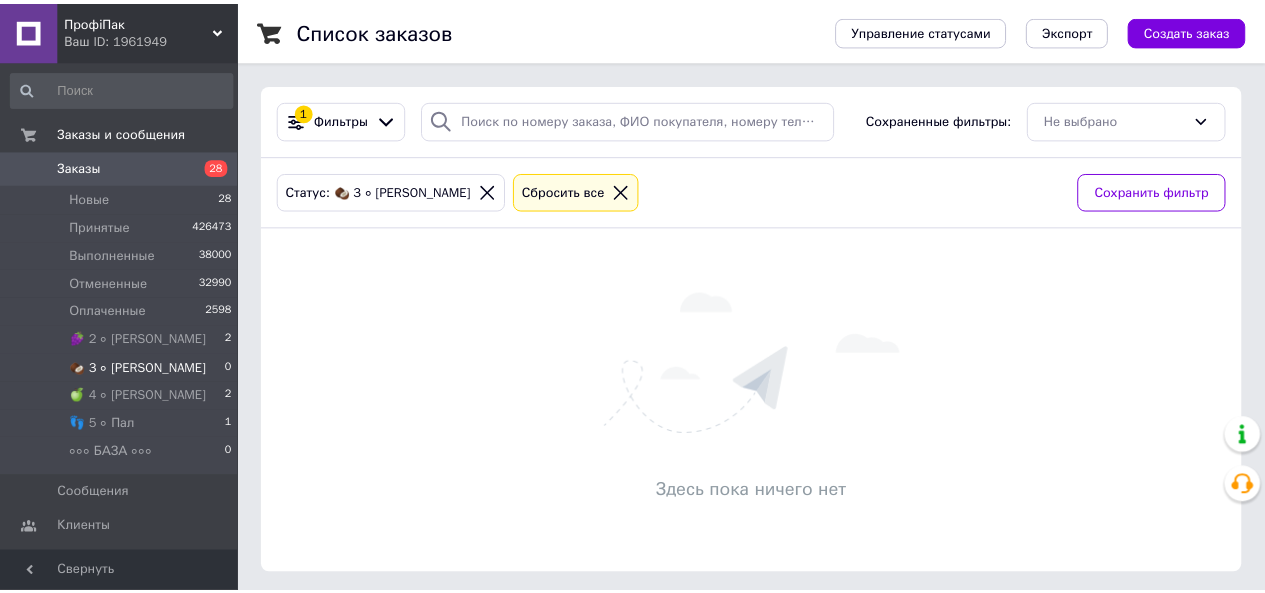 scroll, scrollTop: 0, scrollLeft: 0, axis: both 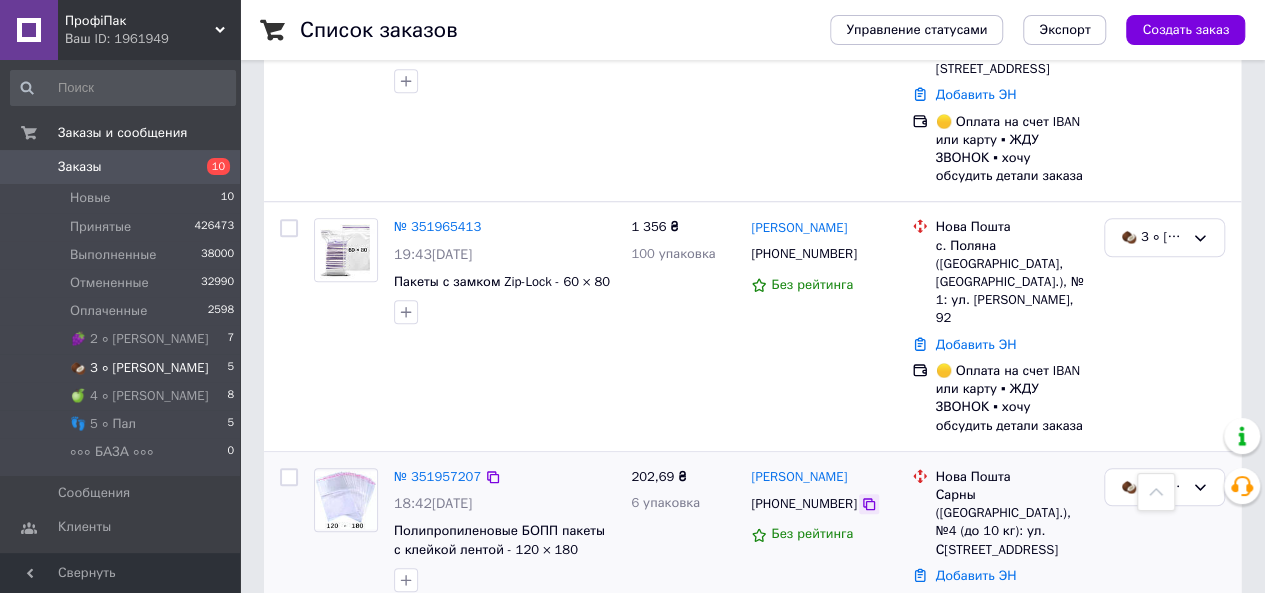 click 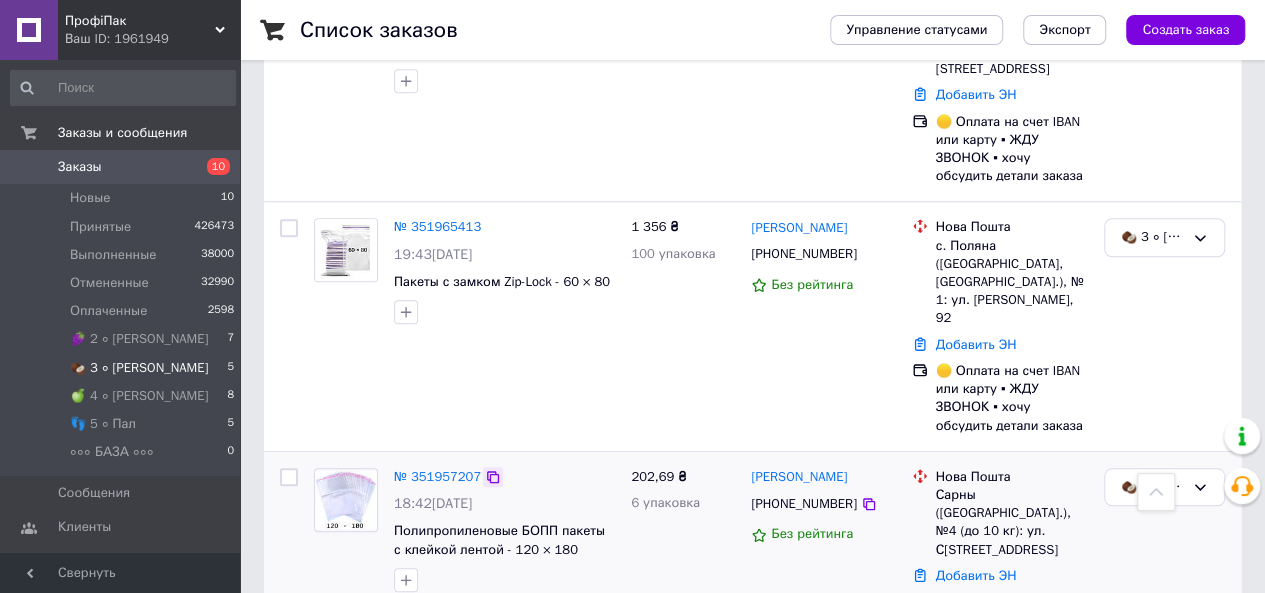 click 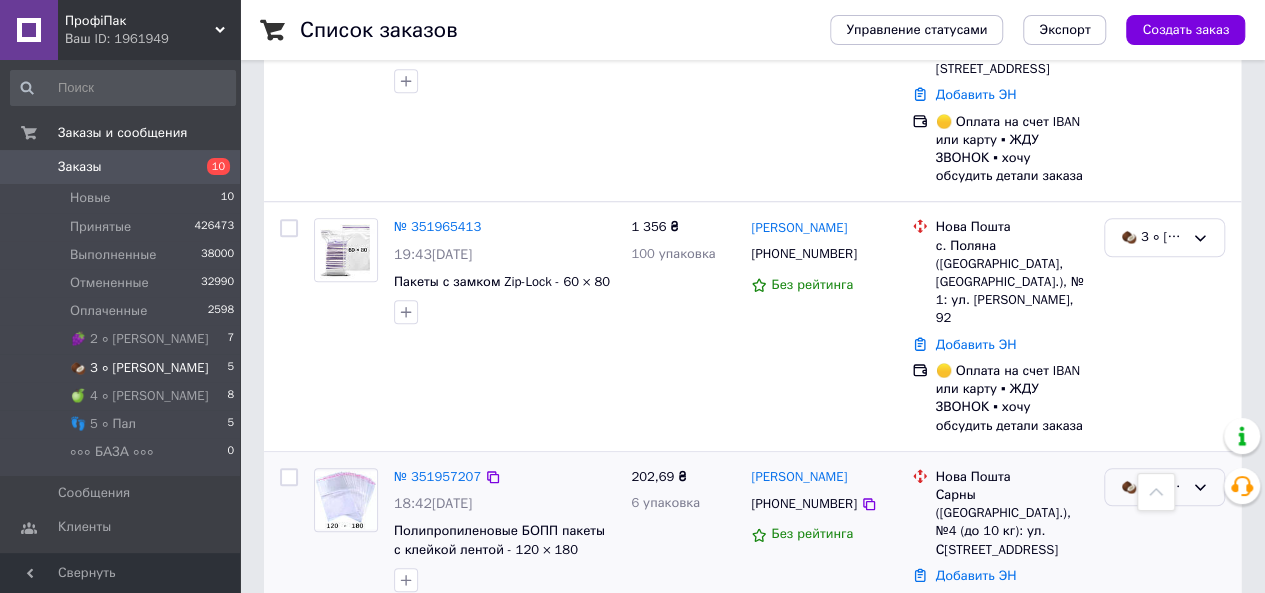 click 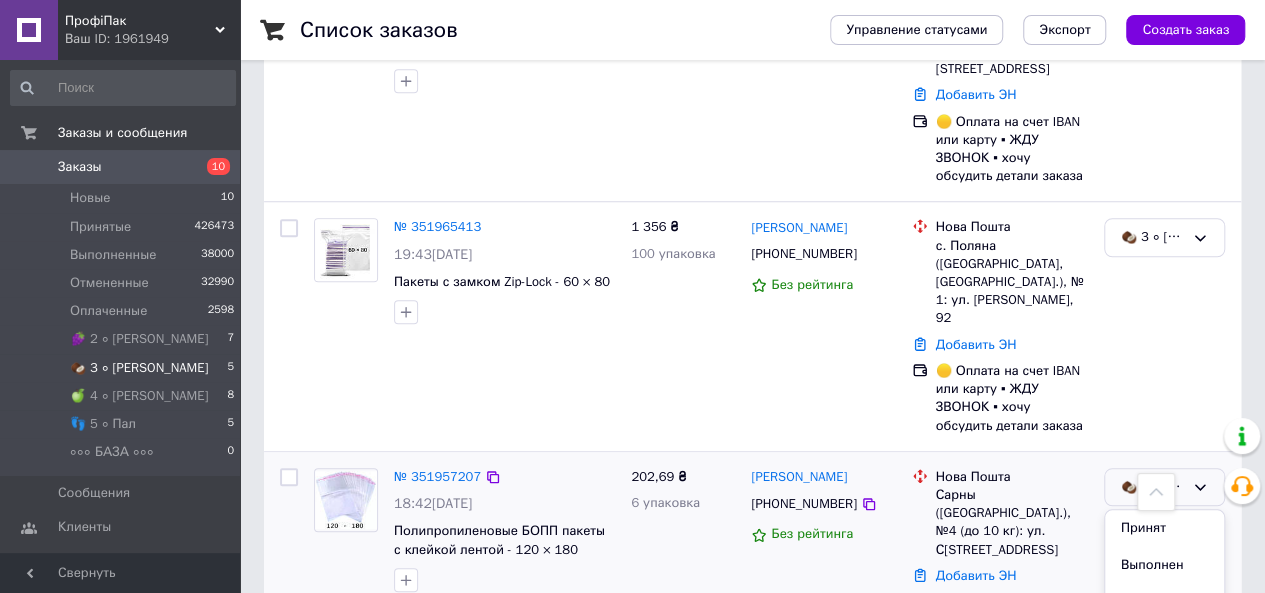 click 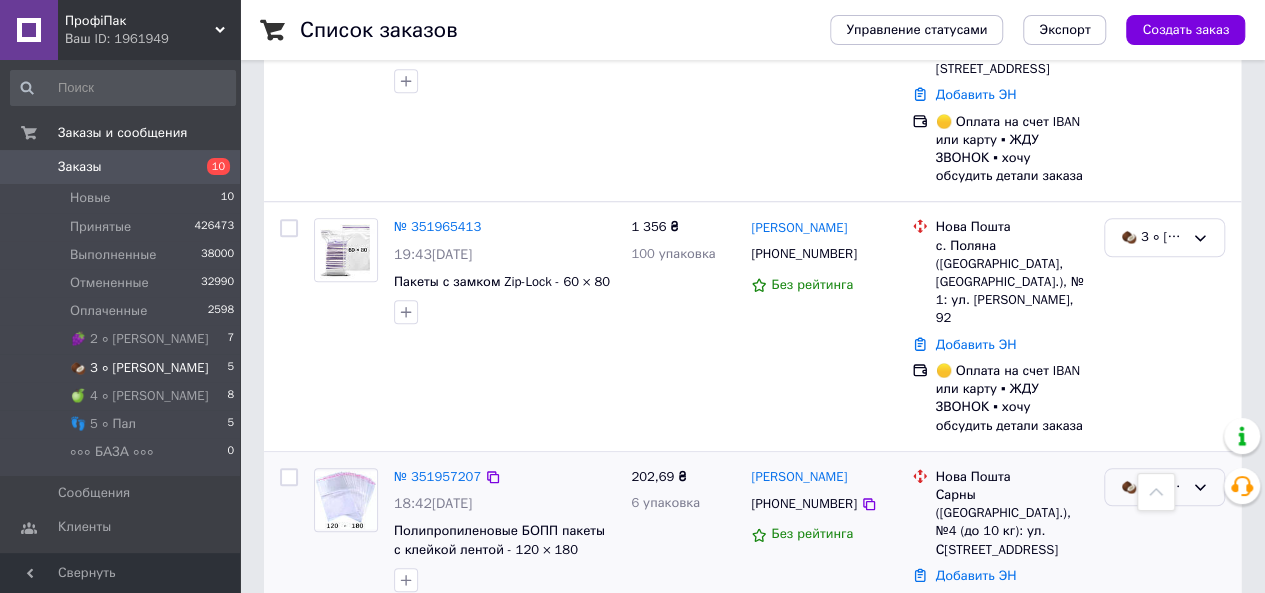 click on "🥥 3 ∘ [PERSON_NAME]" at bounding box center (1164, 487) 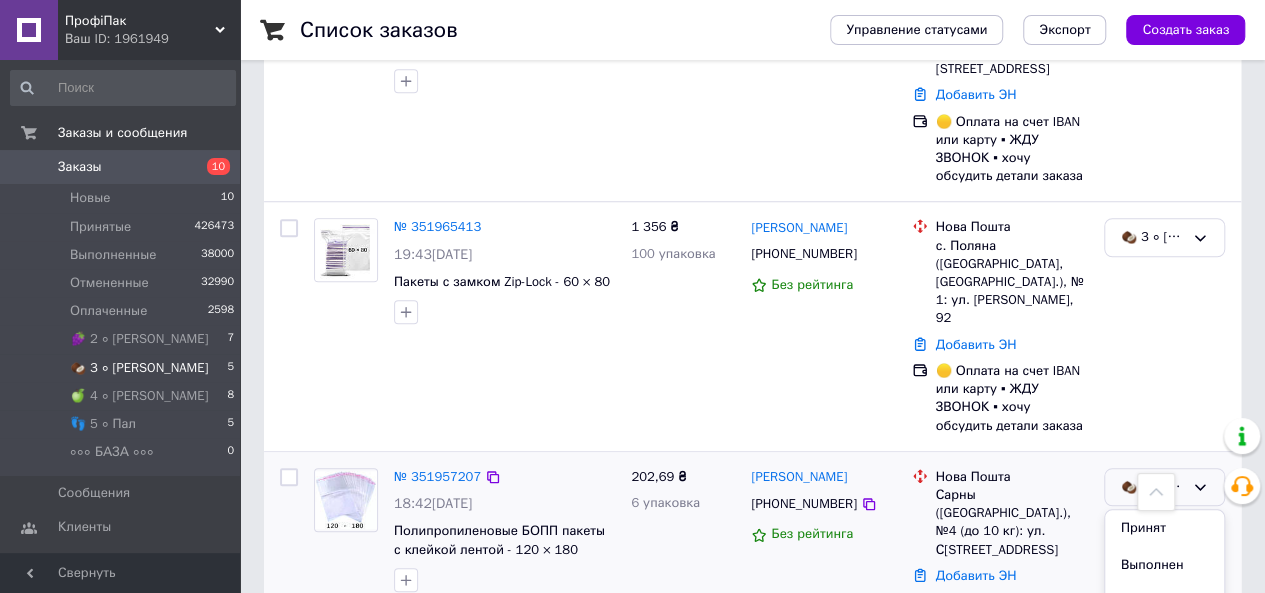 click on "Принят" at bounding box center [1164, 528] 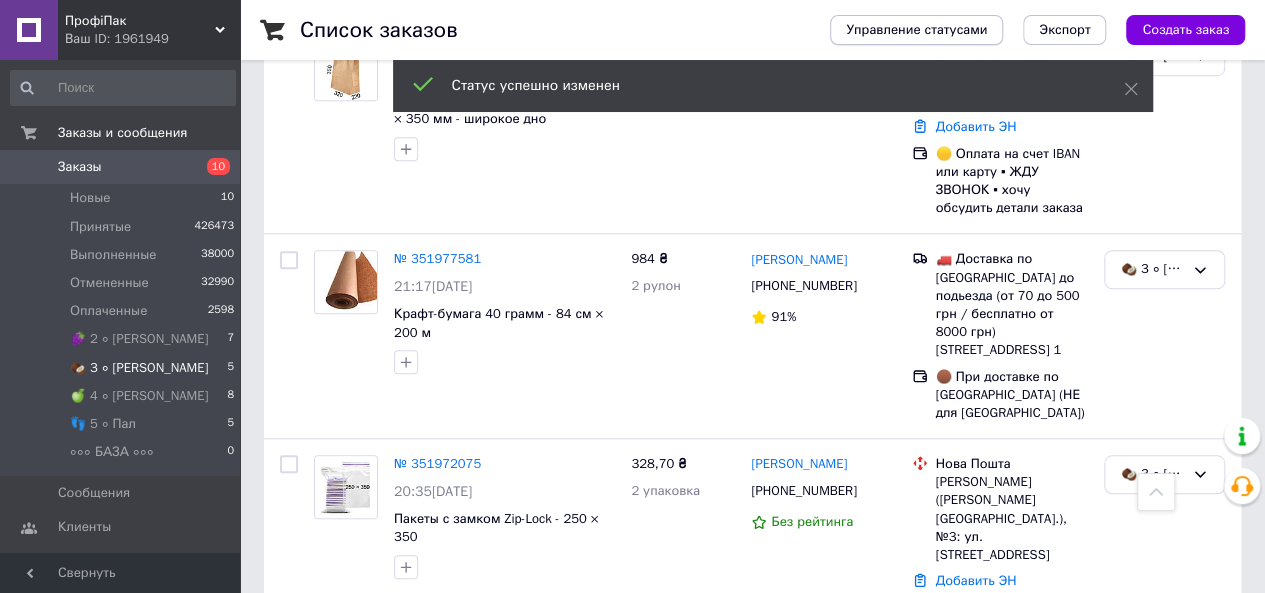 scroll, scrollTop: 1226, scrollLeft: 0, axis: vertical 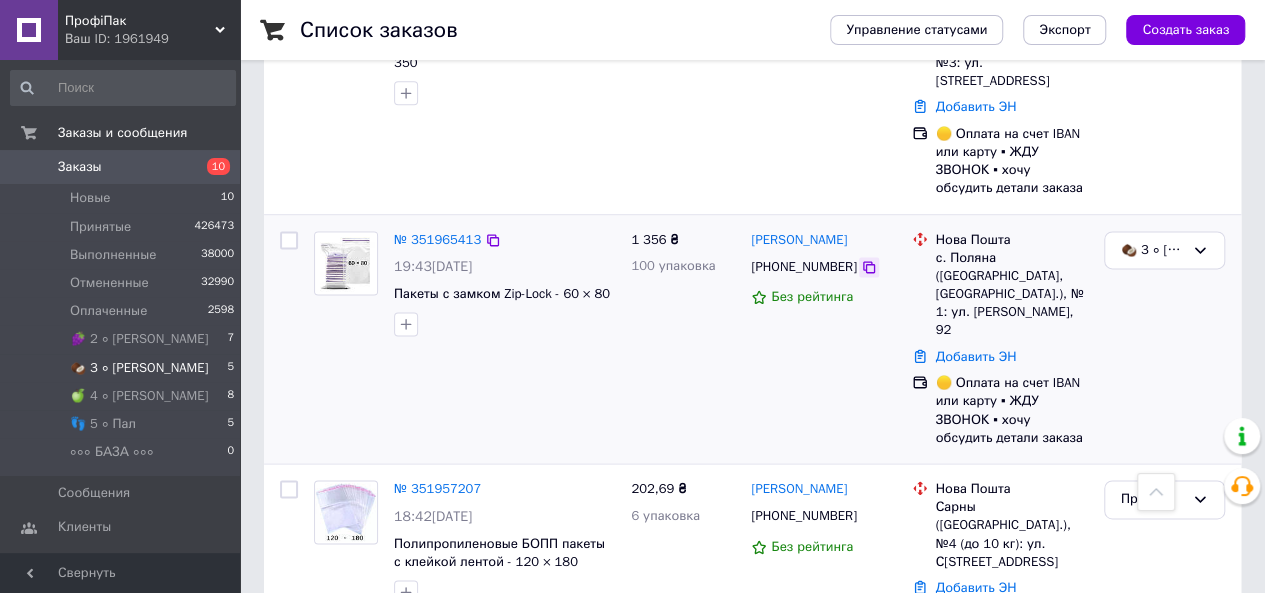 click 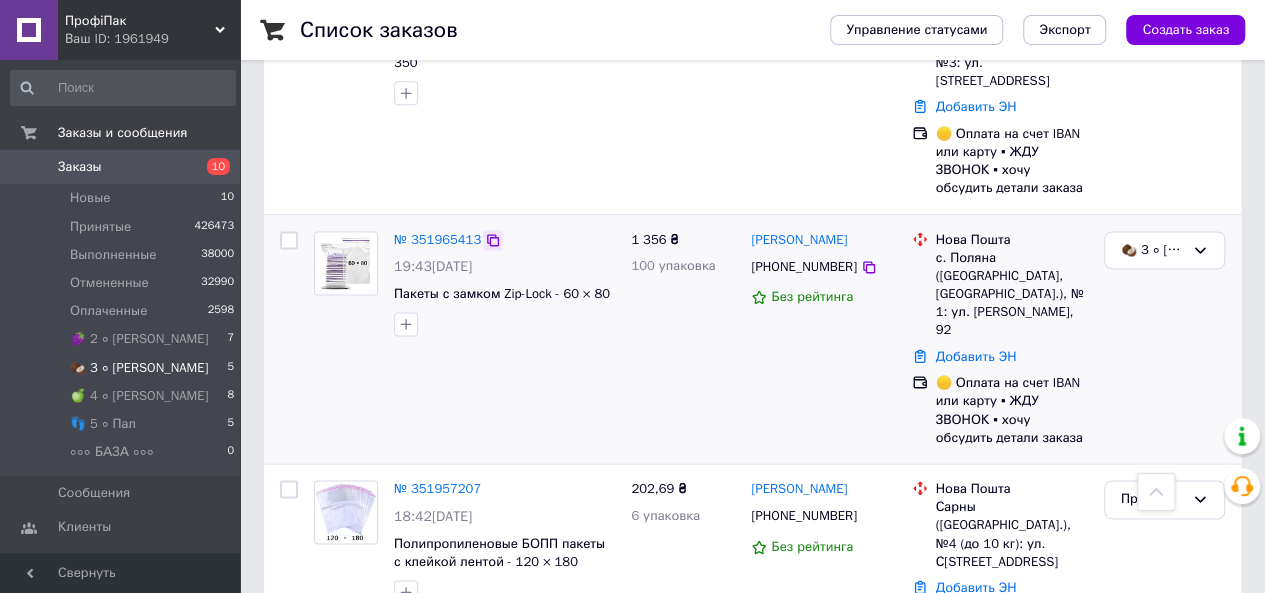 click 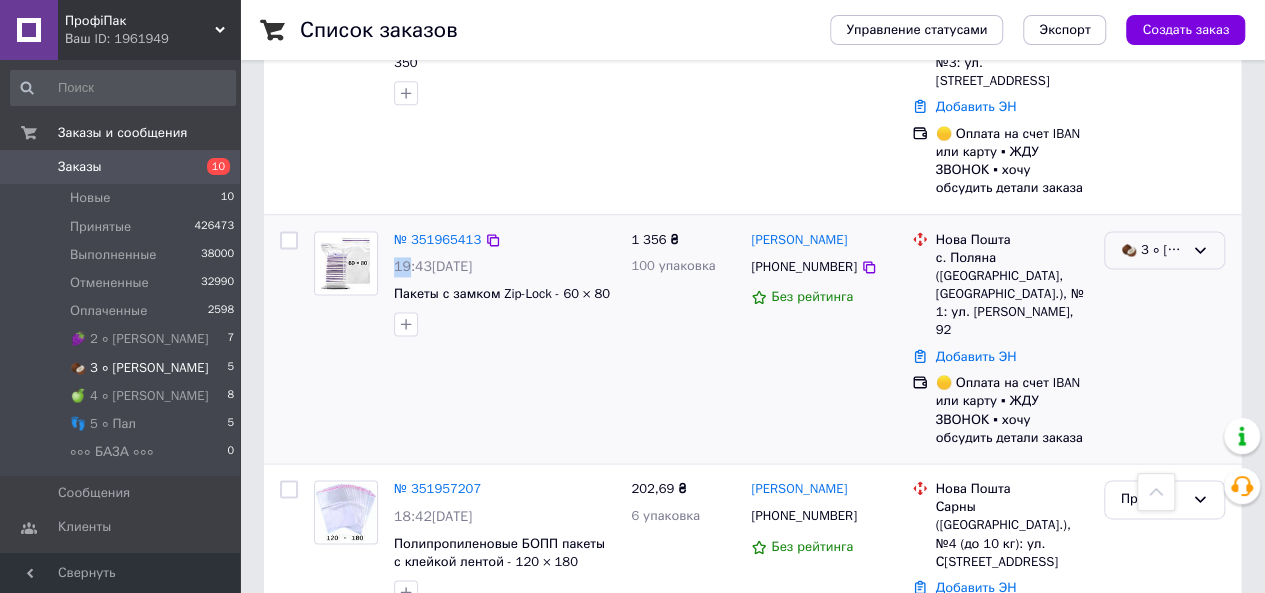 click 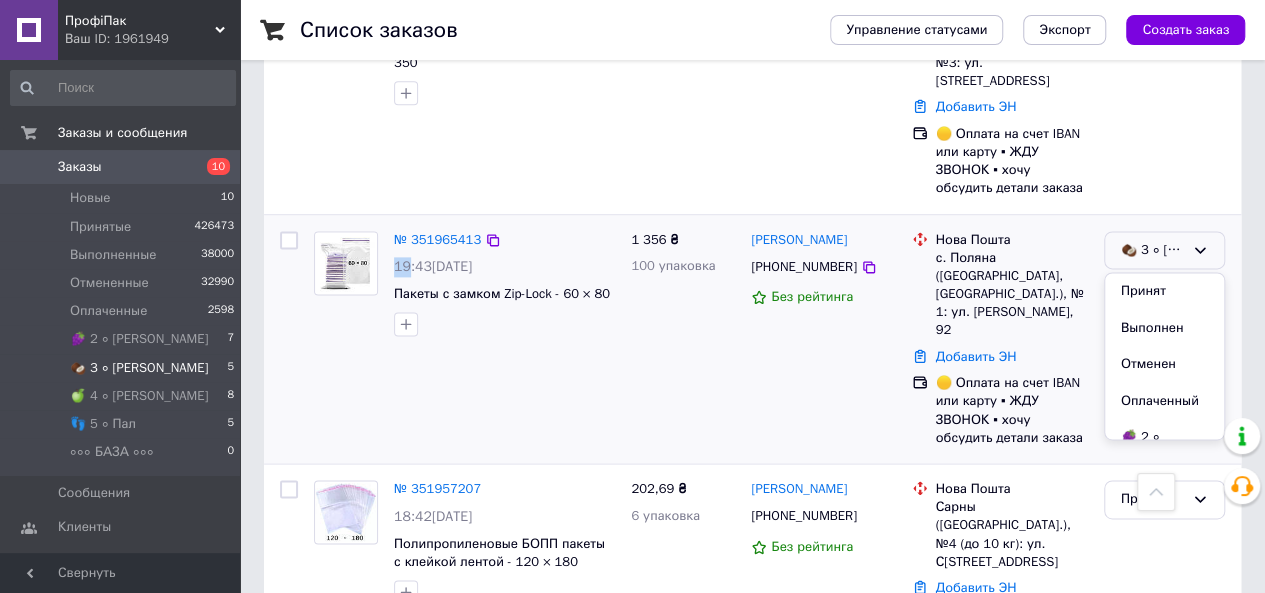 click on "Принят" at bounding box center (1164, 291) 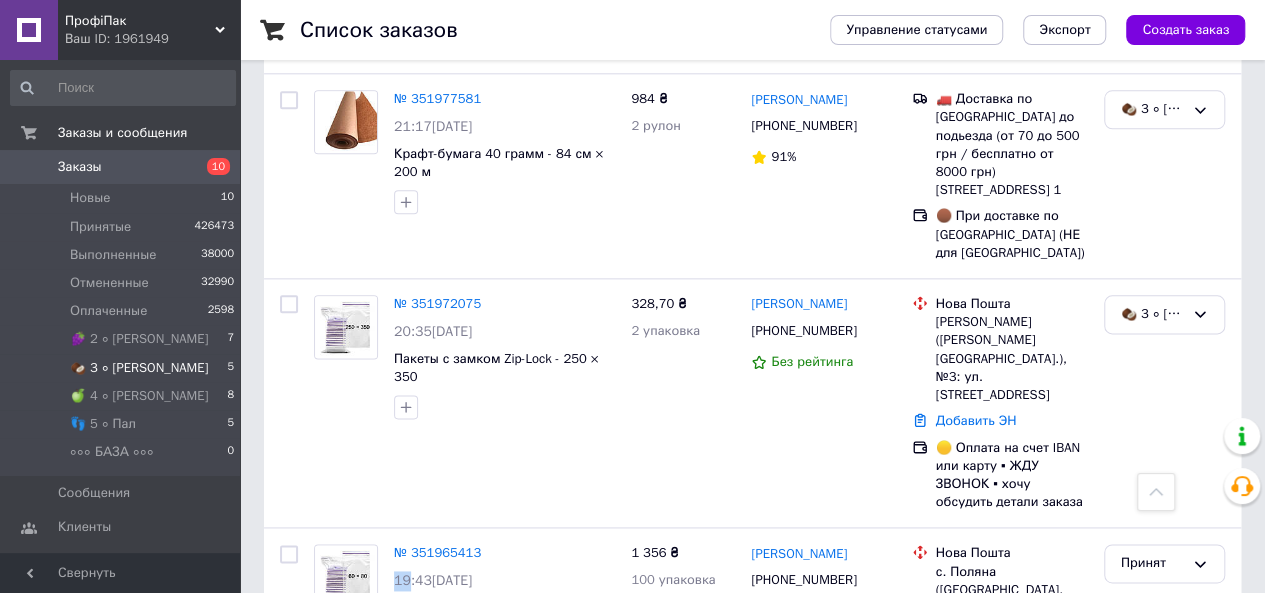 scroll, scrollTop: 1207, scrollLeft: 0, axis: vertical 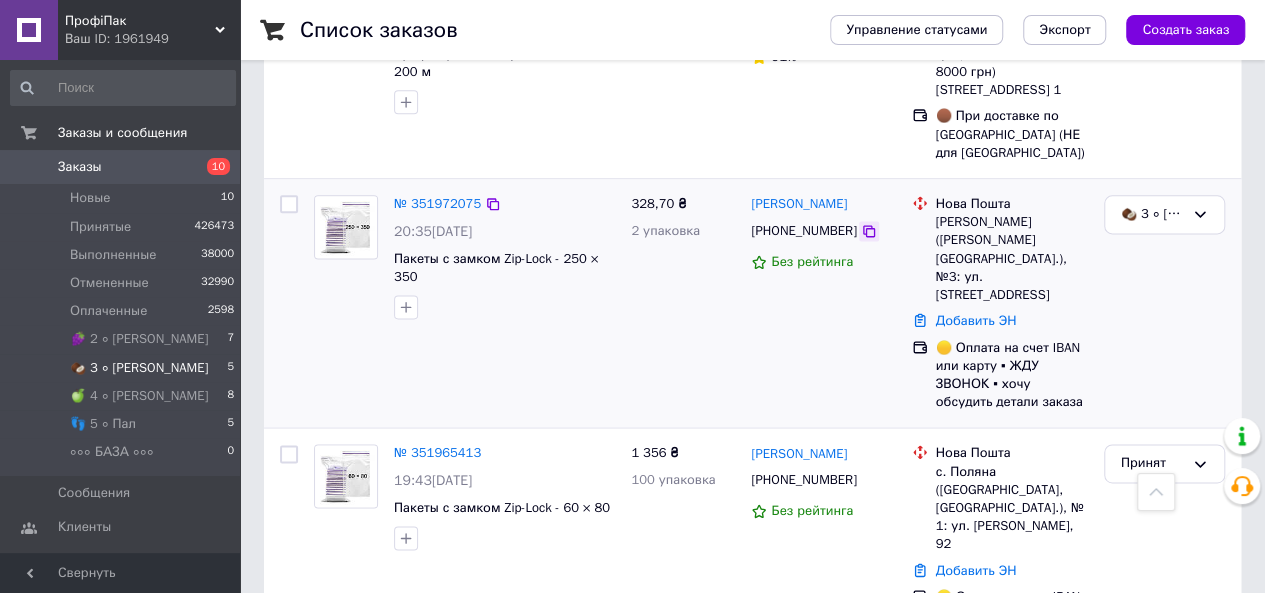 click 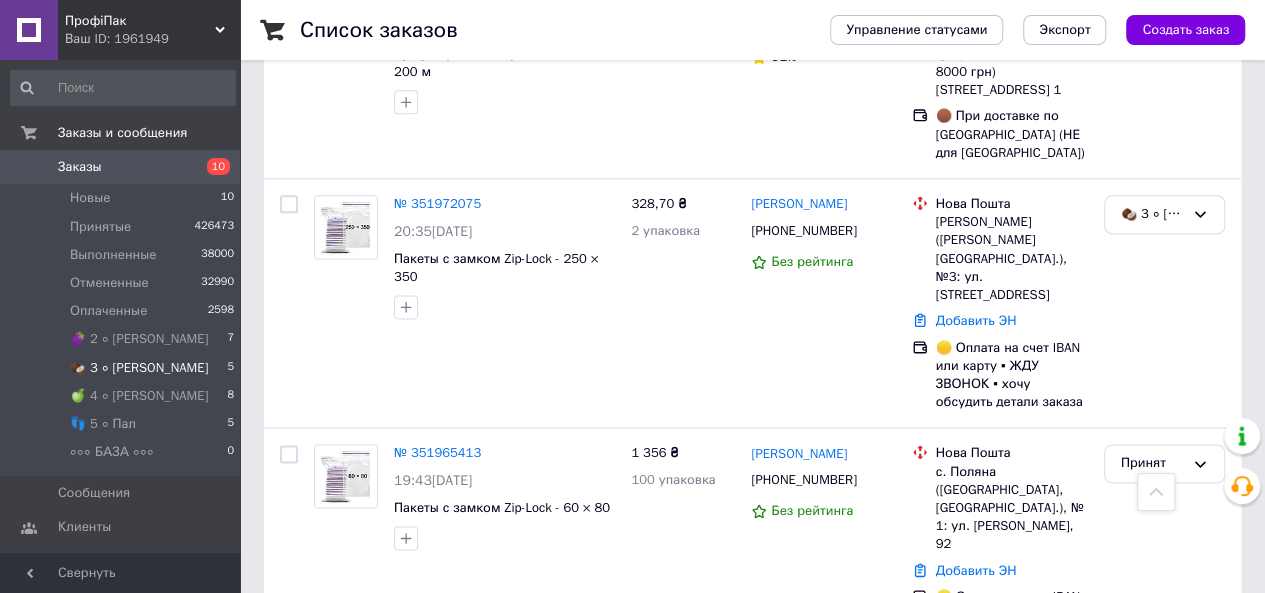 click on "№ 351972075" at bounding box center [437, 203] 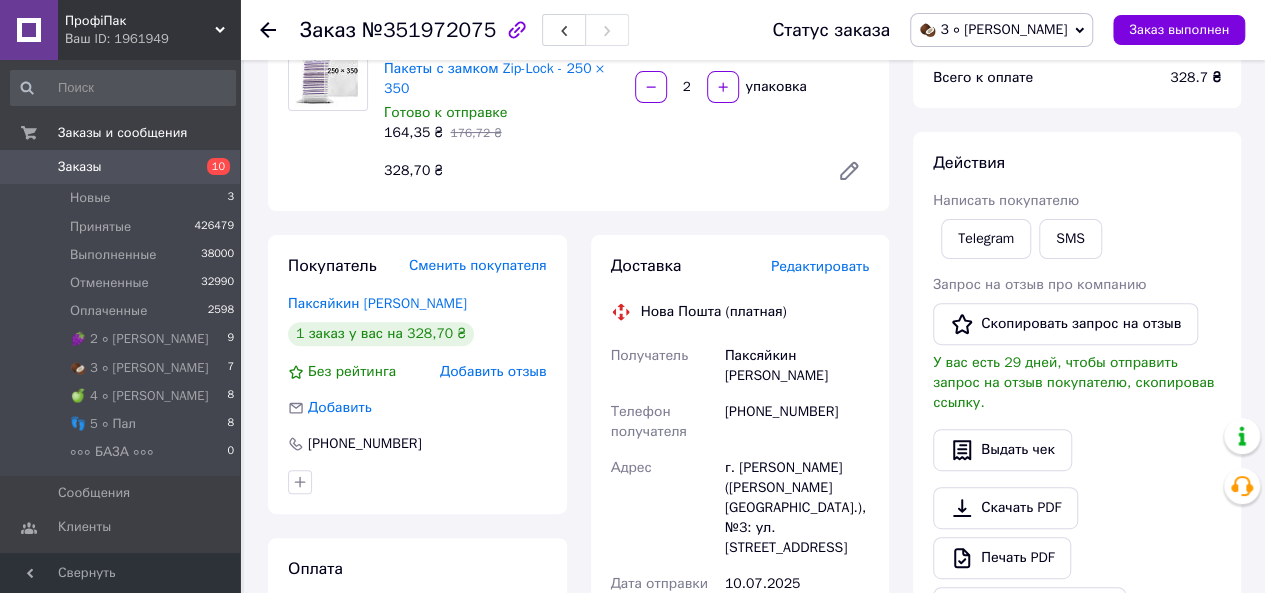 scroll, scrollTop: 0, scrollLeft: 0, axis: both 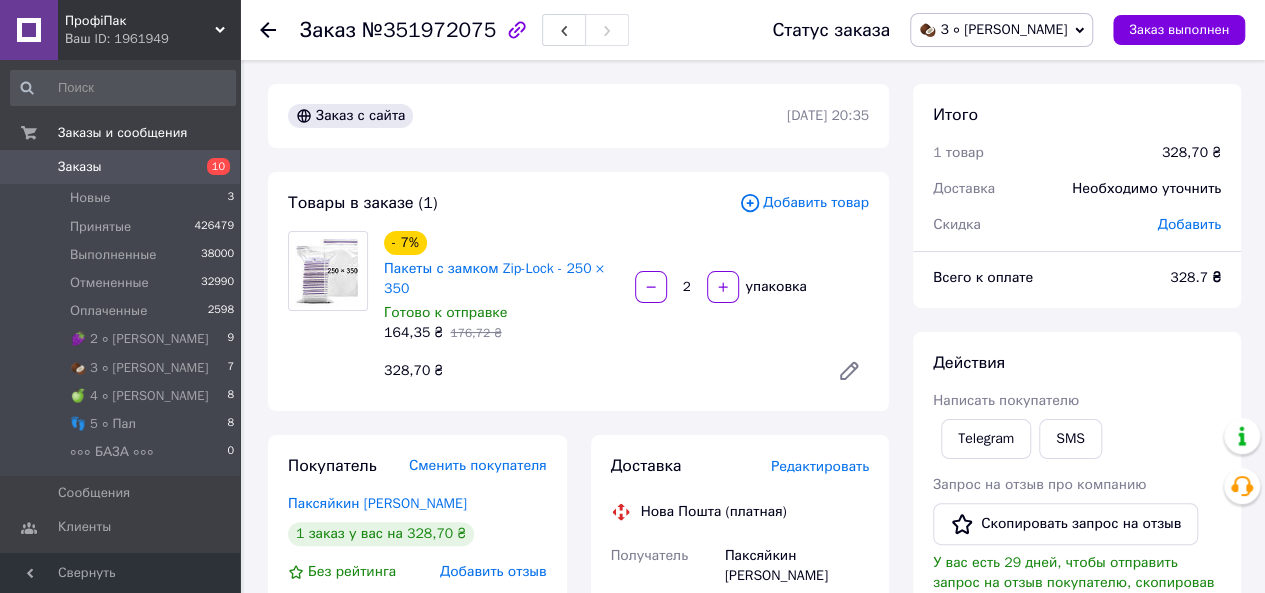 click on "№351972075" at bounding box center (429, 30) 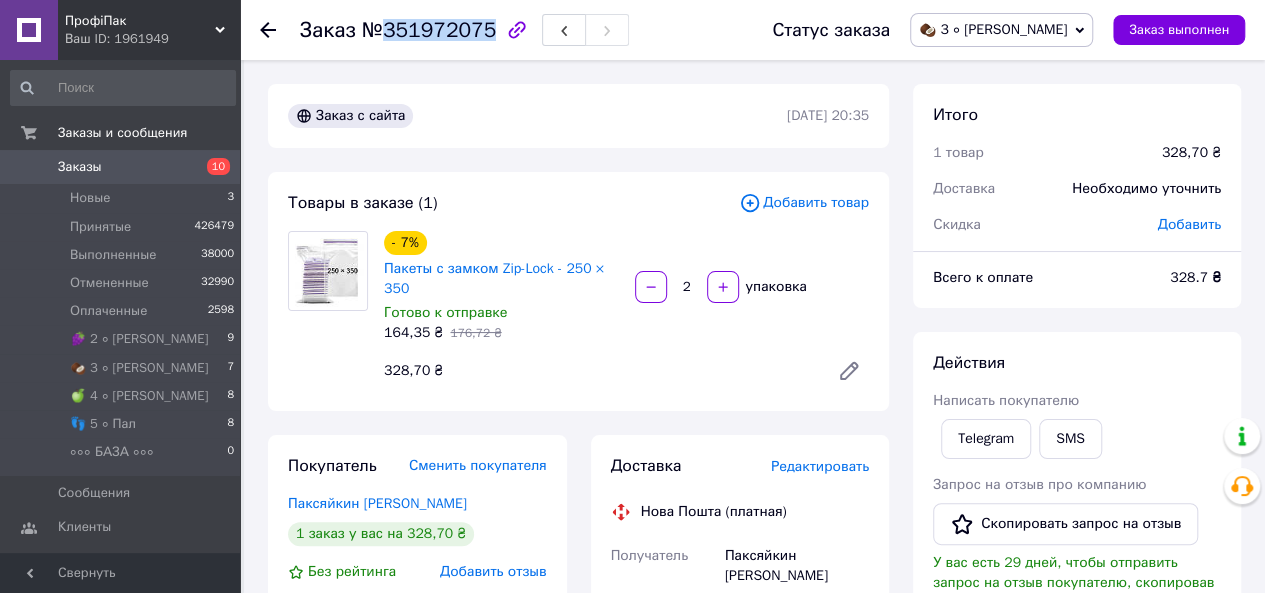 click on "№351972075" at bounding box center [429, 30] 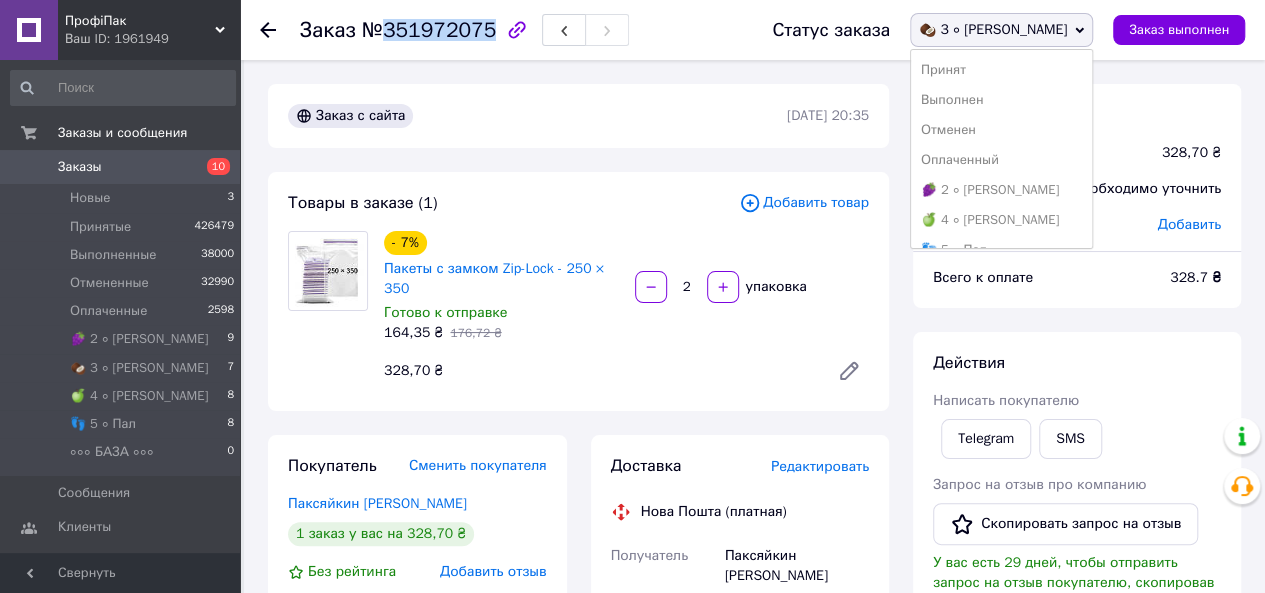 click on "Принят" at bounding box center [1001, 70] 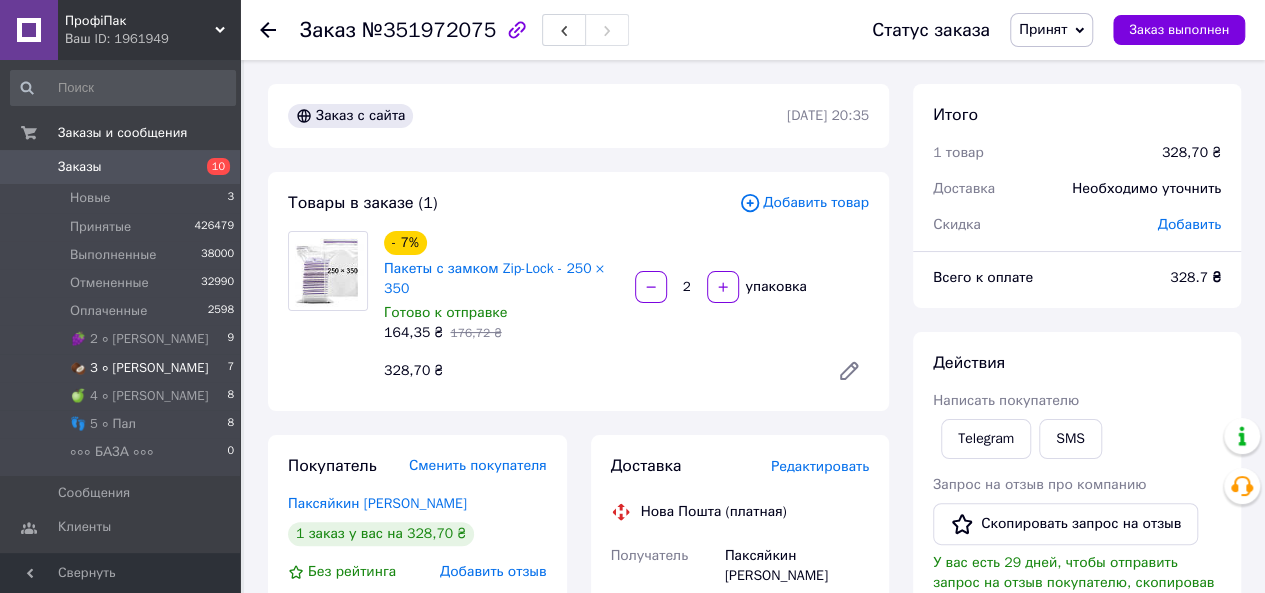 click on "🥥 3 ∘ [PERSON_NAME] 7" at bounding box center (123, 368) 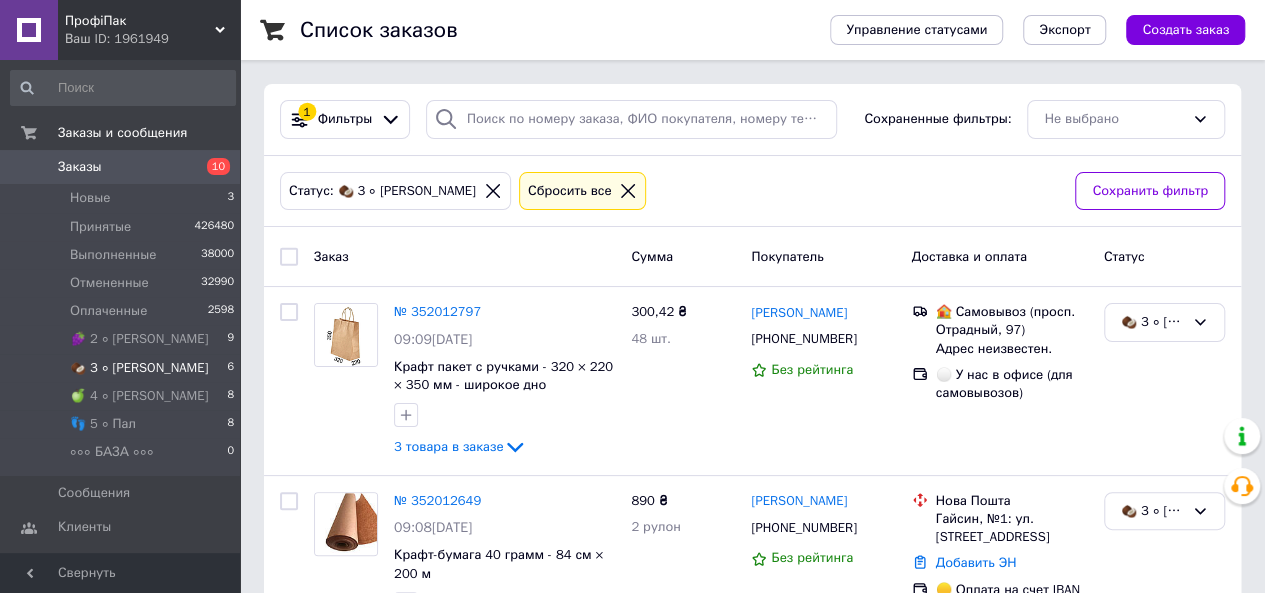 scroll, scrollTop: 100, scrollLeft: 0, axis: vertical 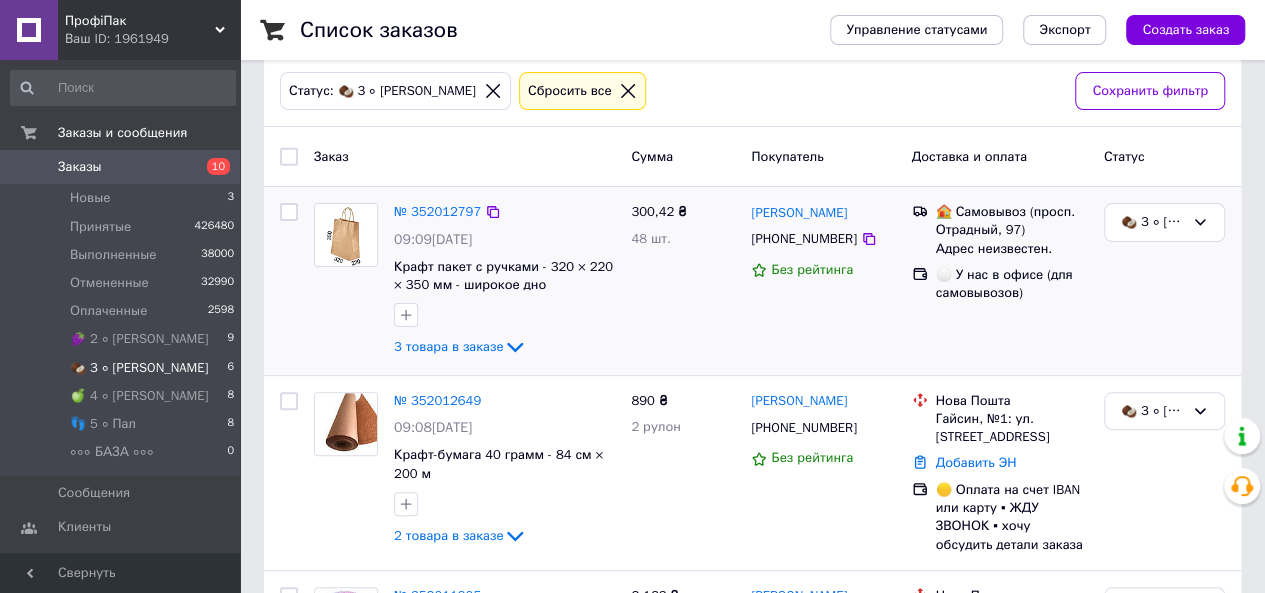 click on "№ 352012797 09:09, [DATE]�афт пакет с ручками - 320 × 220 × 350 мм - широкое дно 3 товара в заказе" at bounding box center [504, 281] 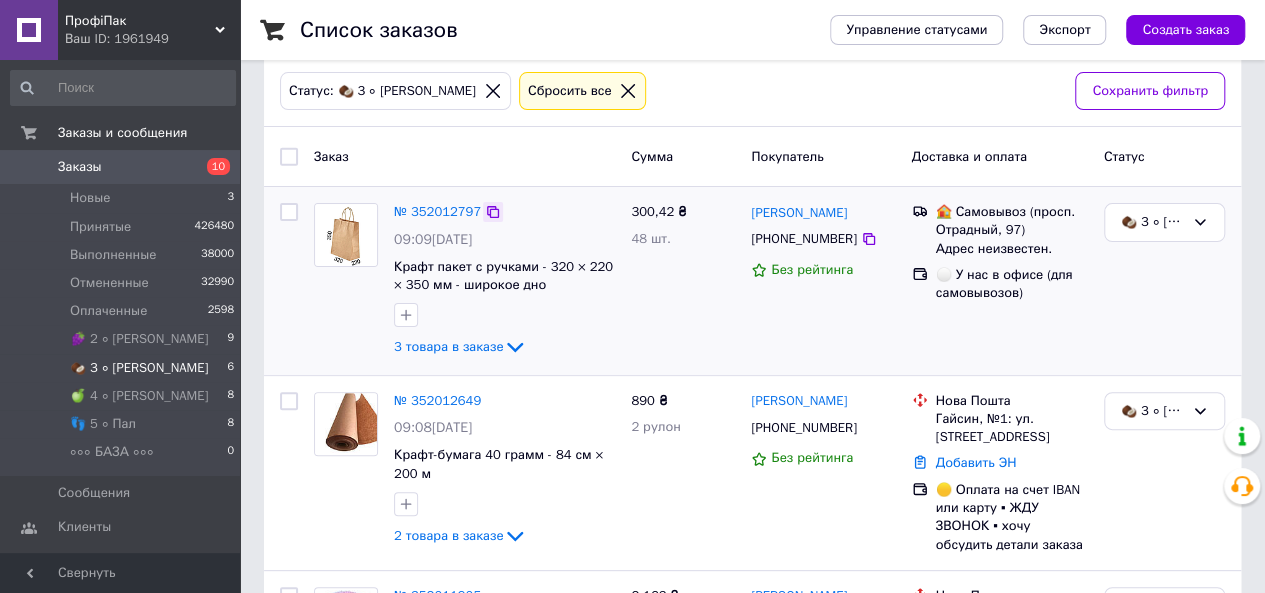 click 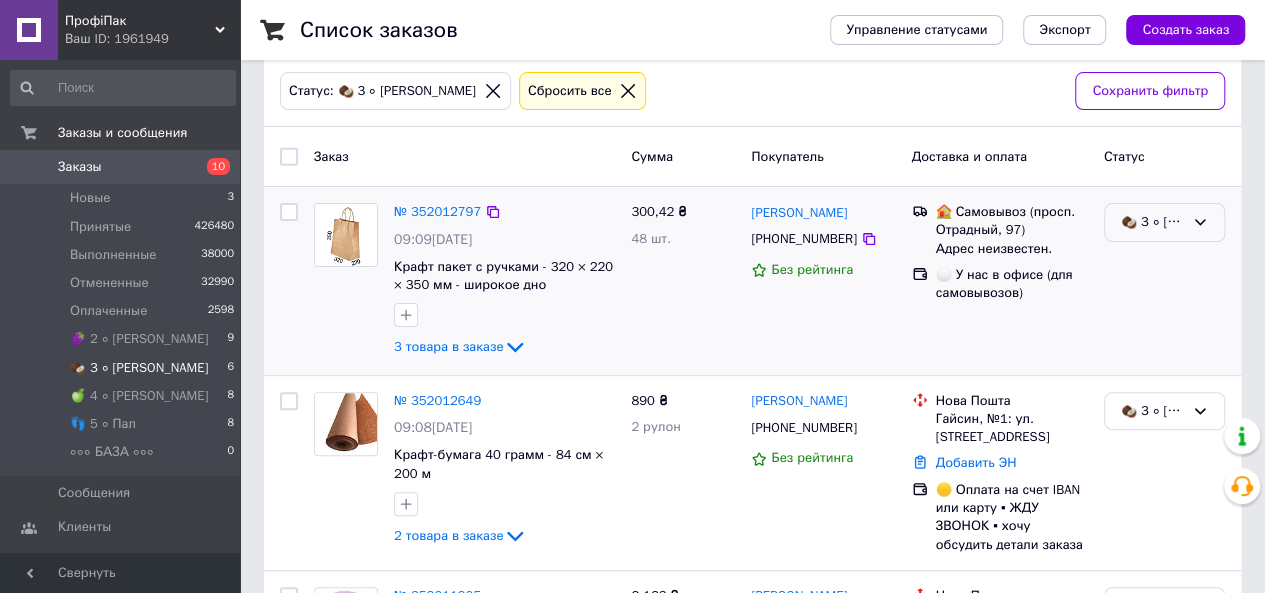 click on "🥥 3 ∘ [PERSON_NAME]" at bounding box center [1164, 222] 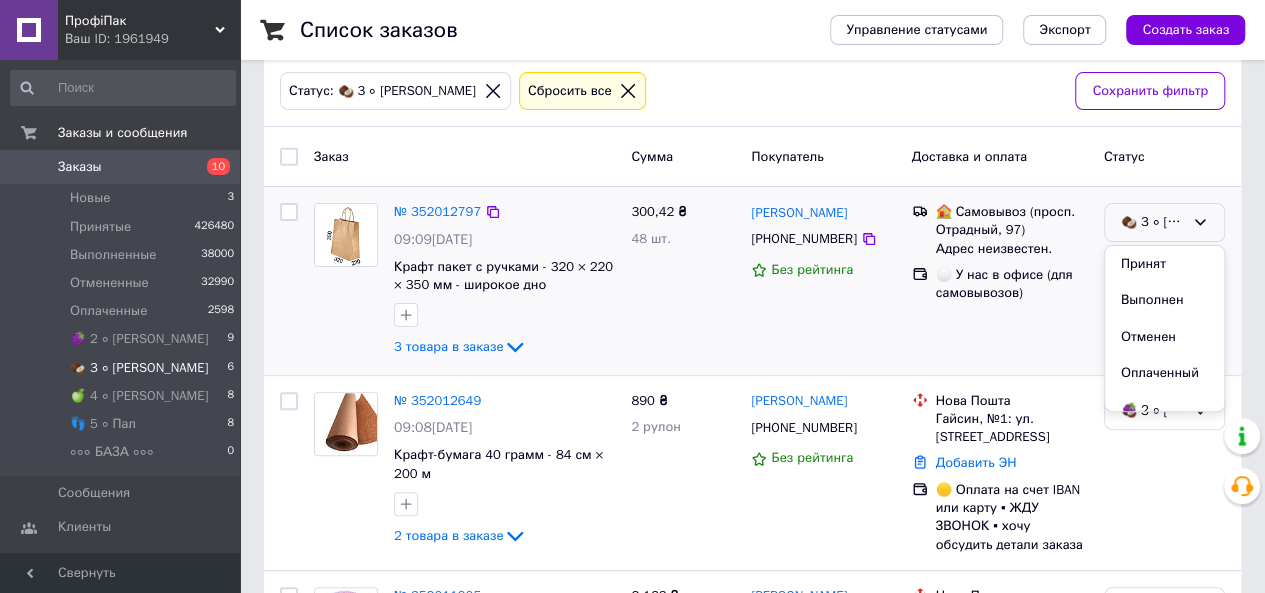 click on "Принят" at bounding box center [1164, 264] 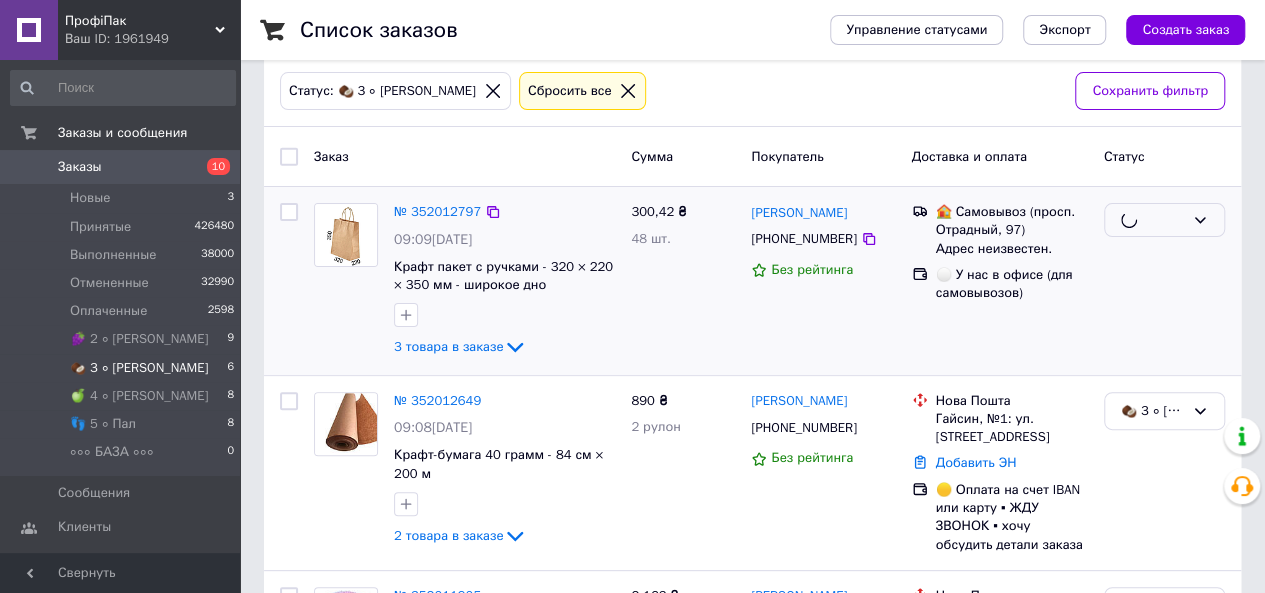 click at bounding box center [1164, 281] 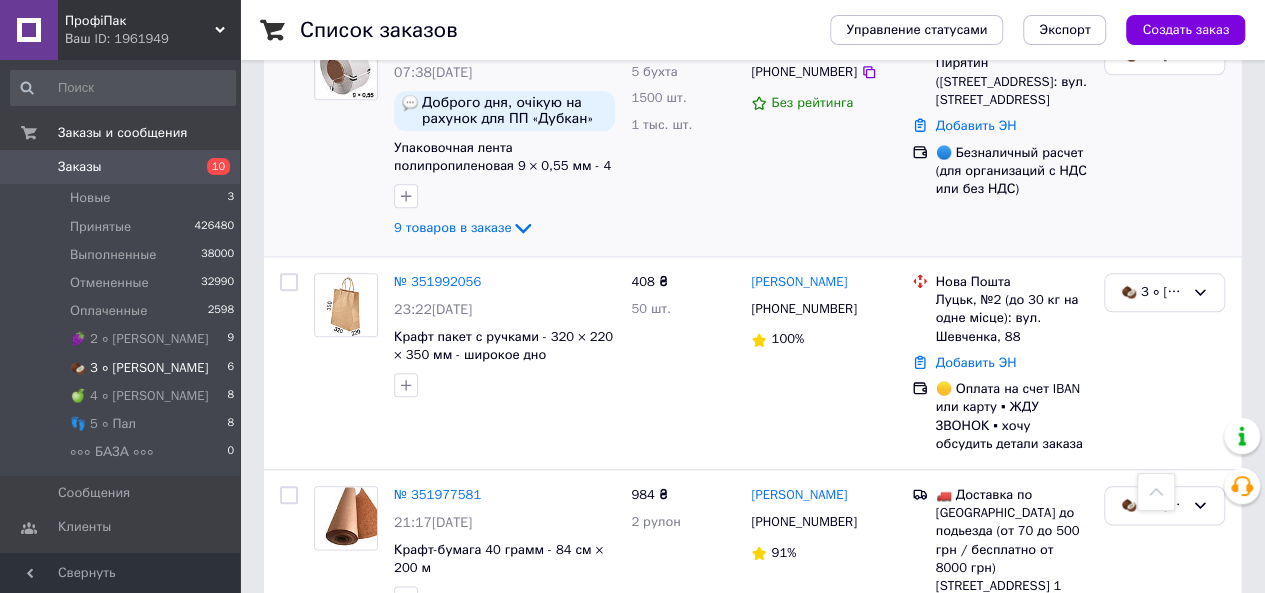 scroll, scrollTop: 970, scrollLeft: 0, axis: vertical 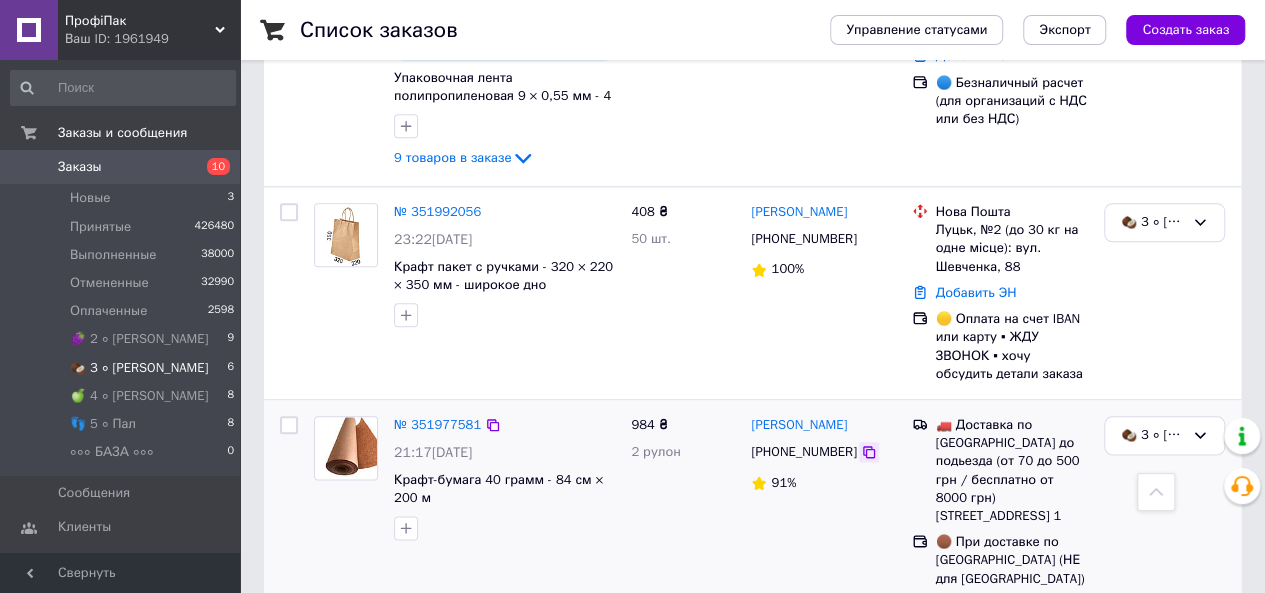 click 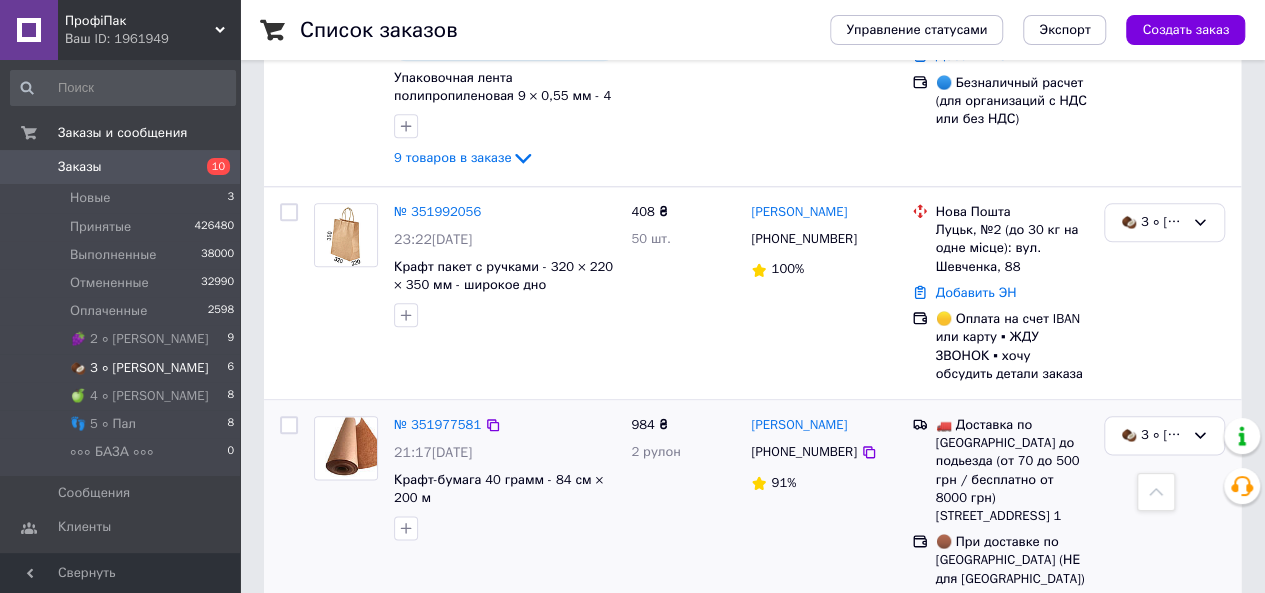 click on "[STREET_ADDRESS] 1" at bounding box center (1012, 516) 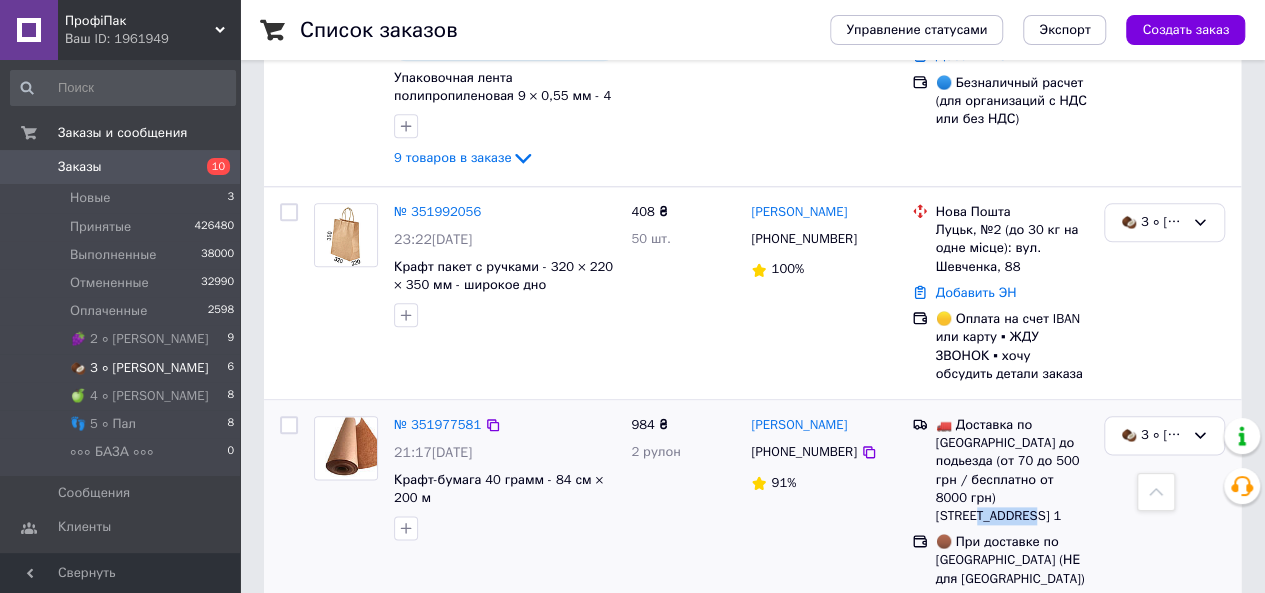 click on "[STREET_ADDRESS] 1" at bounding box center (1012, 516) 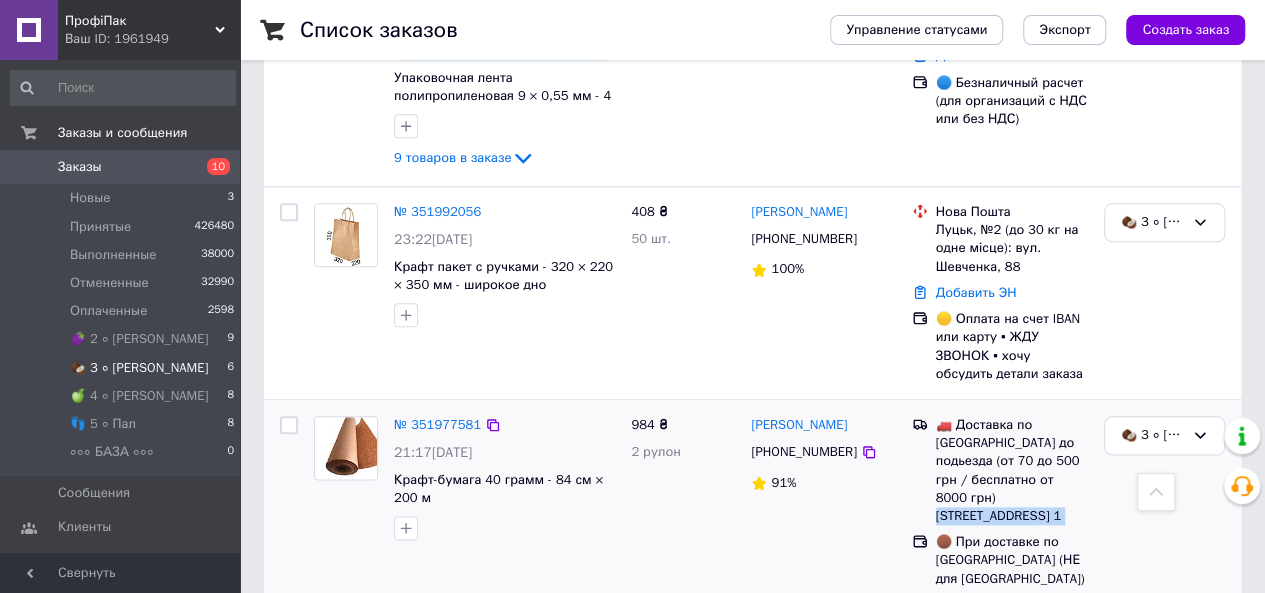 click on "[STREET_ADDRESS] 1" at bounding box center [1012, 516] 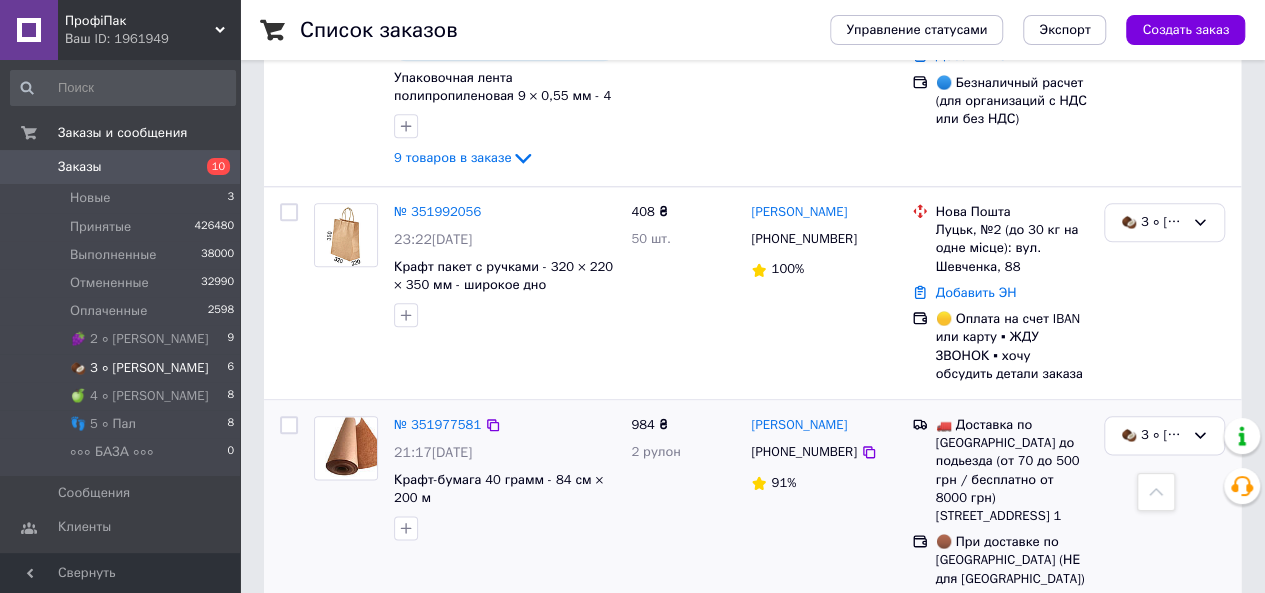 click on "[STREET_ADDRESS] 1" at bounding box center (1012, 516) 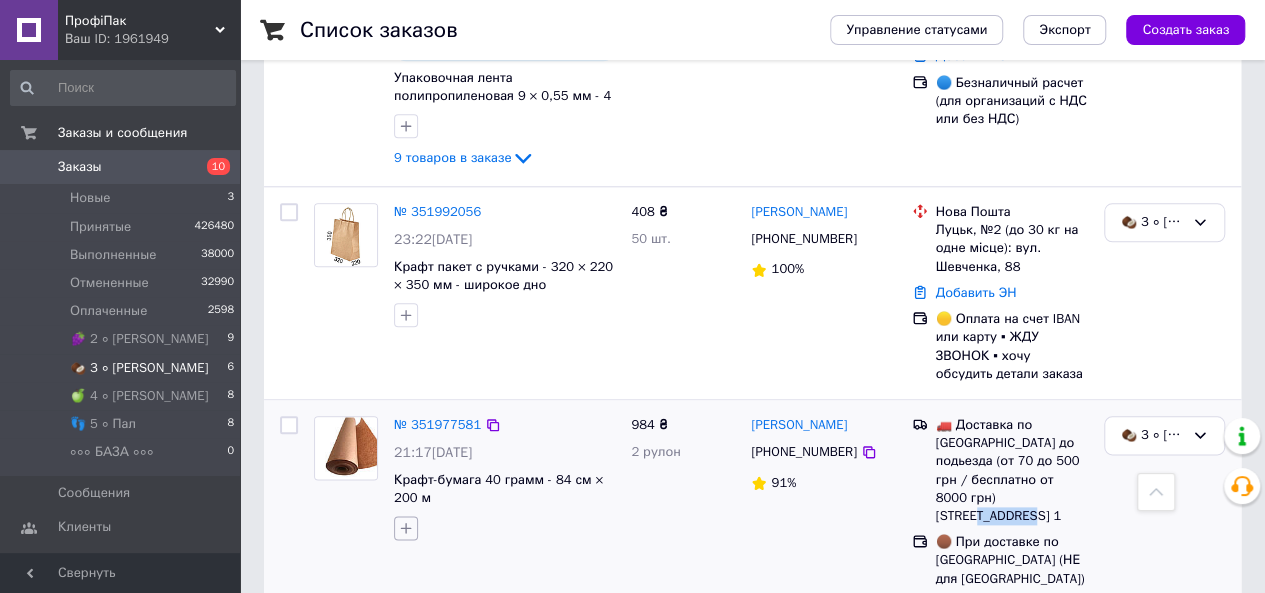 click 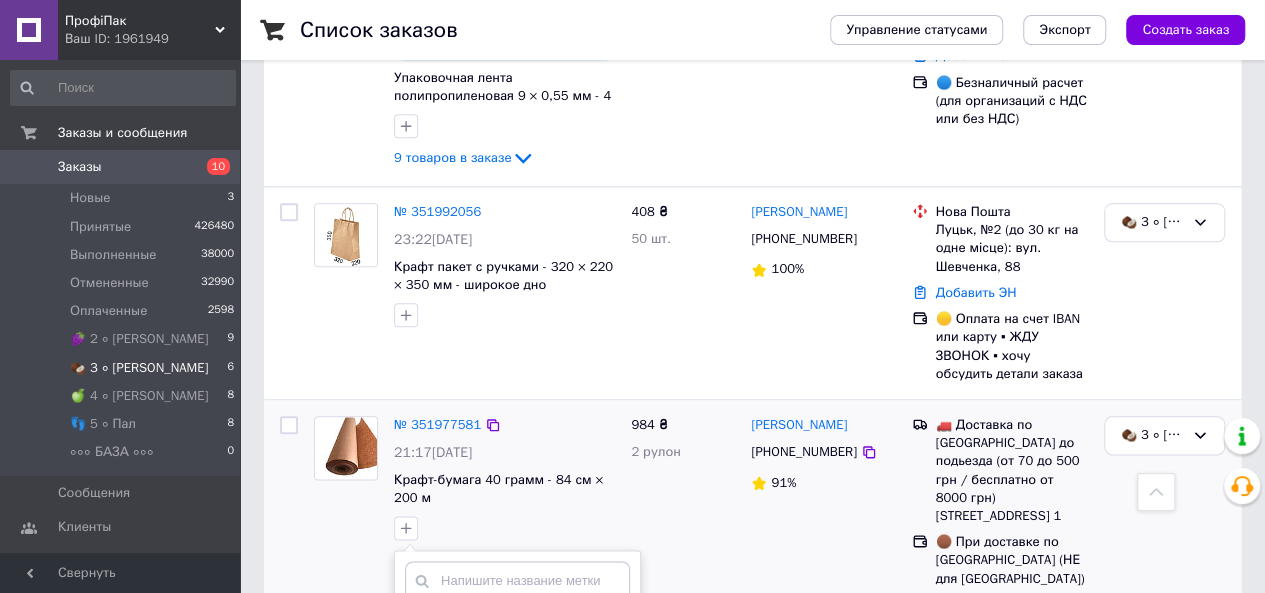 scroll, scrollTop: 1337, scrollLeft: 0, axis: vertical 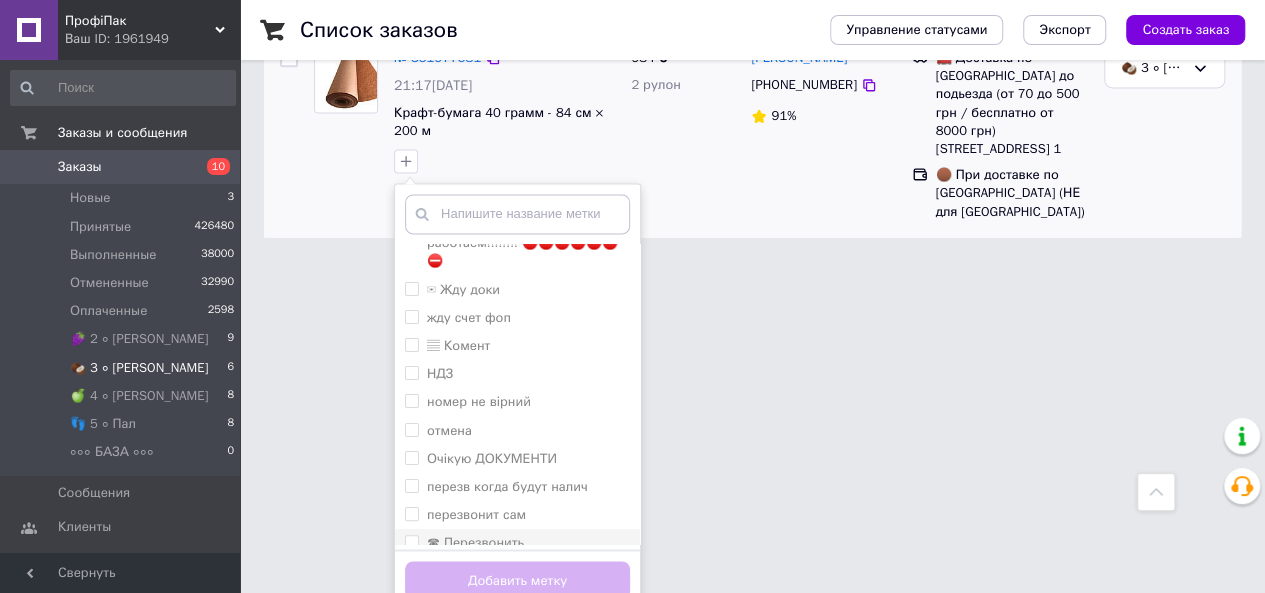 click on "☎ Перезвонить" at bounding box center (411, 541) 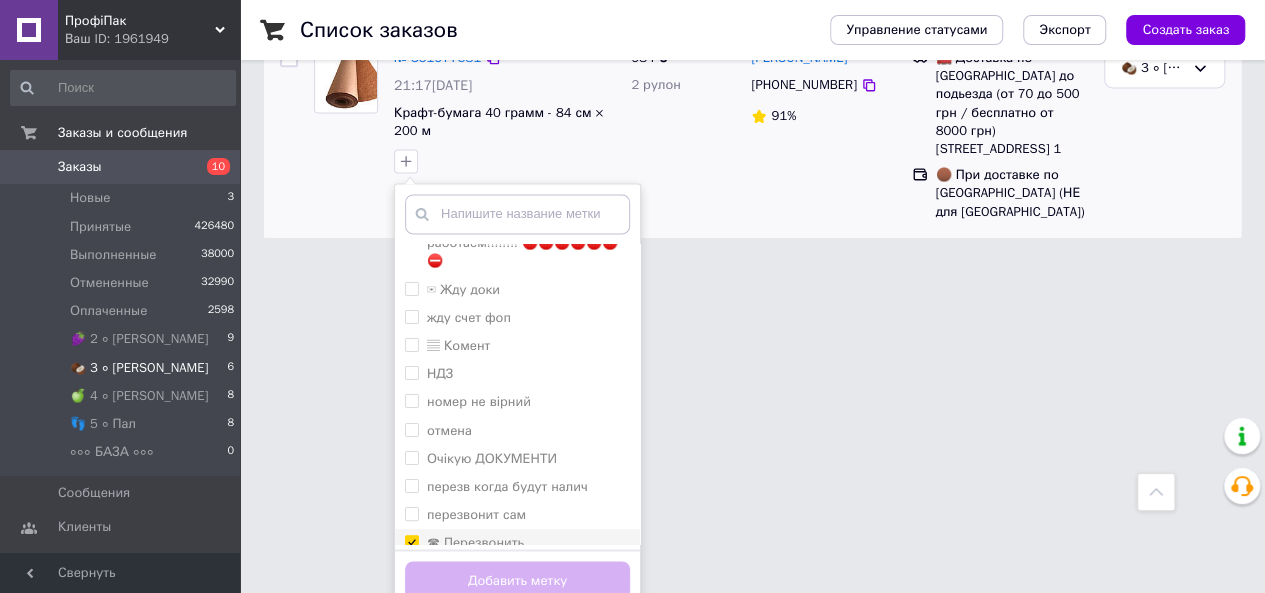 checkbox on "true" 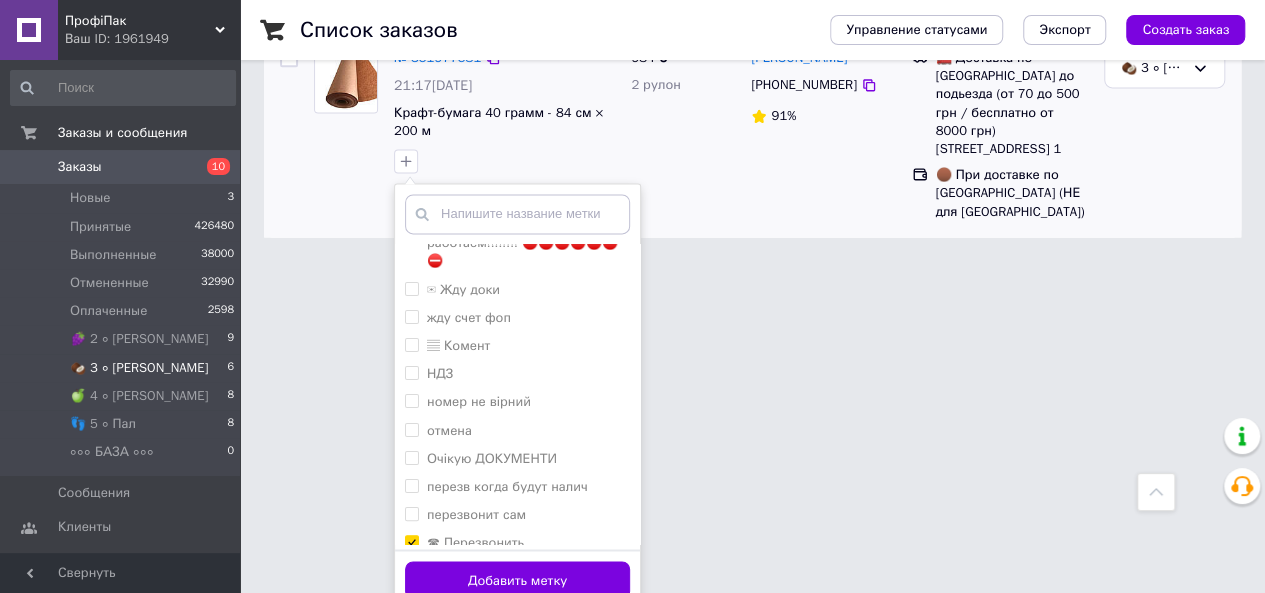 click on "Добавить метку" at bounding box center (517, 580) 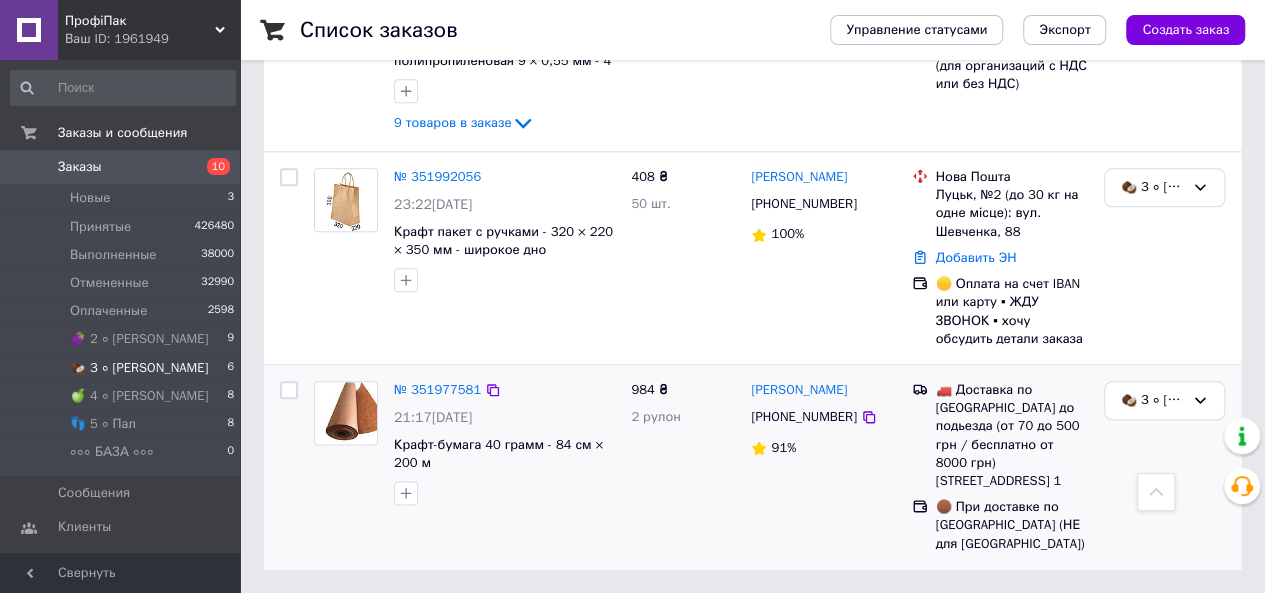 scroll, scrollTop: 970, scrollLeft: 0, axis: vertical 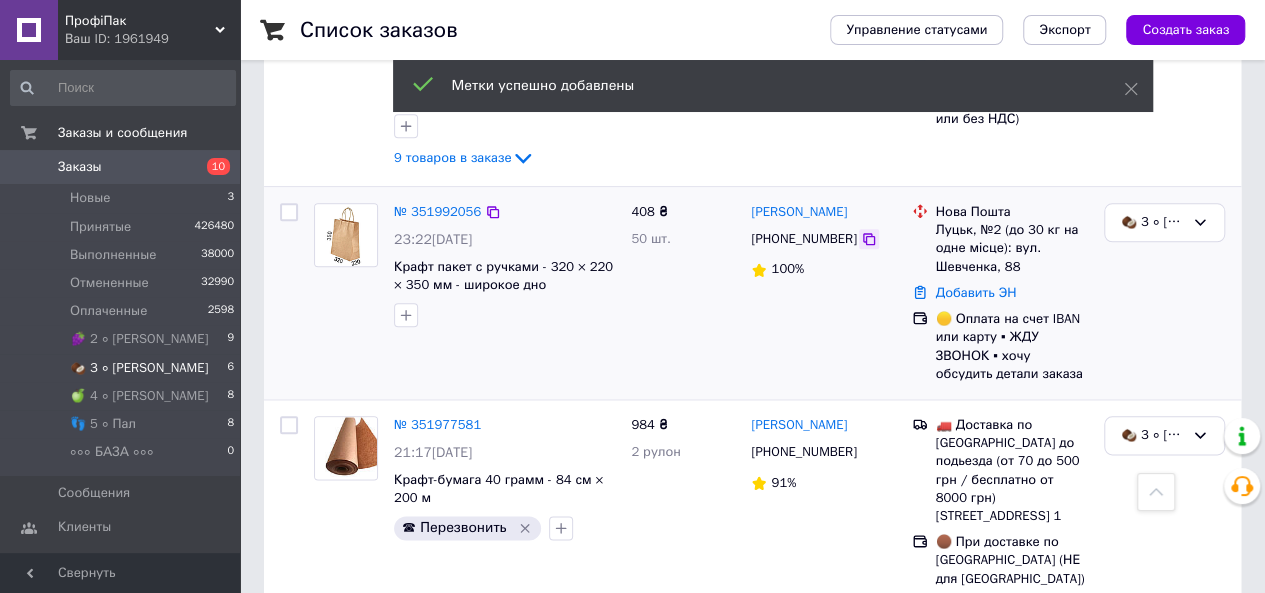 click 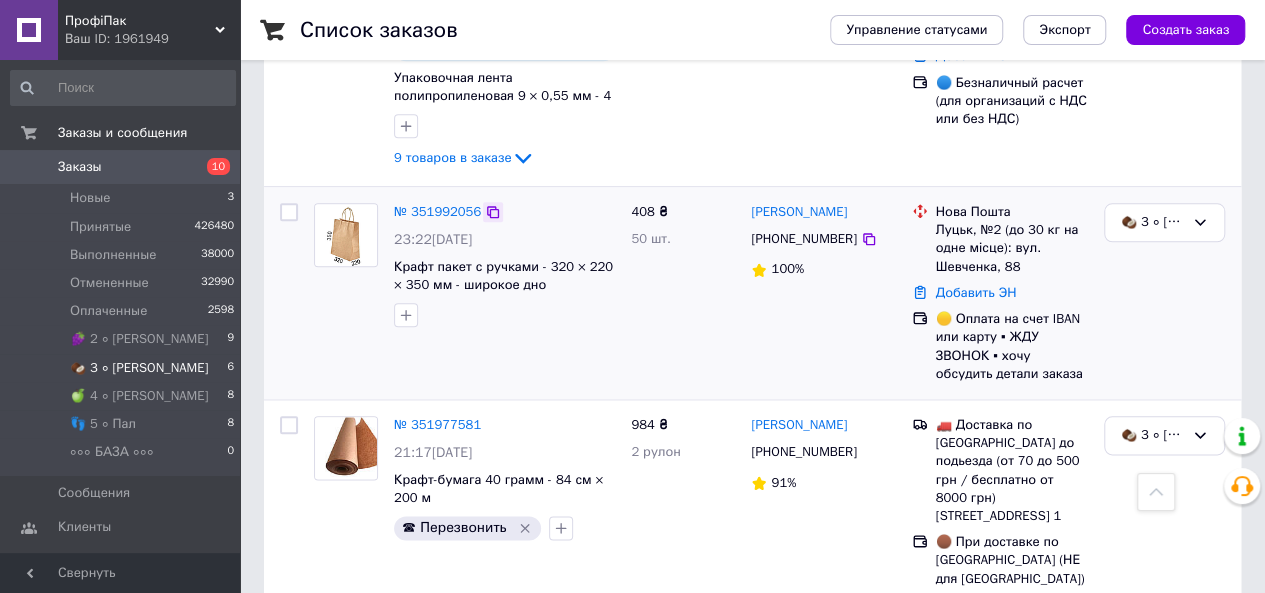 click 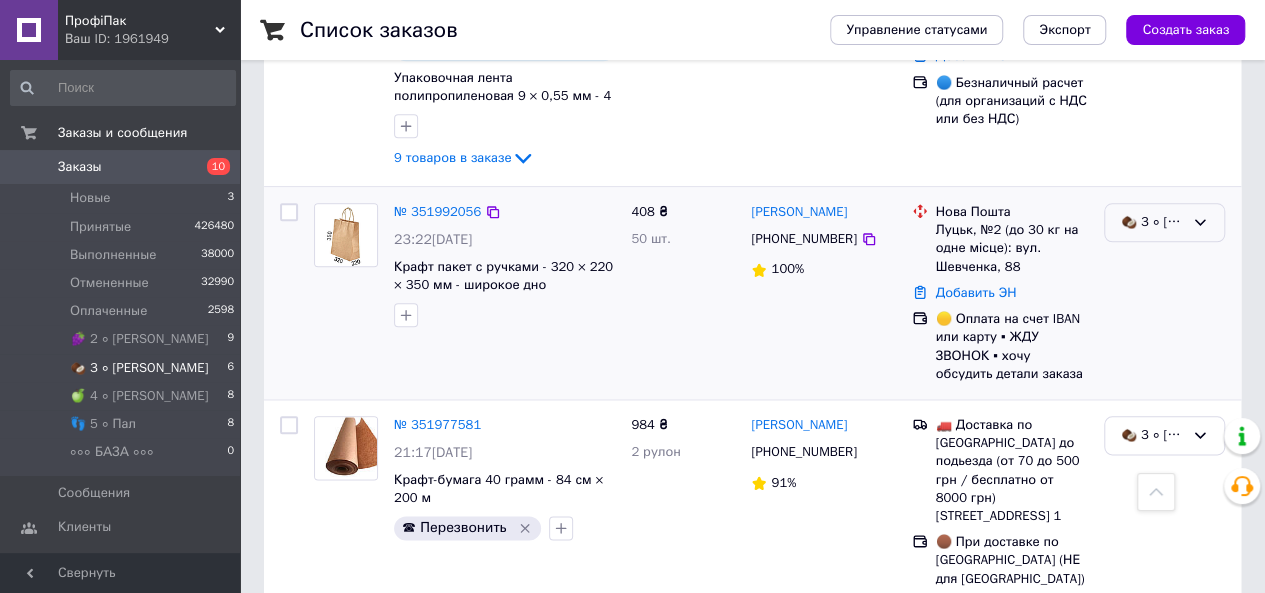 click 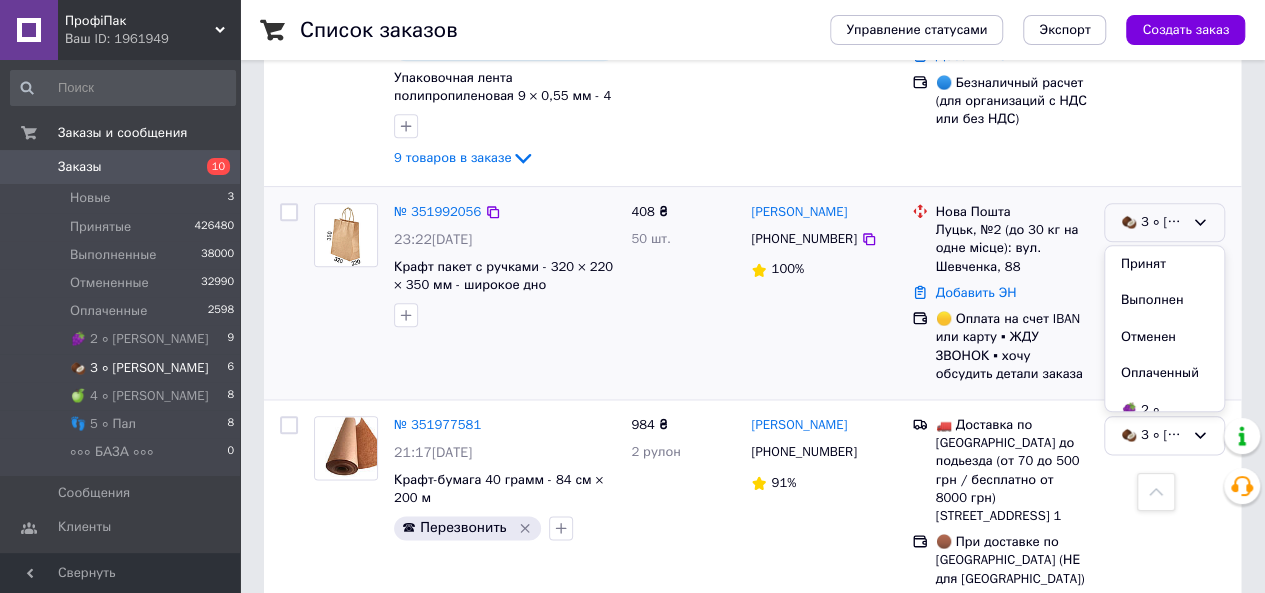 click on "Принят" at bounding box center [1164, 264] 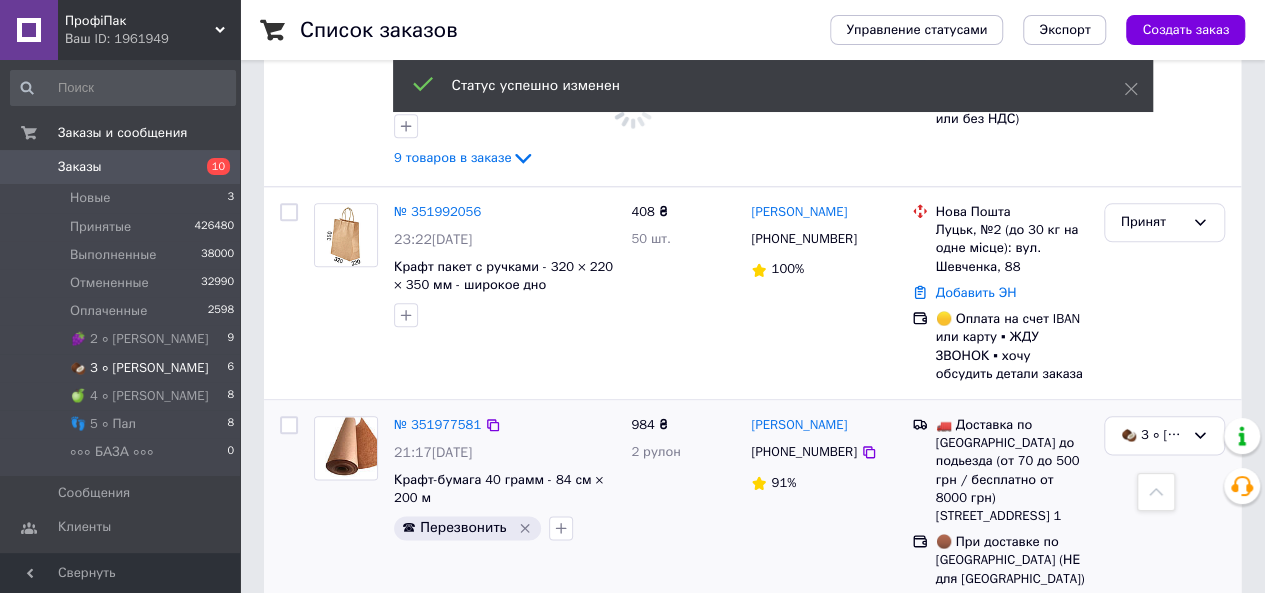 scroll, scrollTop: 782, scrollLeft: 0, axis: vertical 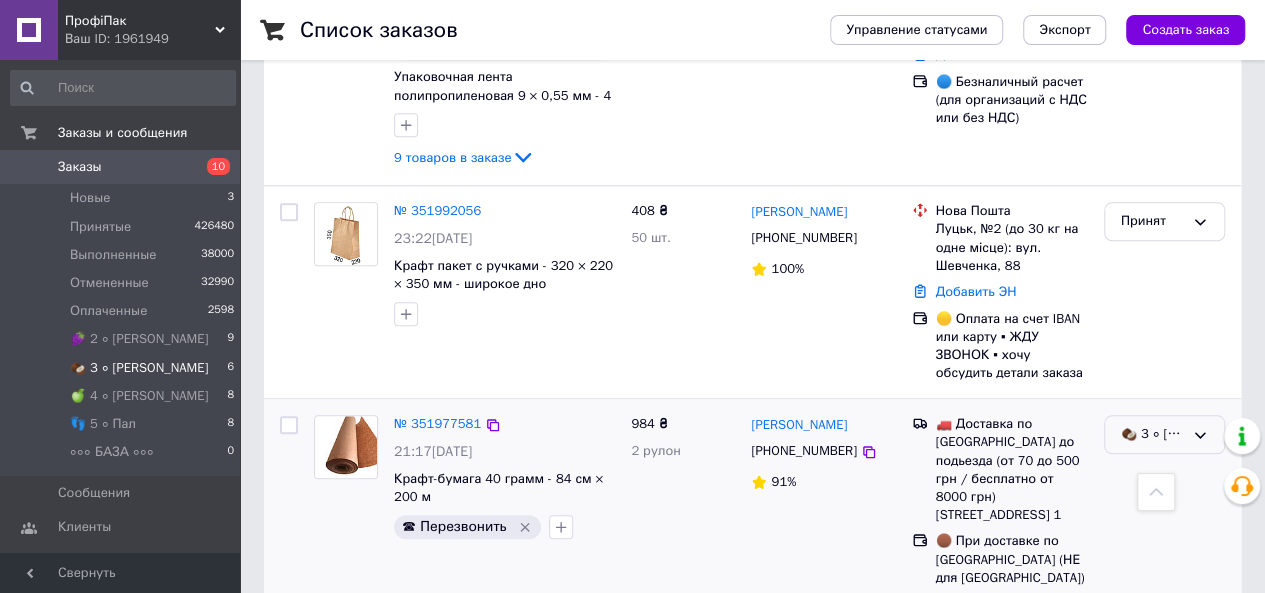 click on "🥥 3 ∘ [PERSON_NAME]" at bounding box center [1152, 434] 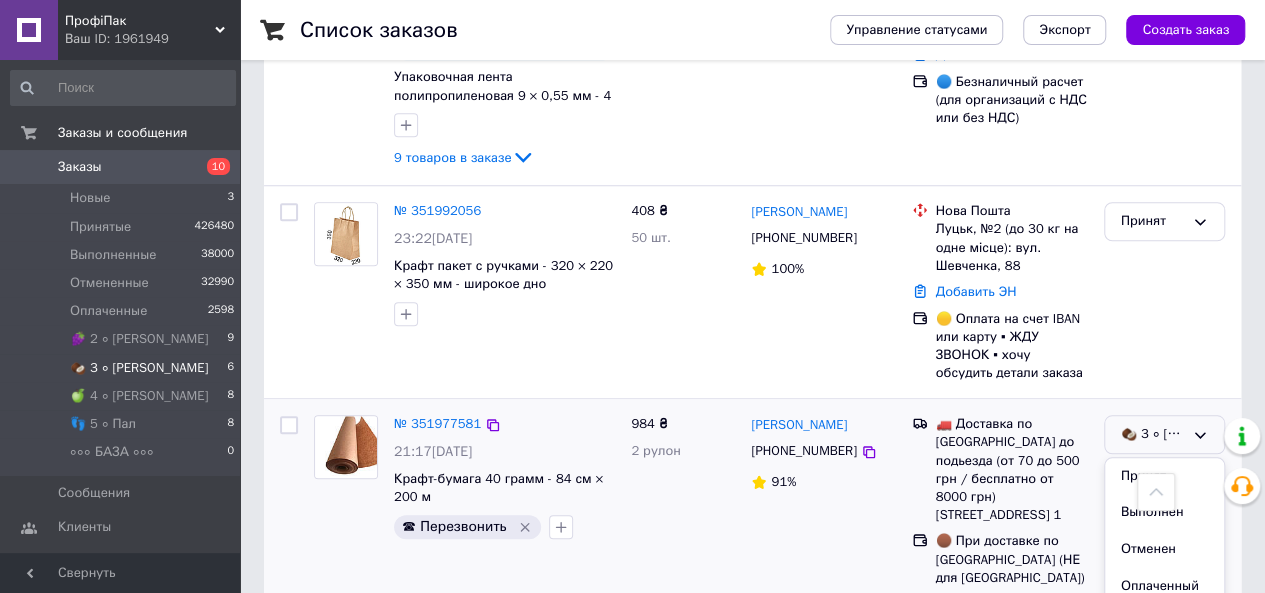 click on "Принят" at bounding box center (1164, 476) 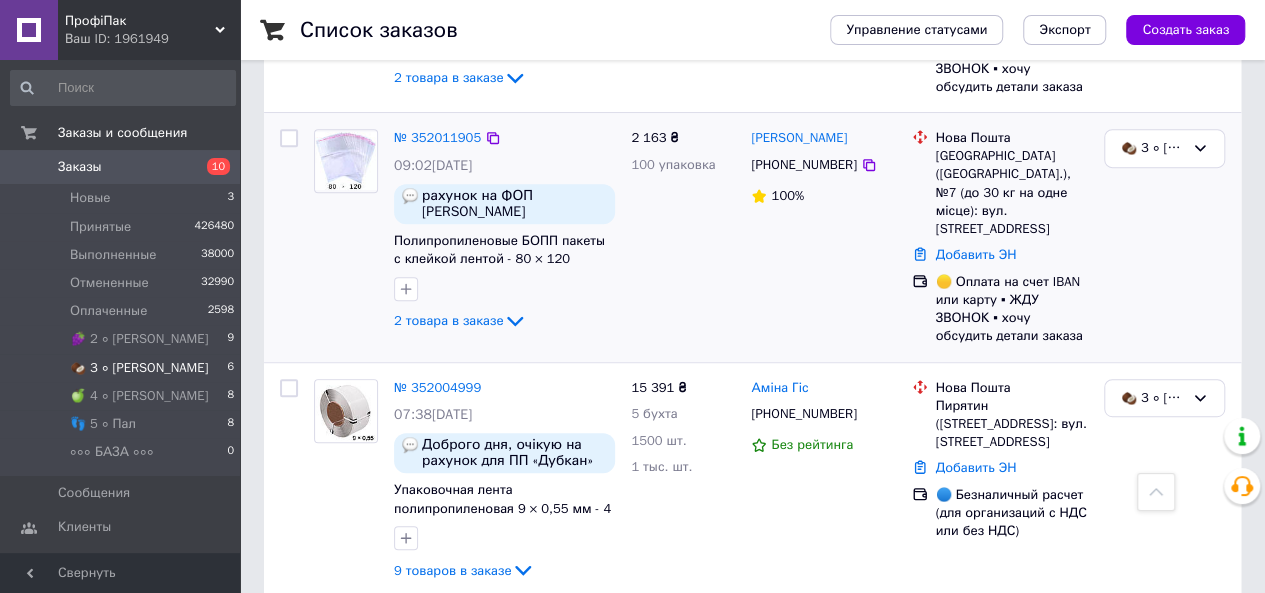scroll, scrollTop: 69, scrollLeft: 0, axis: vertical 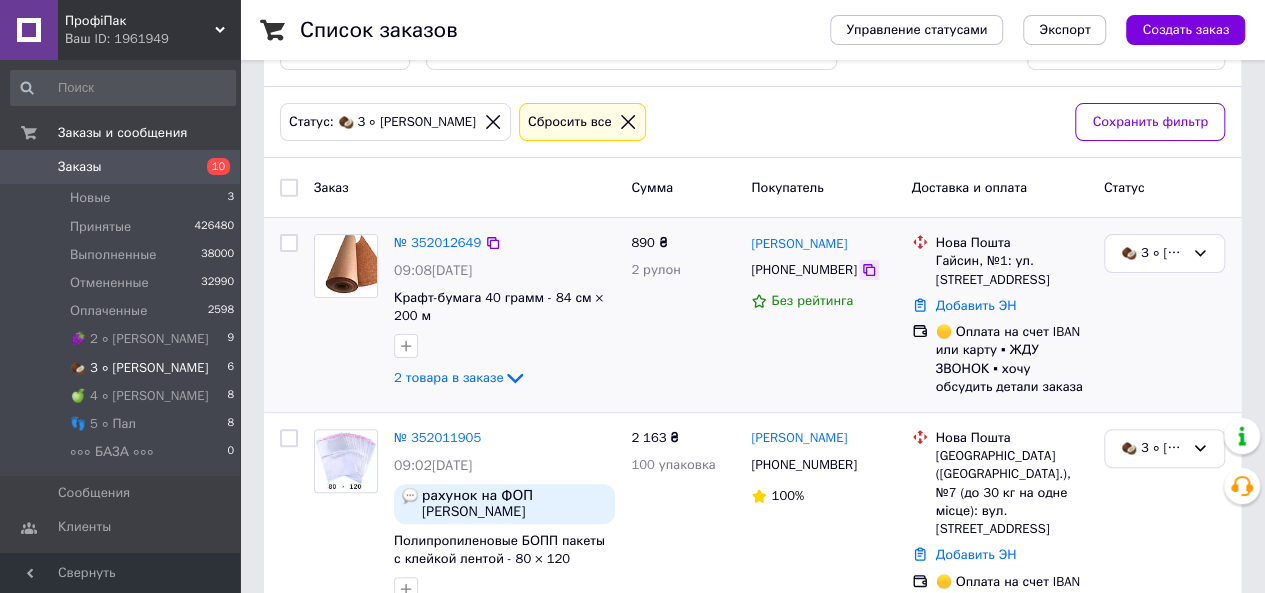 click 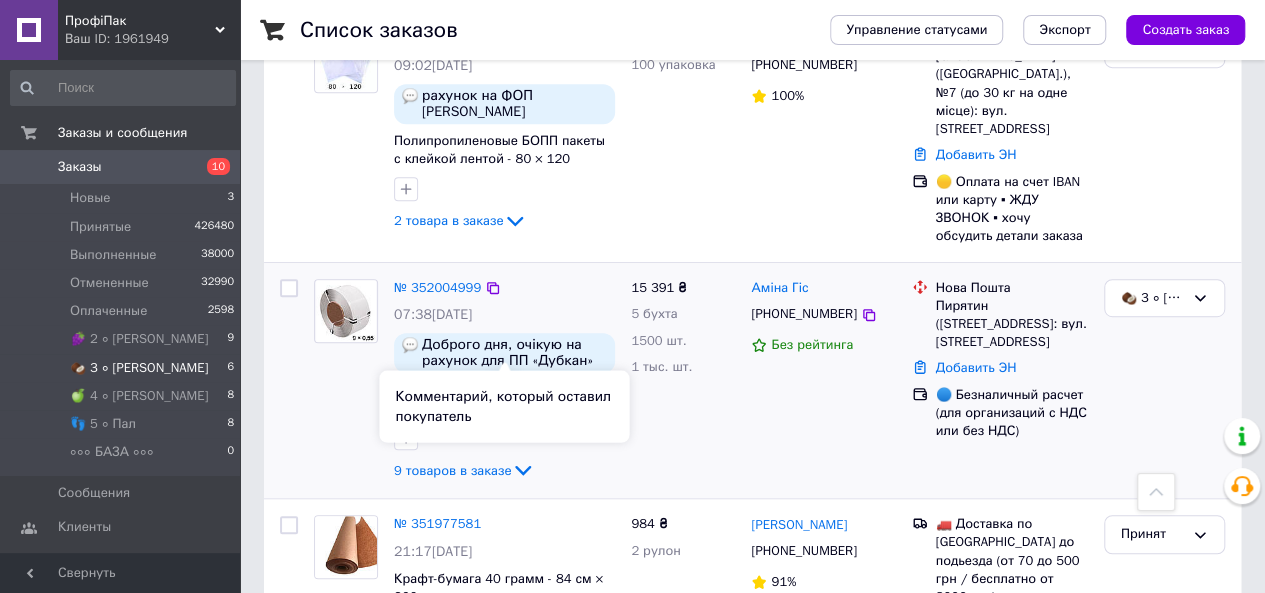 scroll, scrollTop: 569, scrollLeft: 0, axis: vertical 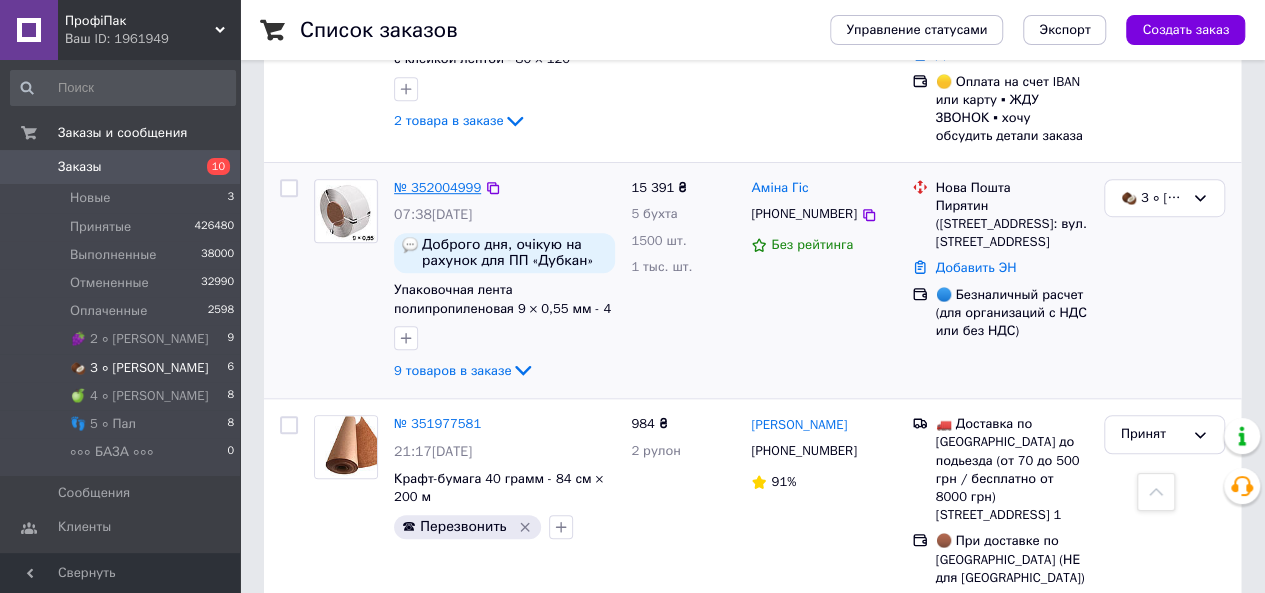 click on "№ 352004999" at bounding box center [437, 187] 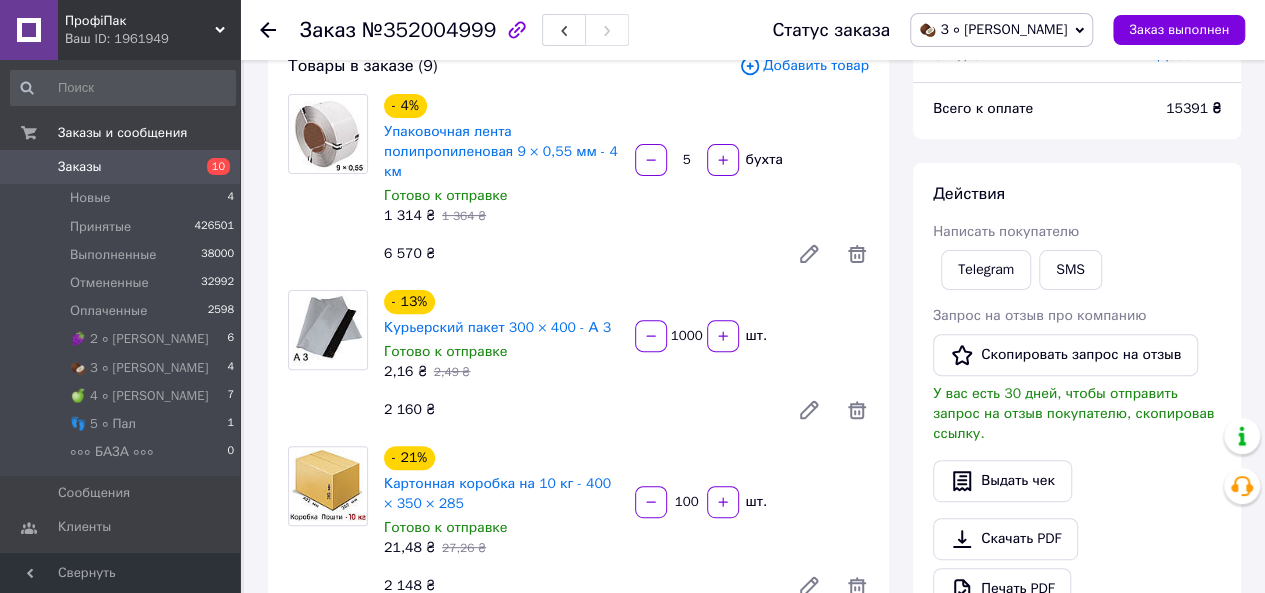 scroll, scrollTop: 0, scrollLeft: 0, axis: both 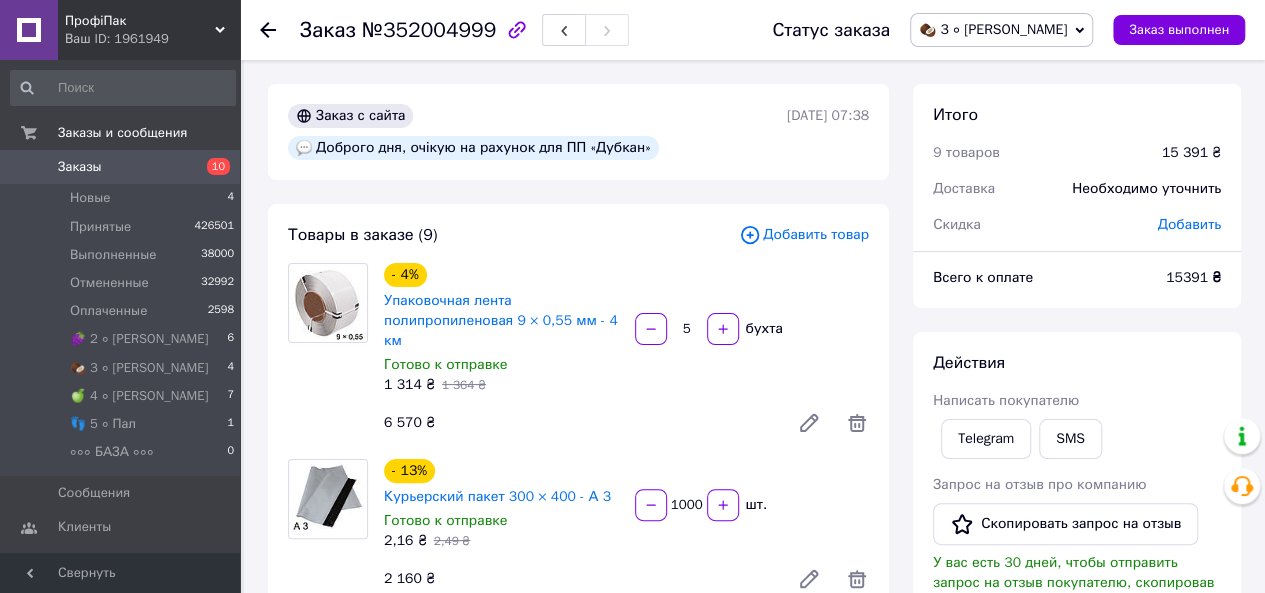 click on "Доброго дня, очікую на рахунок для ПП «Дубкан»" at bounding box center [473, 148] 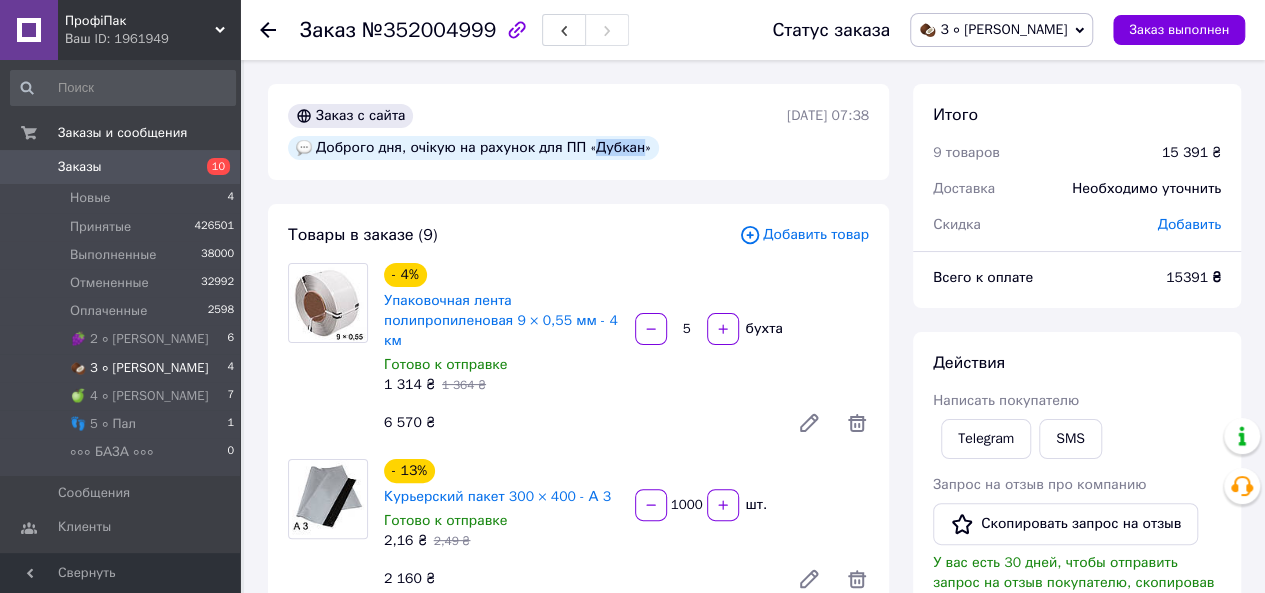 click on "🥥 3 ∘ [PERSON_NAME]" at bounding box center (139, 368) 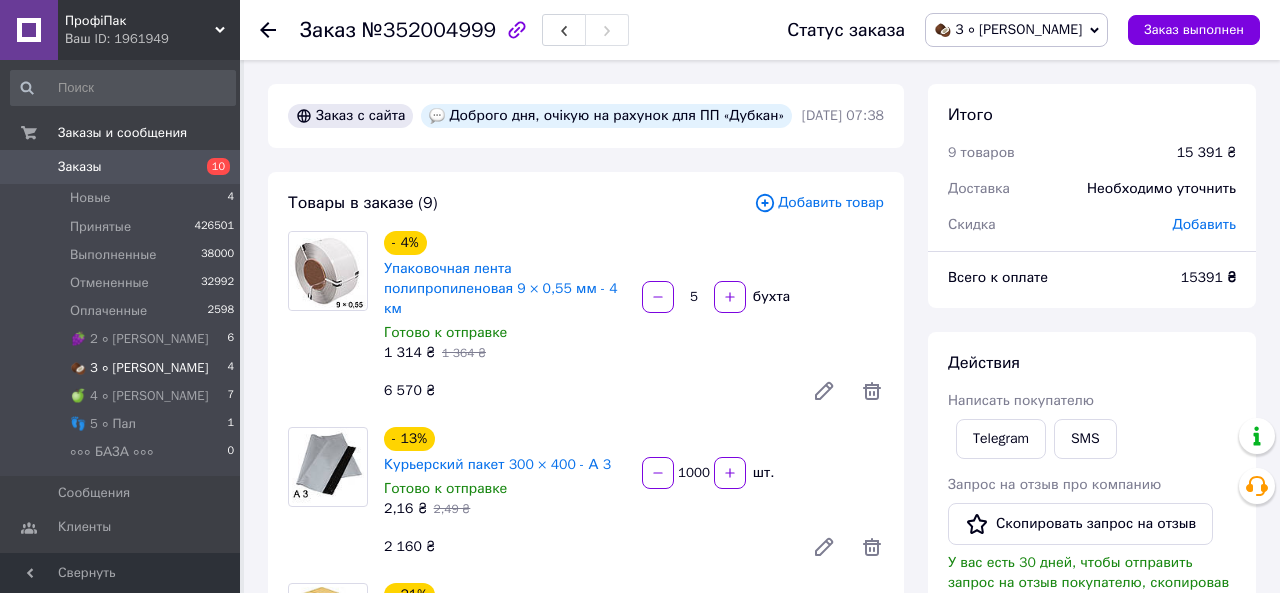 click on "🥥 3 ∘ [PERSON_NAME]" at bounding box center [139, 368] 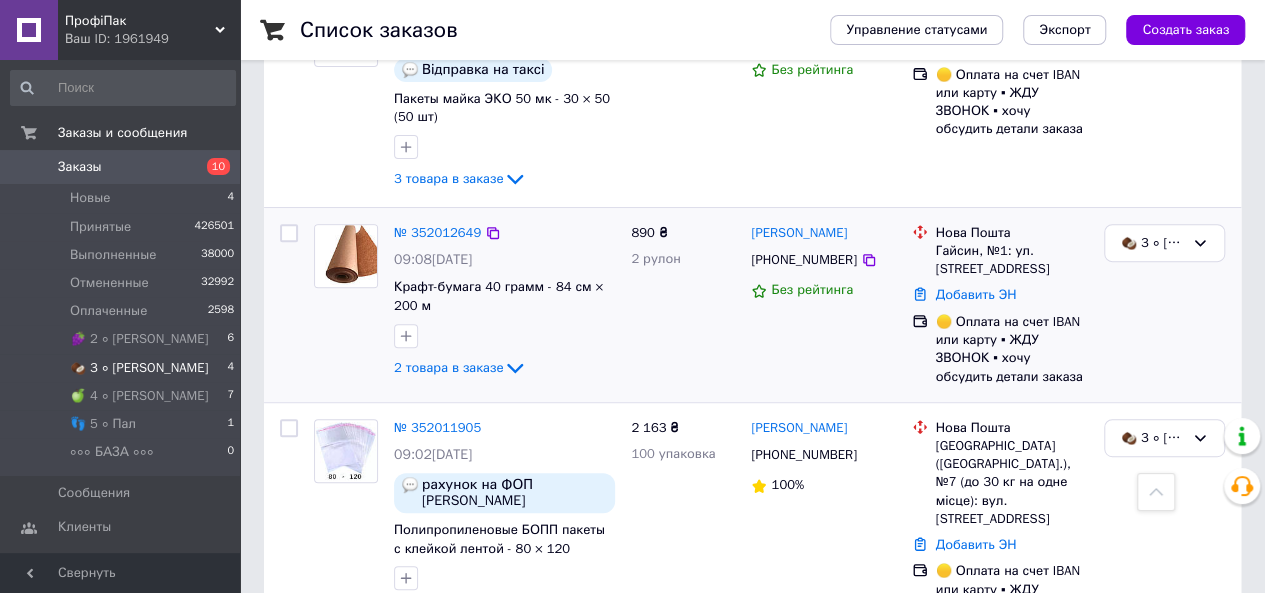 scroll, scrollTop: 400, scrollLeft: 0, axis: vertical 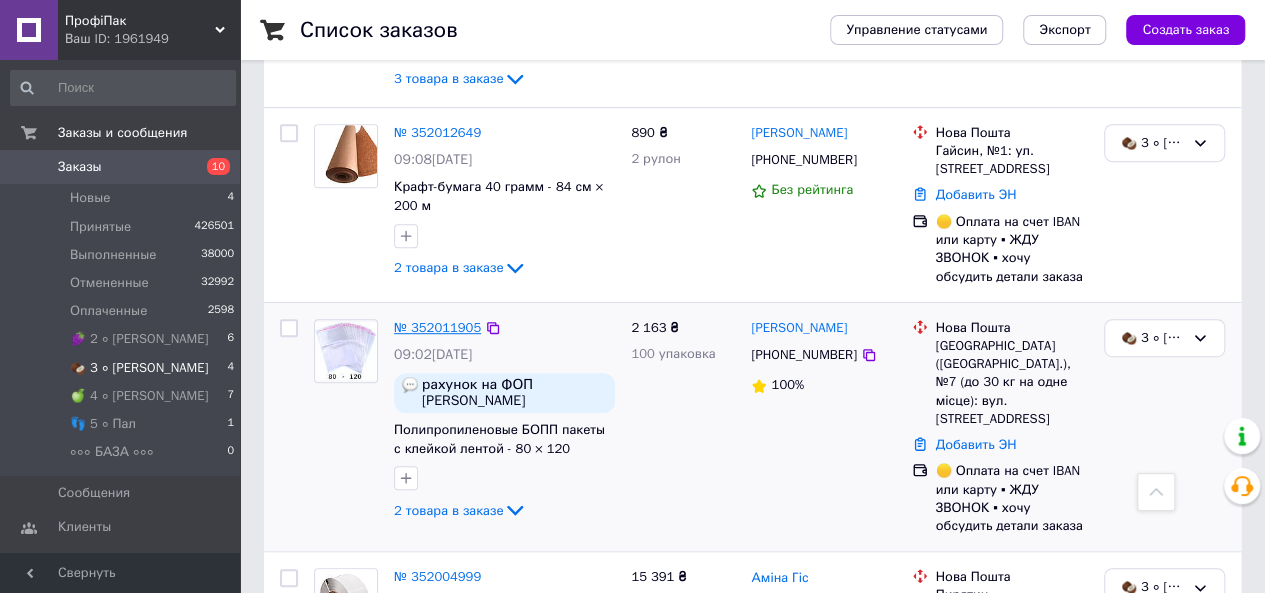 click on "№ 352011905" at bounding box center [437, 327] 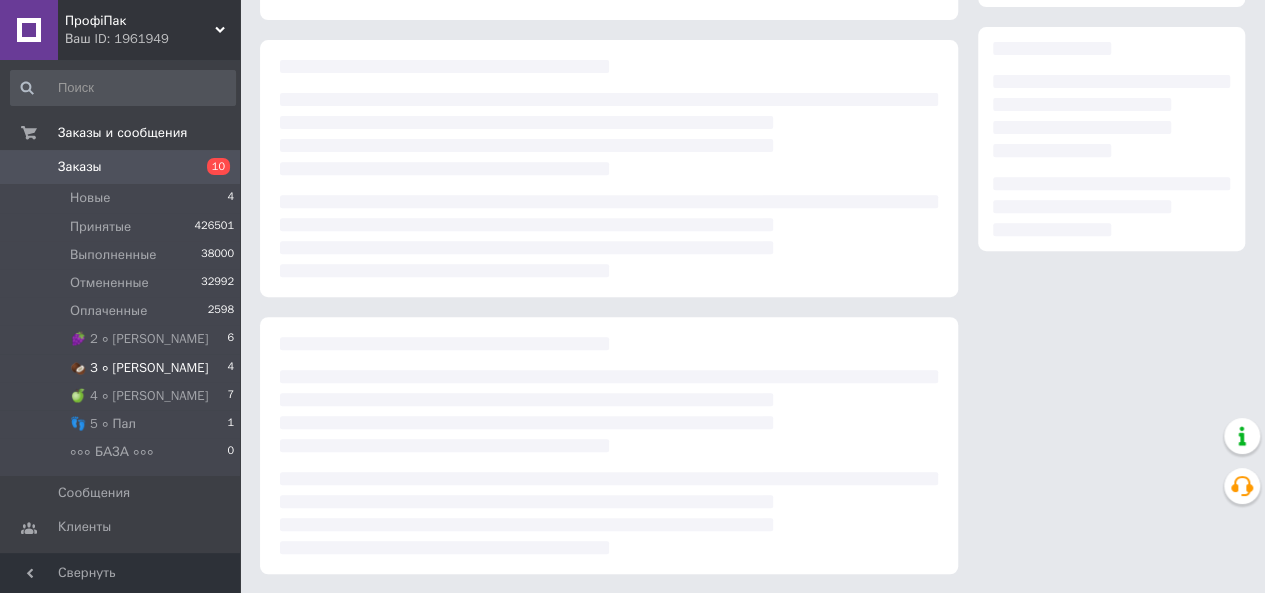 scroll, scrollTop: 0, scrollLeft: 0, axis: both 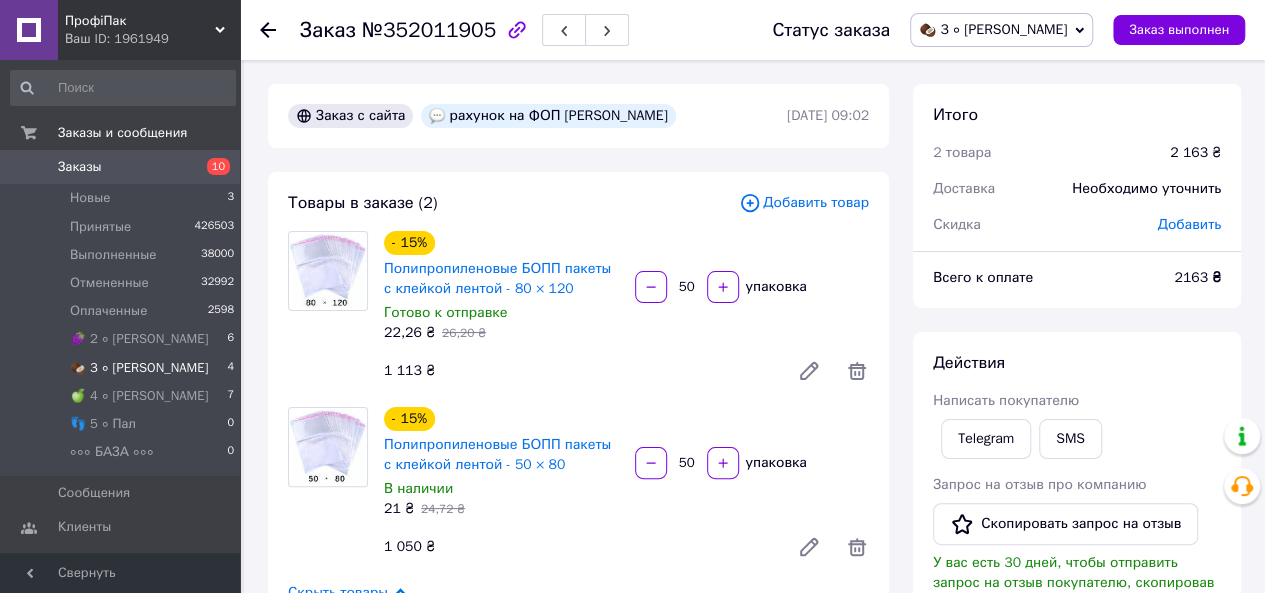 click on "🥥 3 ∘ [PERSON_NAME]" at bounding box center (139, 368) 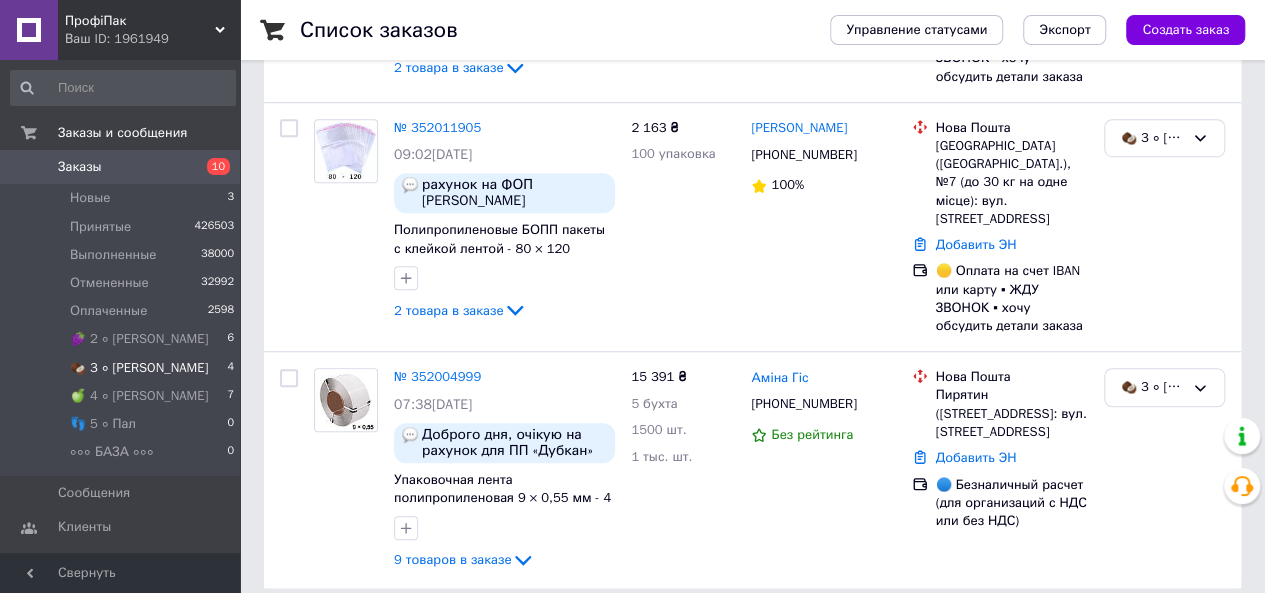 scroll, scrollTop: 603, scrollLeft: 0, axis: vertical 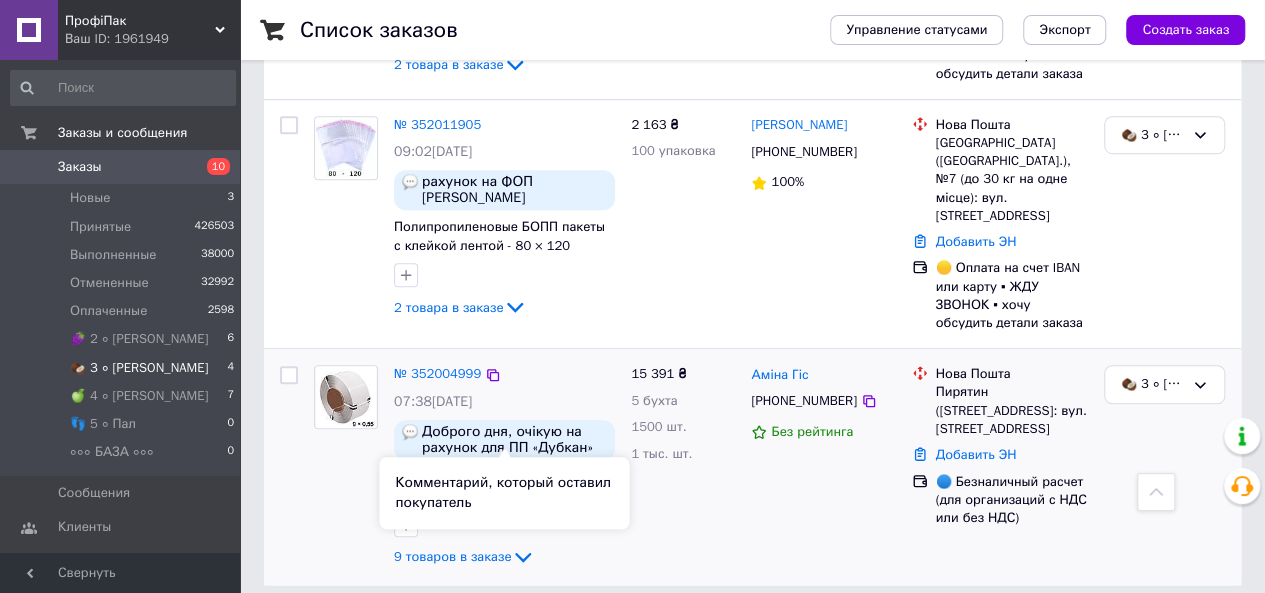 click on "Доброго дня, очікую на рахунок для ПП «Дубкан»" at bounding box center (514, 440) 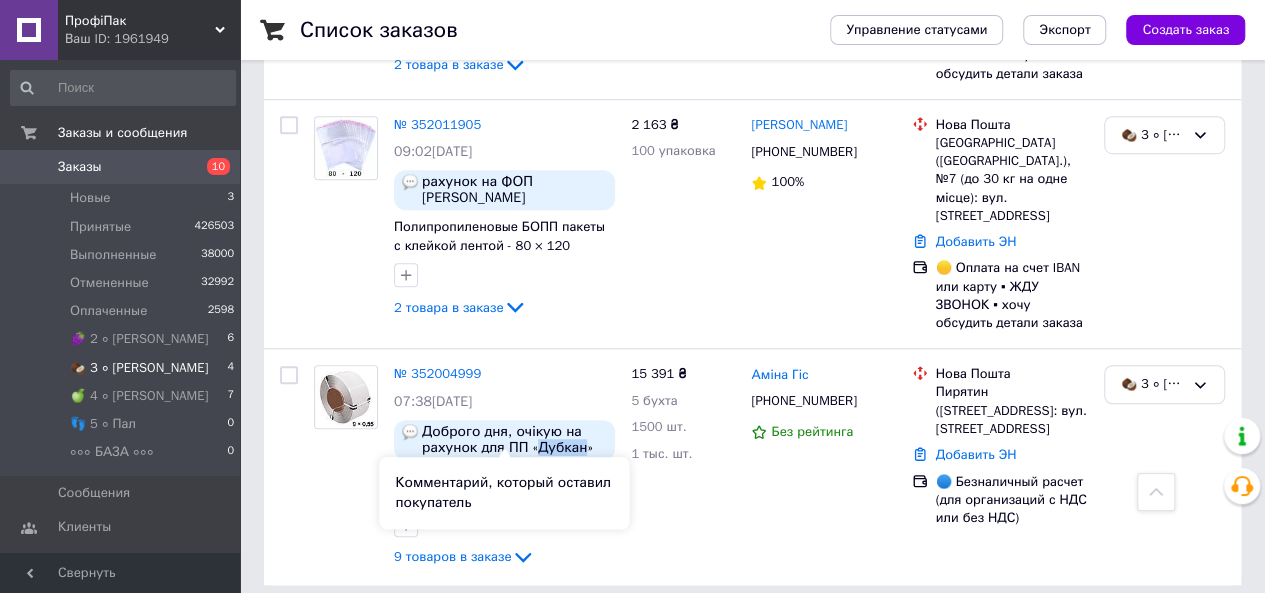 copy on "Дубкан" 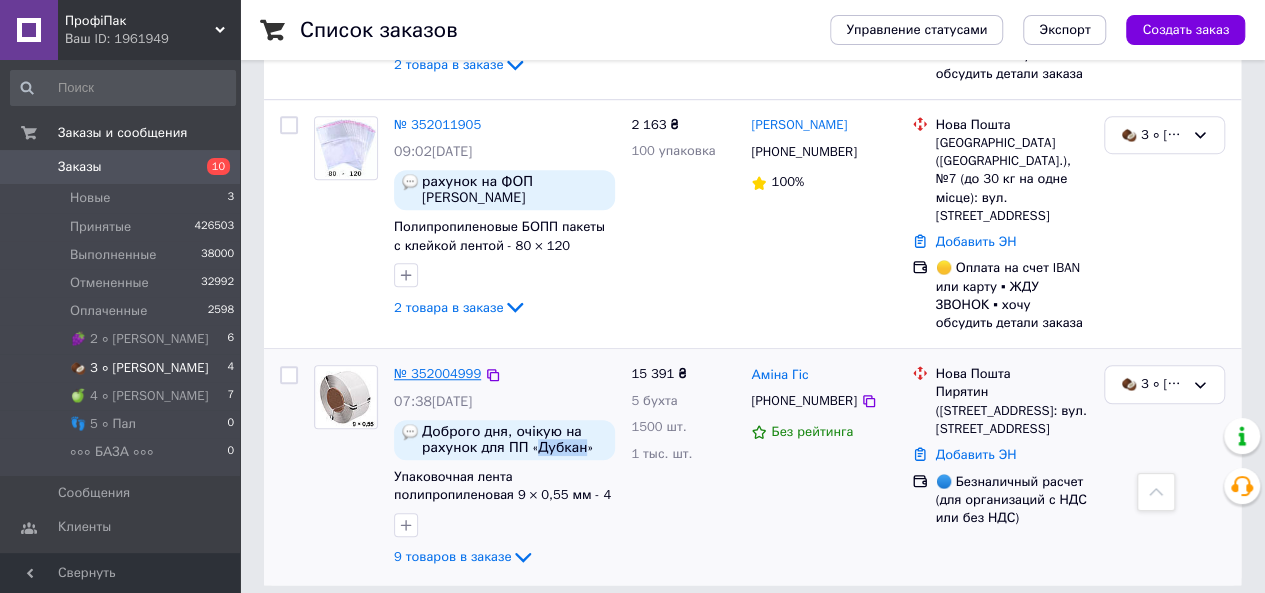 click on "№ 352004999" at bounding box center [437, 373] 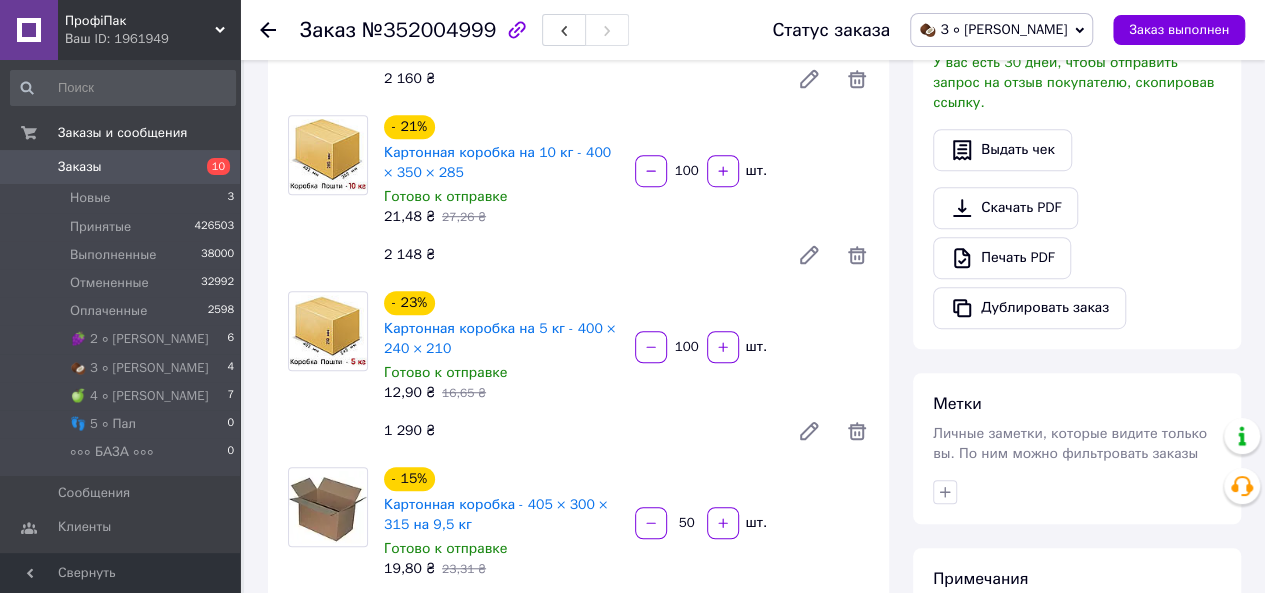 scroll, scrollTop: 600, scrollLeft: 0, axis: vertical 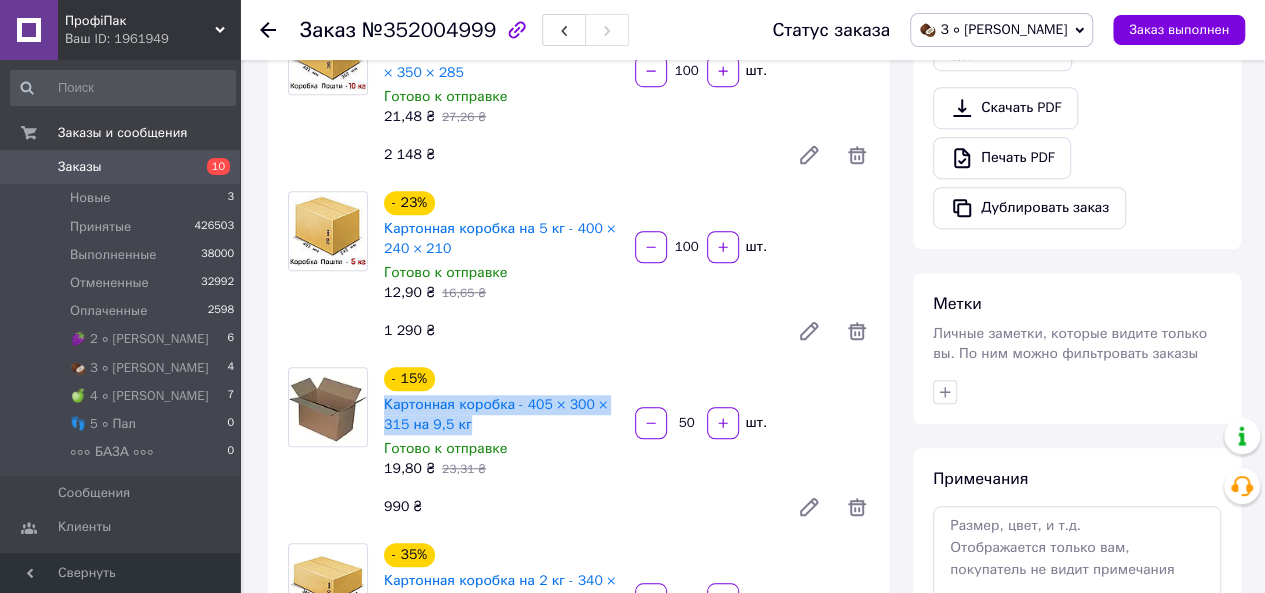 drag, startPoint x: 379, startPoint y: 409, endPoint x: 483, endPoint y: 435, distance: 107.200745 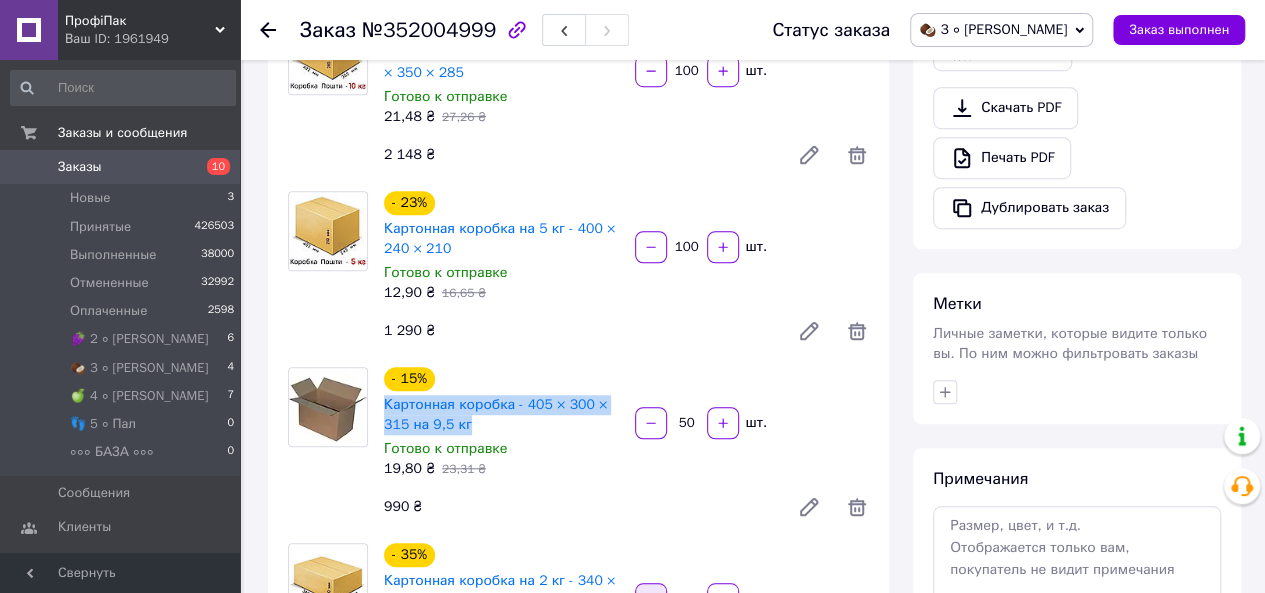 copy on "Картонная коробка - 405 × 300 × 315 на 9,5 кг" 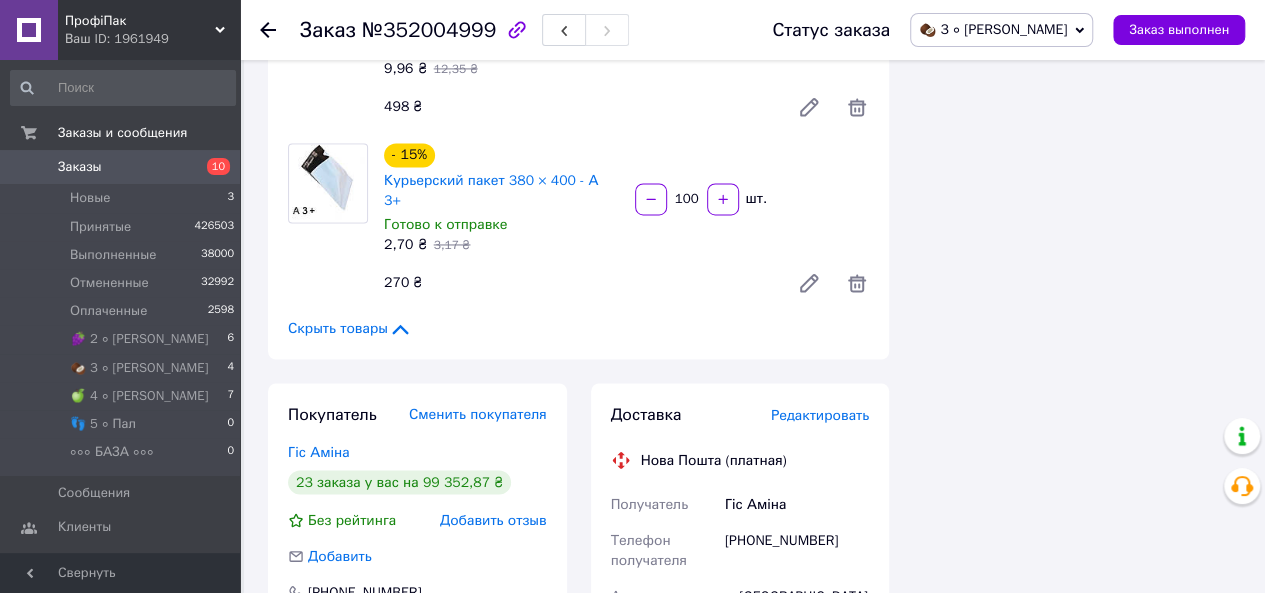 scroll, scrollTop: 1600, scrollLeft: 0, axis: vertical 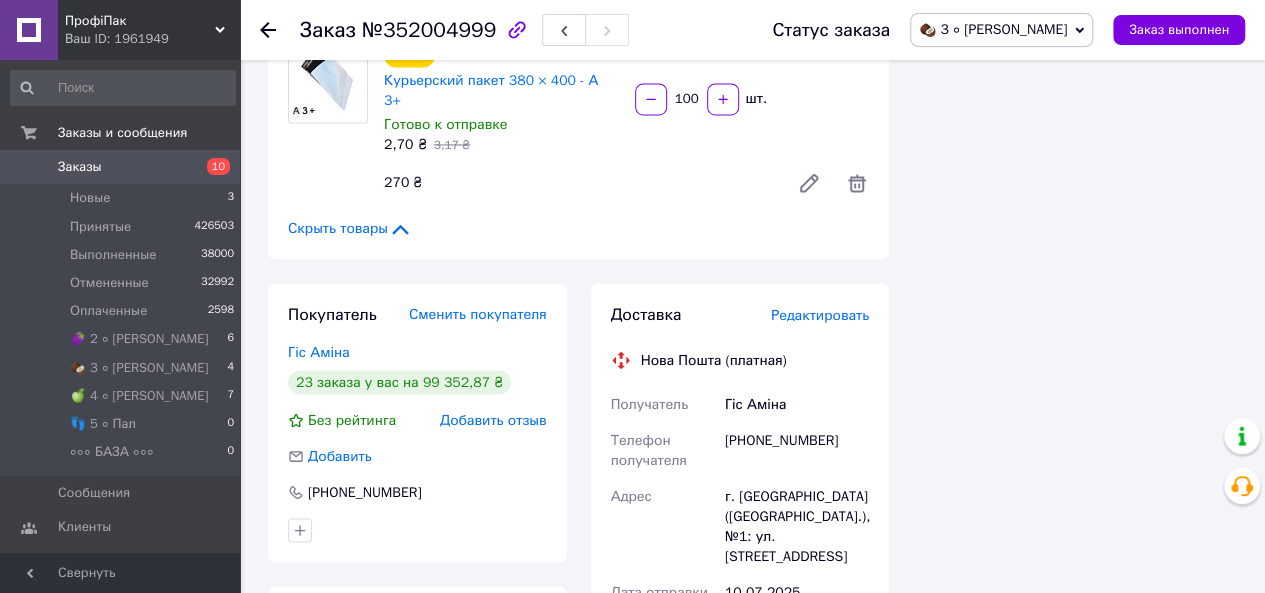 click on "г. [GEOGRAPHIC_DATA] ([GEOGRAPHIC_DATA].), №1: ул. [STREET_ADDRESS]" at bounding box center (797, 526) 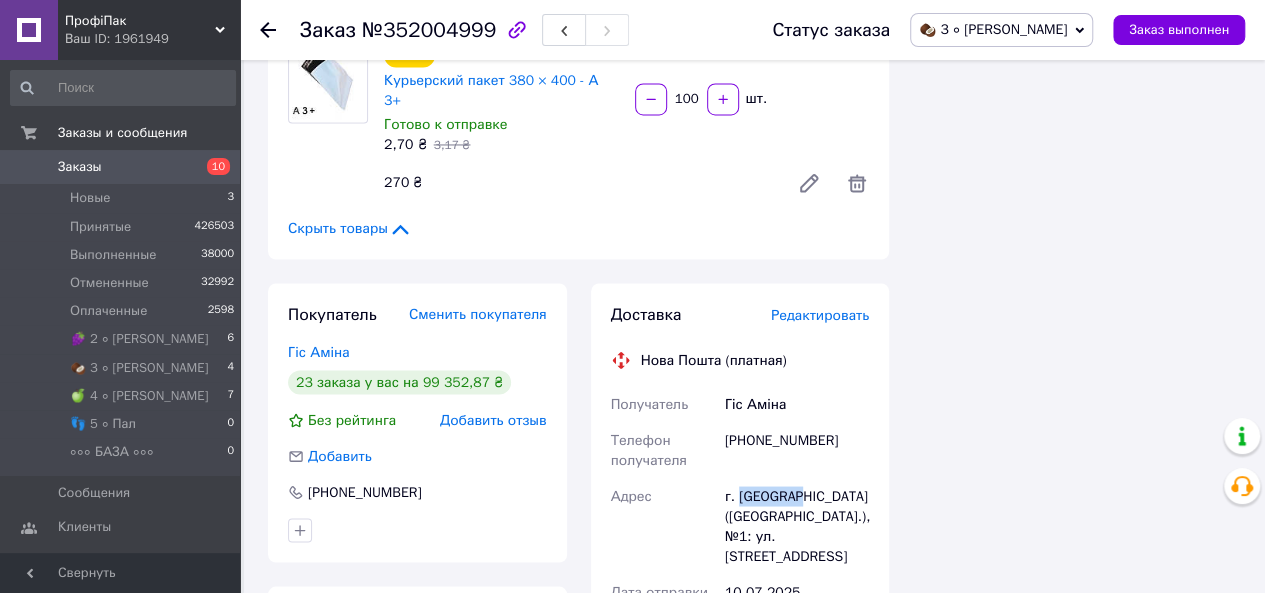 click on "г. [GEOGRAPHIC_DATA] ([GEOGRAPHIC_DATA].), №1: ул. [STREET_ADDRESS]" at bounding box center [797, 526] 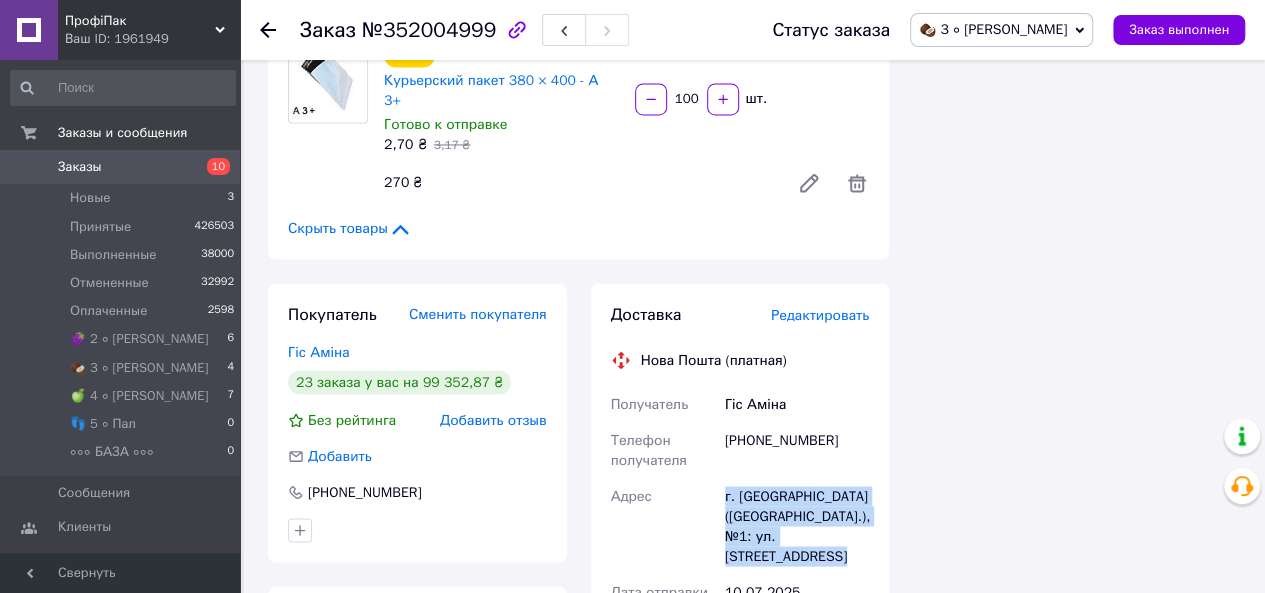 click on "г. [GEOGRAPHIC_DATA] ([GEOGRAPHIC_DATA].), №1: ул. [STREET_ADDRESS]" at bounding box center (797, 526) 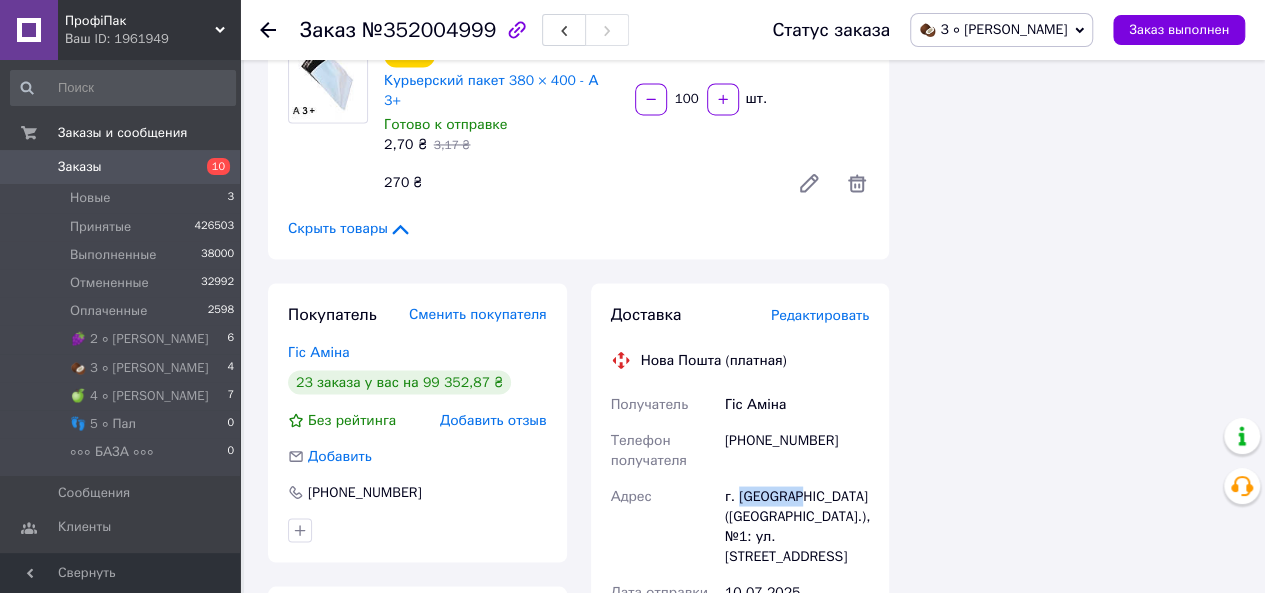 click on "г. [GEOGRAPHIC_DATA] ([GEOGRAPHIC_DATA].), №1: ул. [STREET_ADDRESS]" at bounding box center [797, 526] 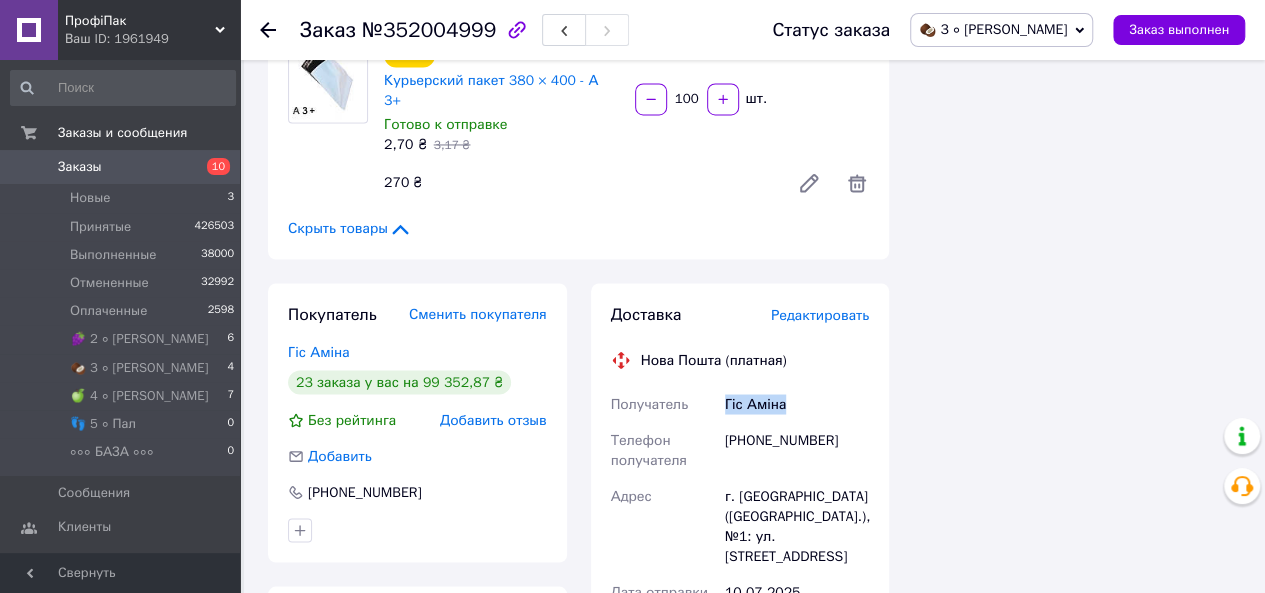 drag, startPoint x: 722, startPoint y: 390, endPoint x: 814, endPoint y: 397, distance: 92.26592 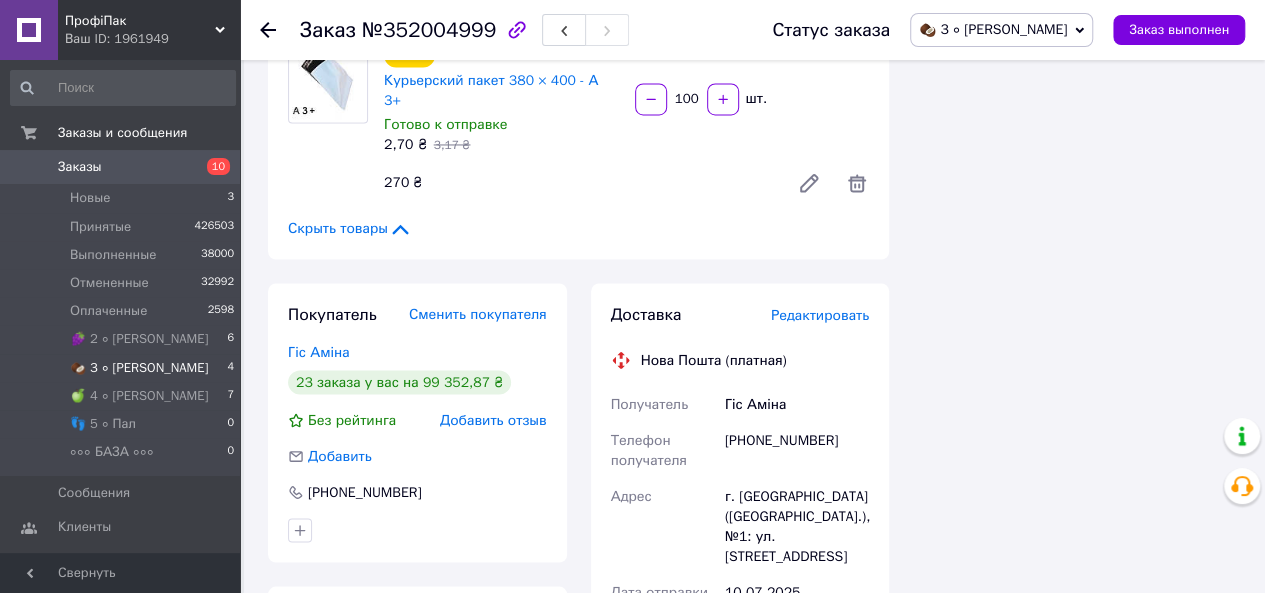 click on "🥥 3 ∘ [PERSON_NAME]" at bounding box center (139, 368) 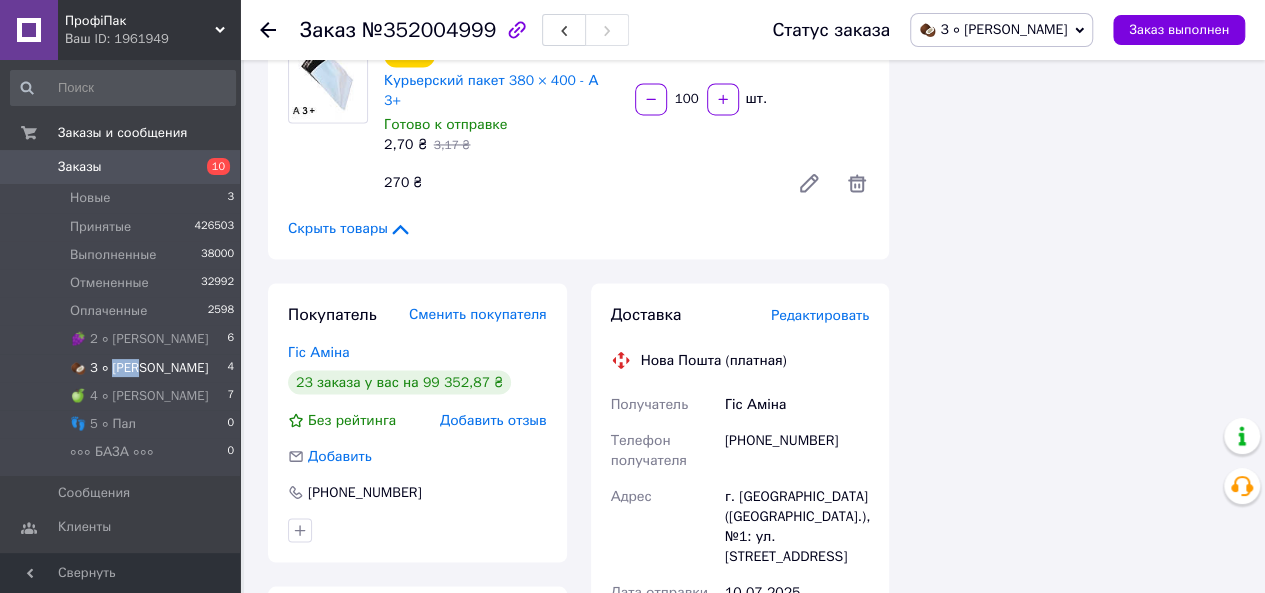 click on "🥥 3 ∘ [PERSON_NAME]" at bounding box center (139, 368) 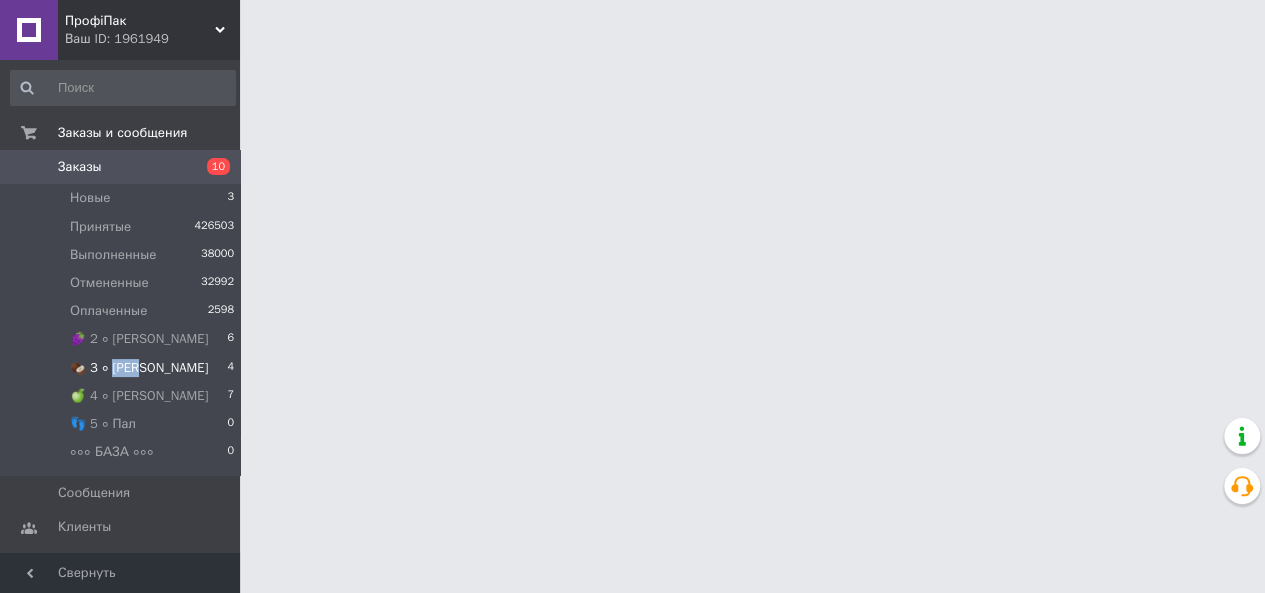 scroll, scrollTop: 0, scrollLeft: 0, axis: both 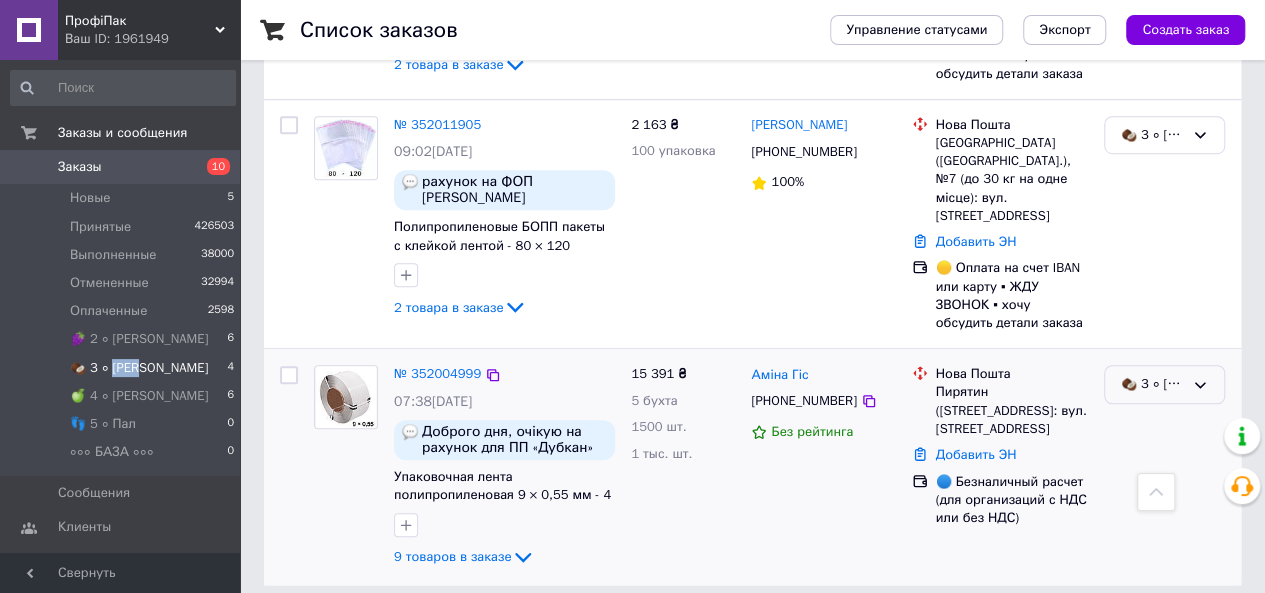 click on "🥥 3 ∘ [PERSON_NAME]" at bounding box center [1164, 384] 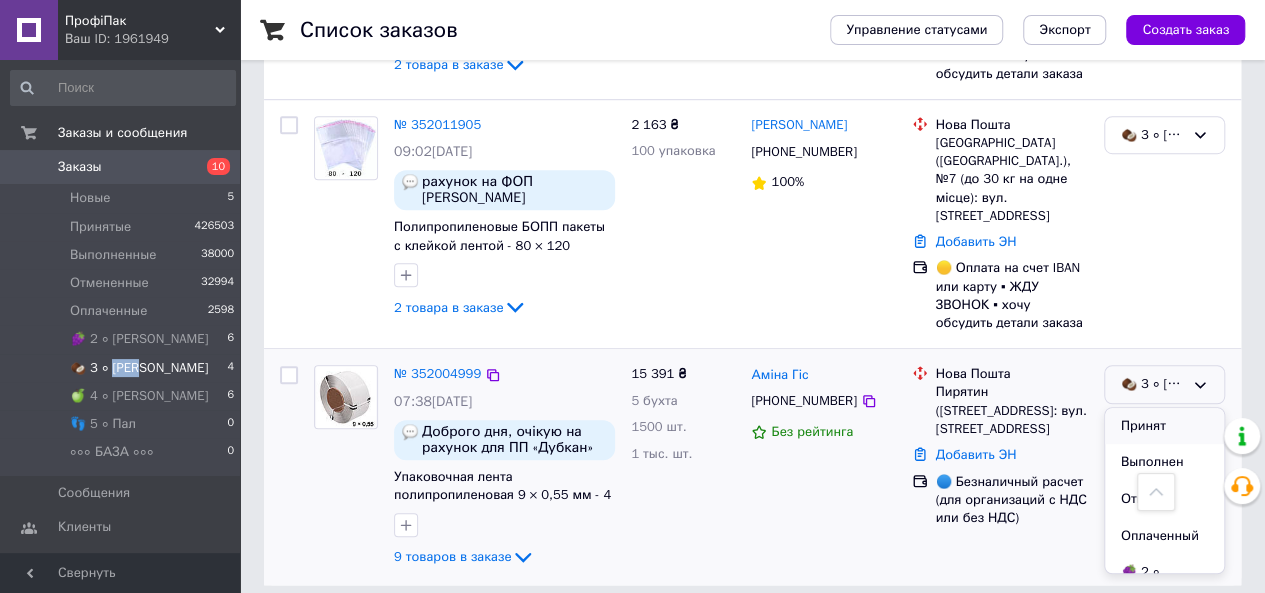 click on "Принят" at bounding box center (1164, 426) 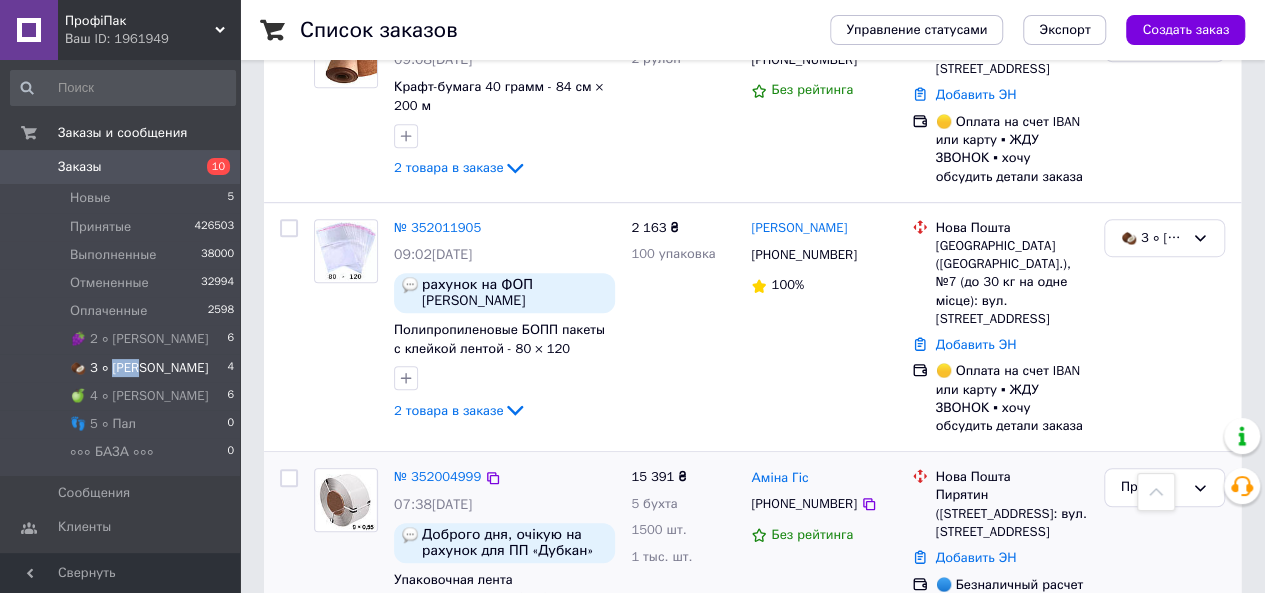 scroll, scrollTop: 603, scrollLeft: 0, axis: vertical 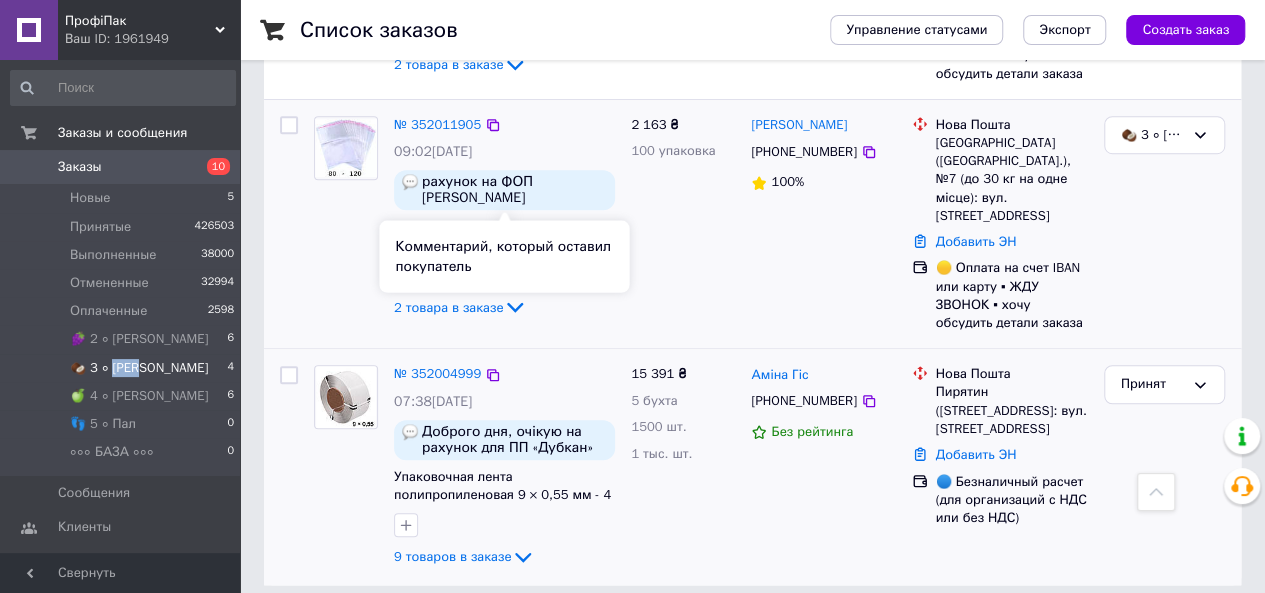 click on "рахунок на ФОП [PERSON_NAME]" at bounding box center [514, 190] 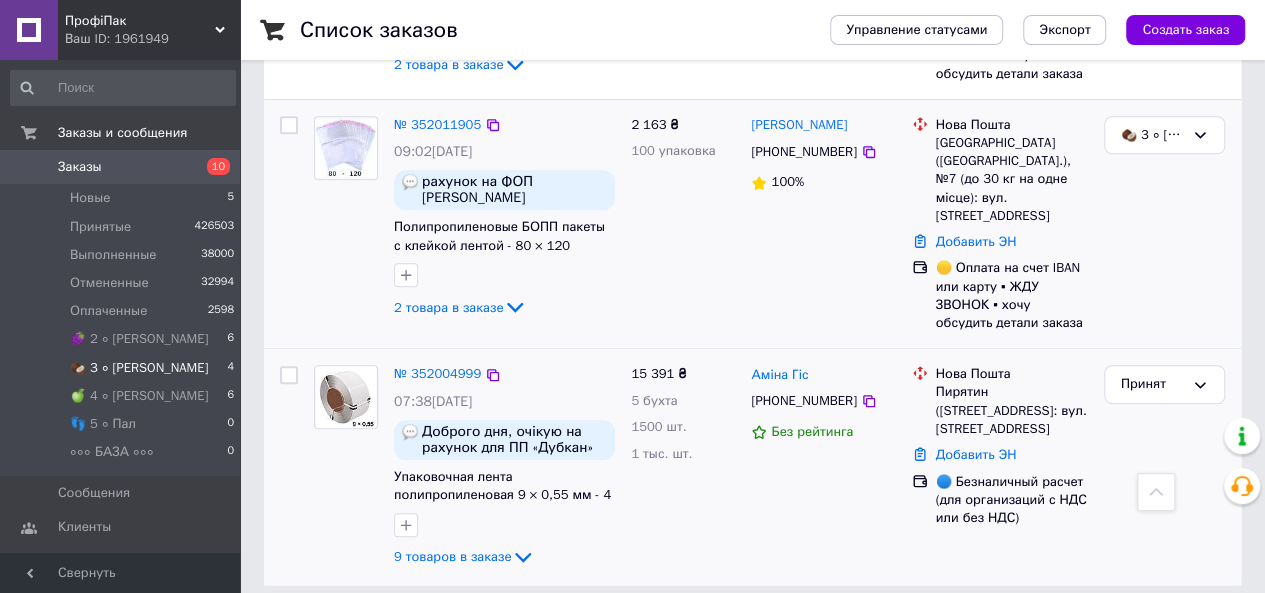 click on "рахунок на ФОП [PERSON_NAME]" at bounding box center (514, 190) 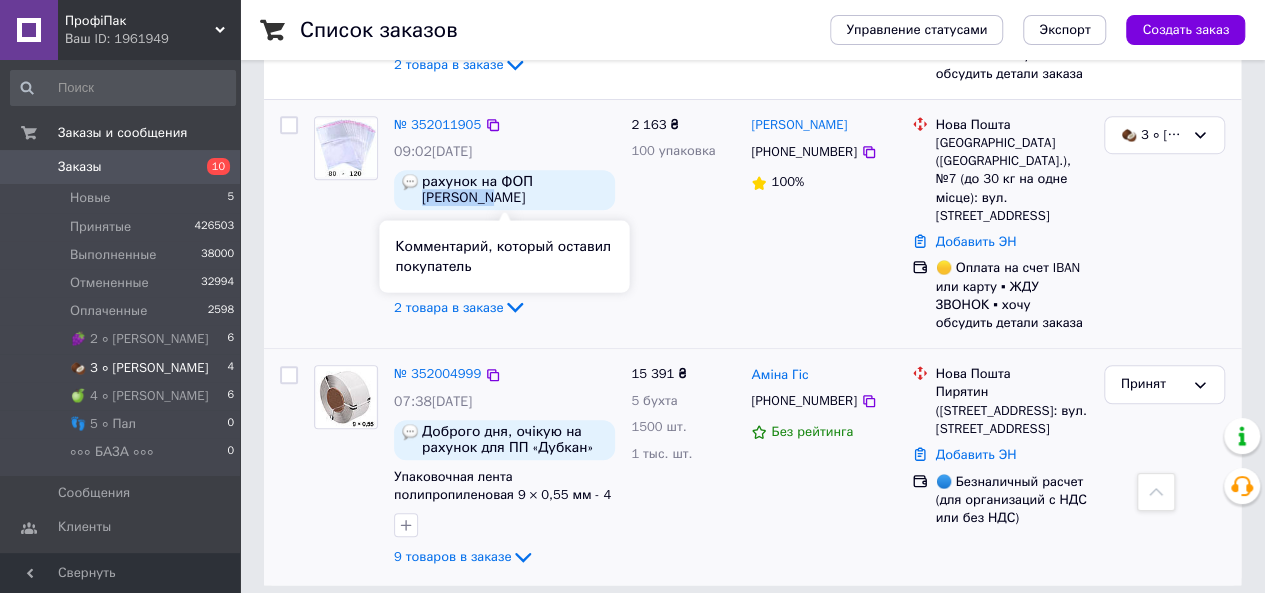 click on "рахунок на ФОП [PERSON_NAME]" at bounding box center [514, 190] 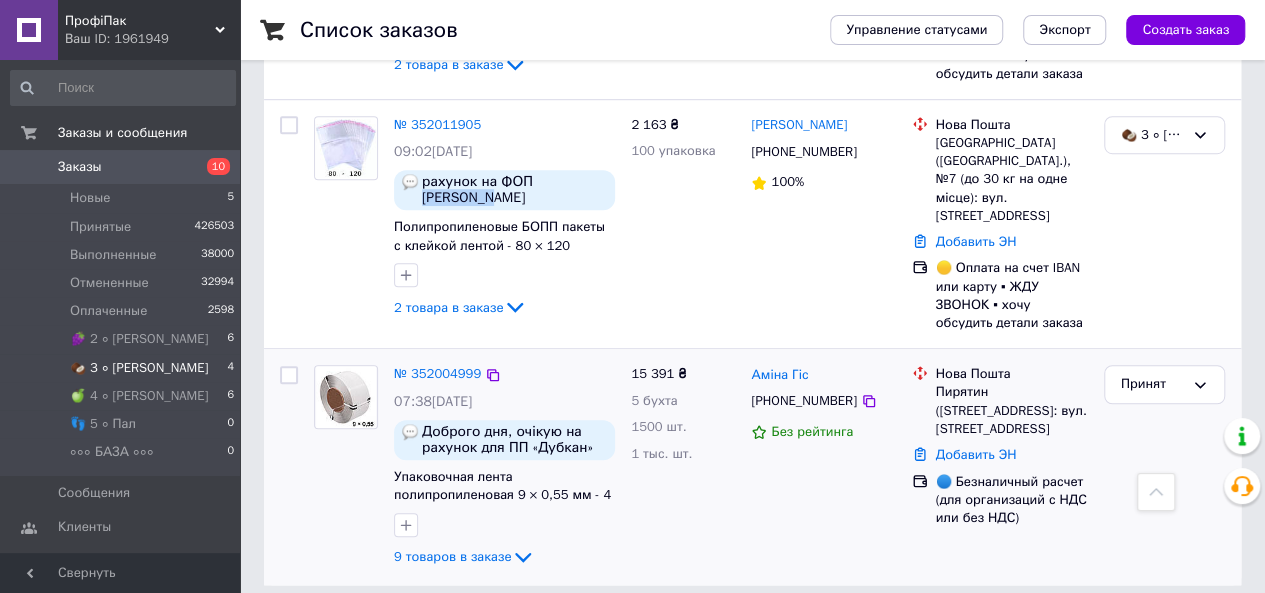 copy on "ПЯСЕЦЬКА" 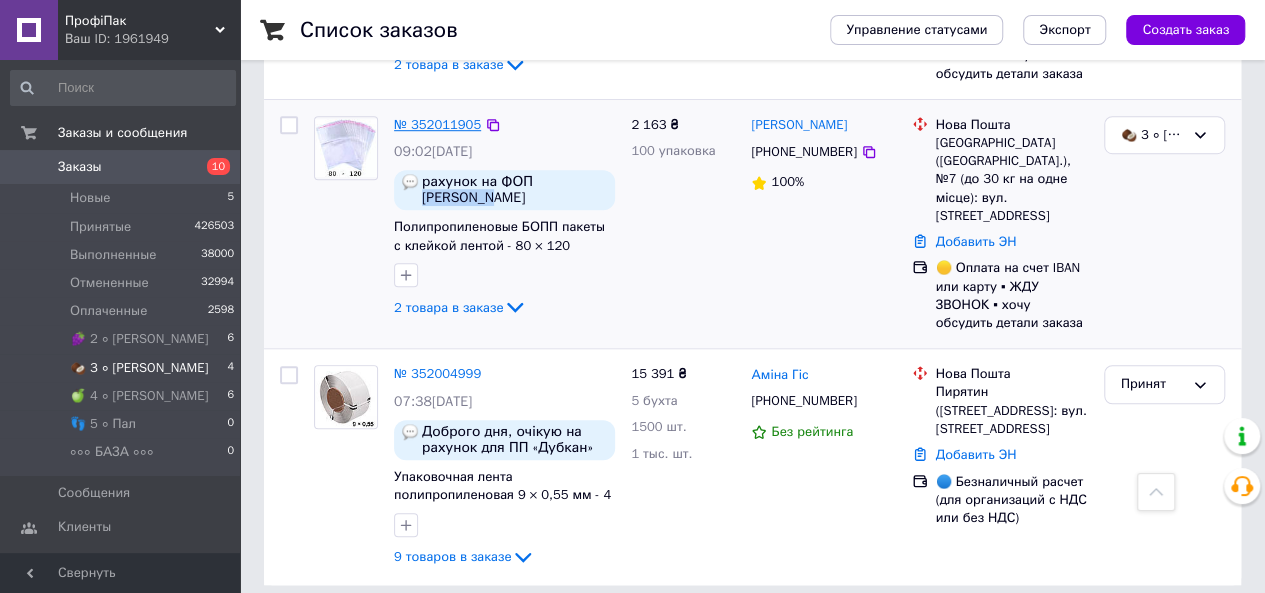 click on "№ 352011905" at bounding box center (437, 124) 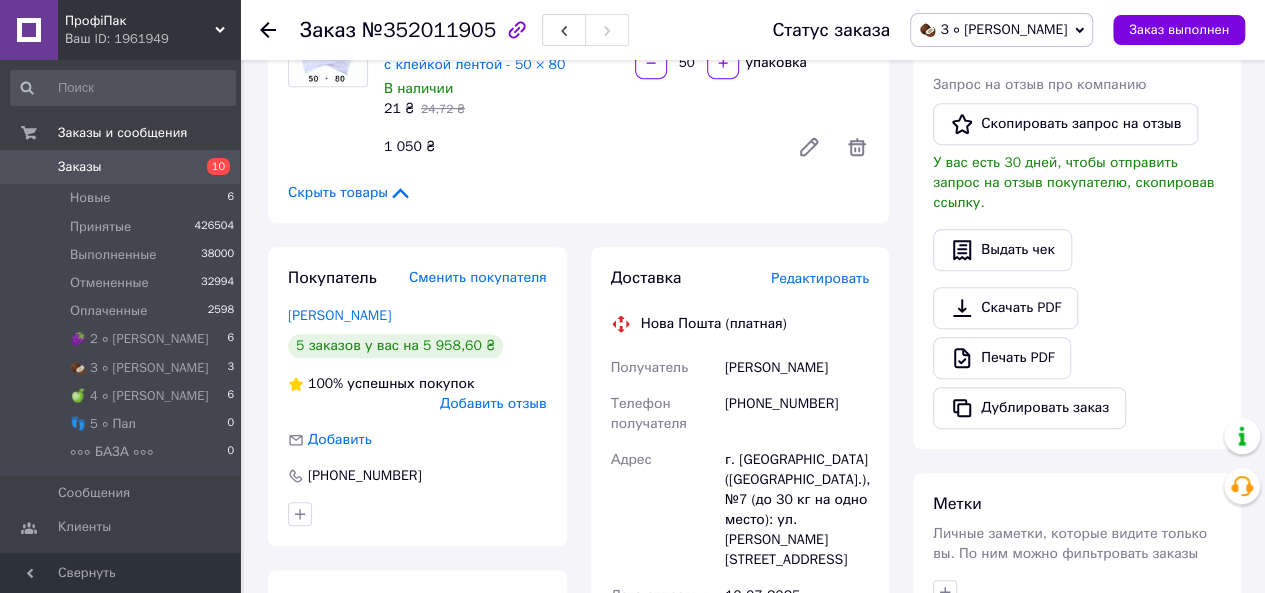 scroll, scrollTop: 500, scrollLeft: 0, axis: vertical 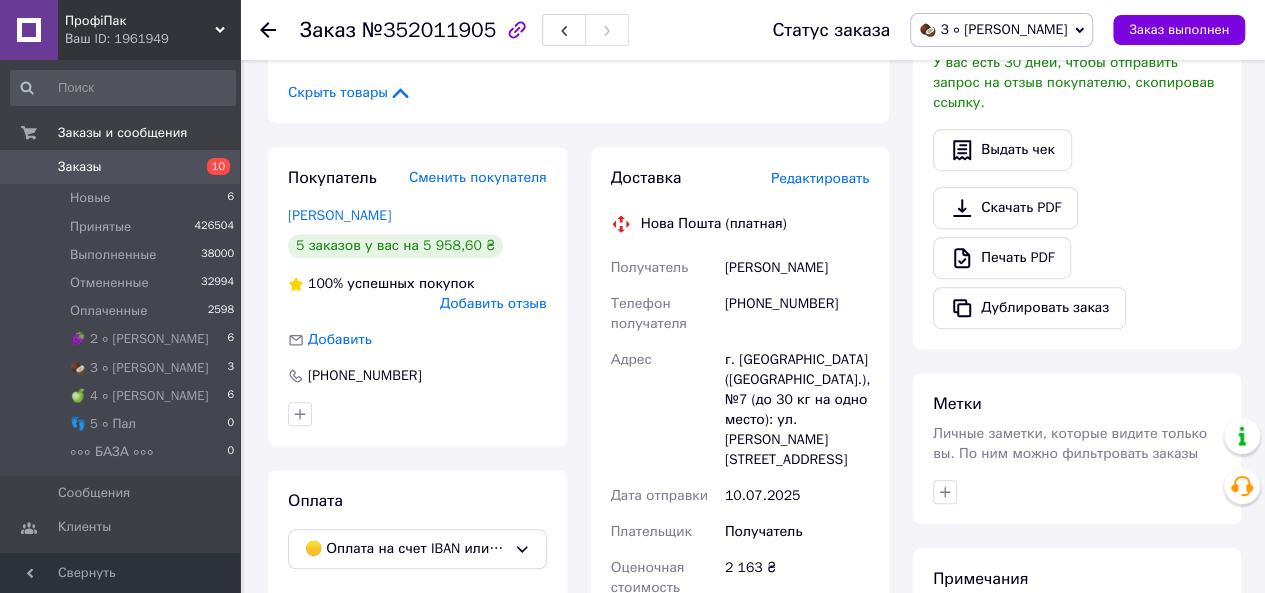 click on "[PHONE_NUMBER]" at bounding box center [797, 314] 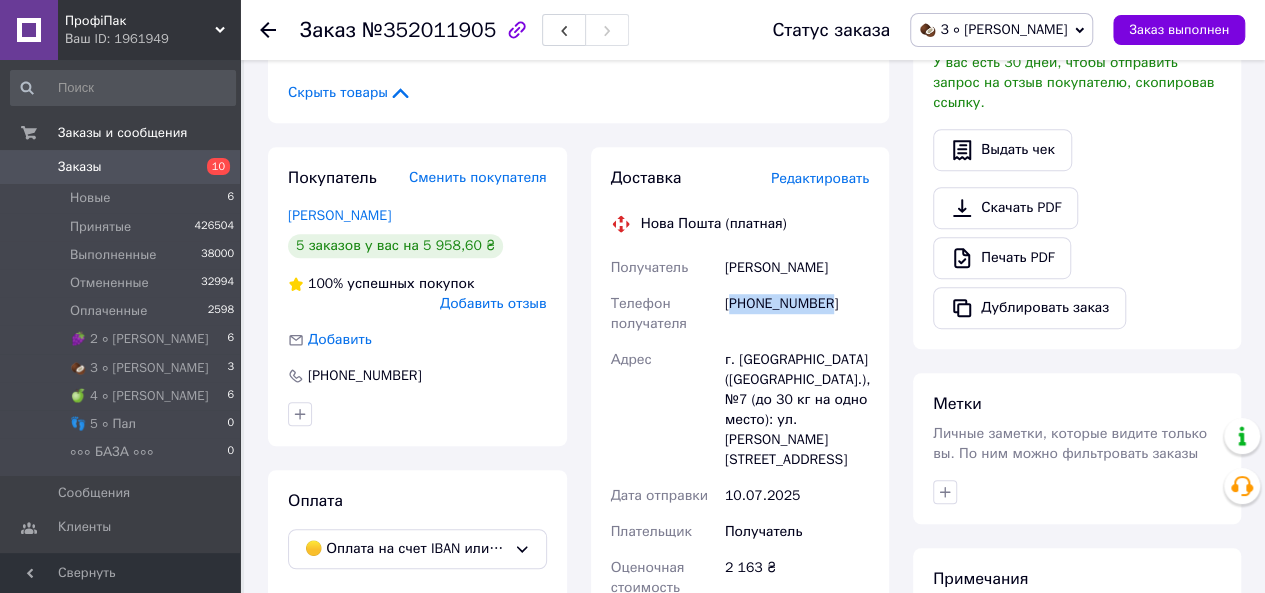 click on "[PHONE_NUMBER]" at bounding box center (797, 314) 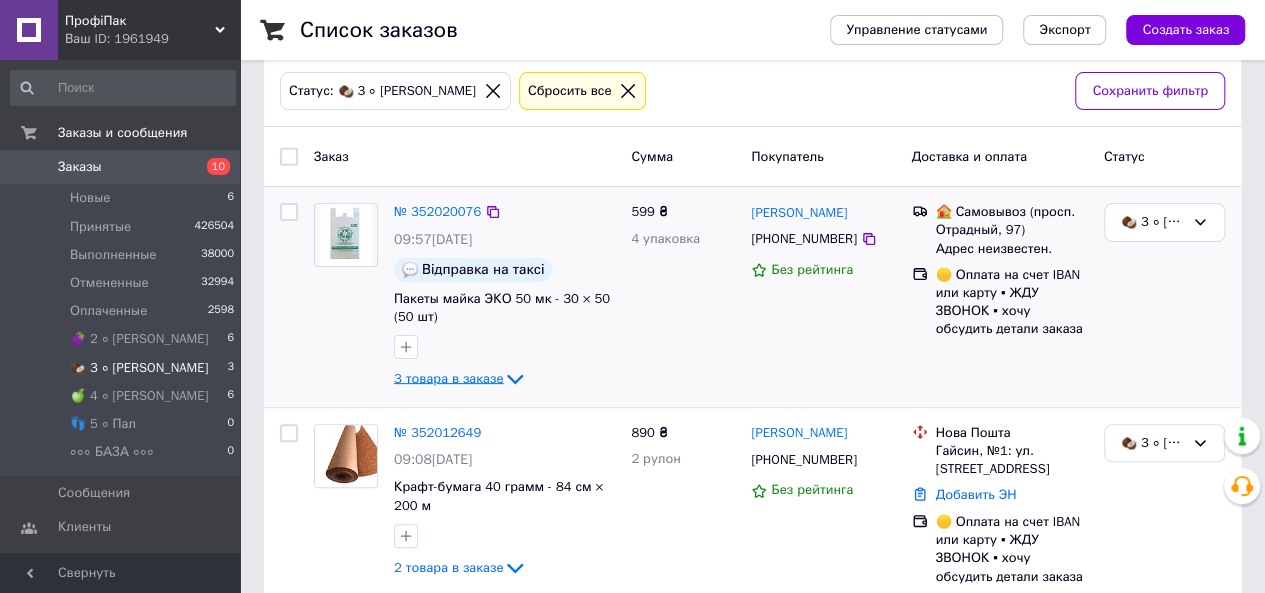 scroll, scrollTop: 200, scrollLeft: 0, axis: vertical 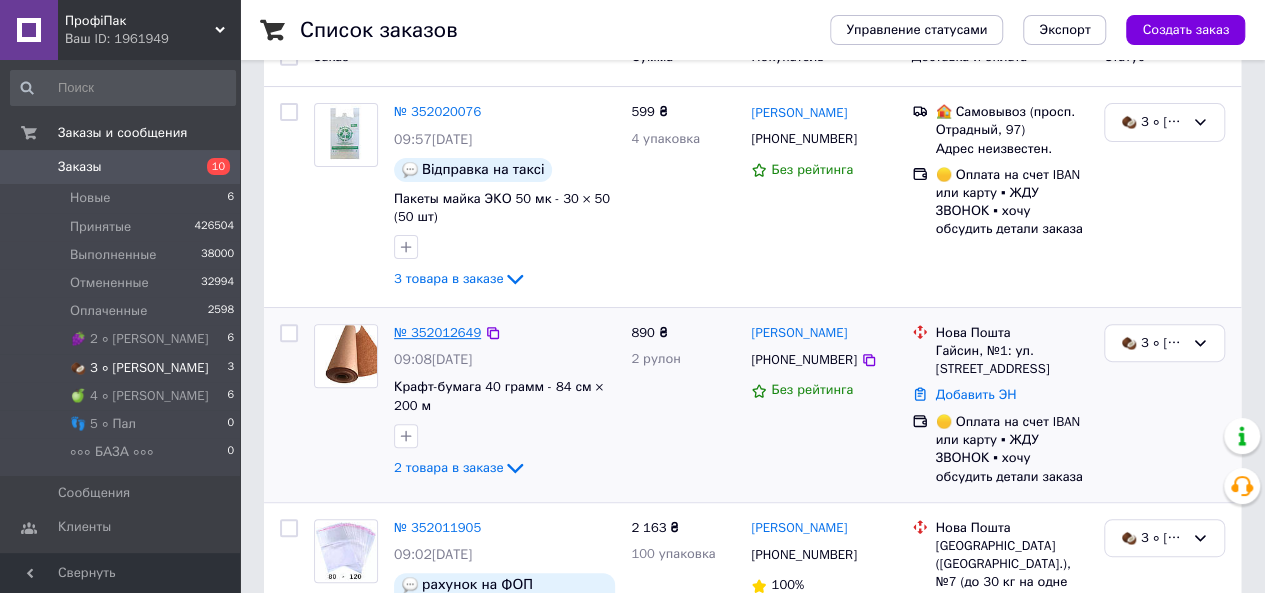 click on "№ 352012649" at bounding box center [437, 332] 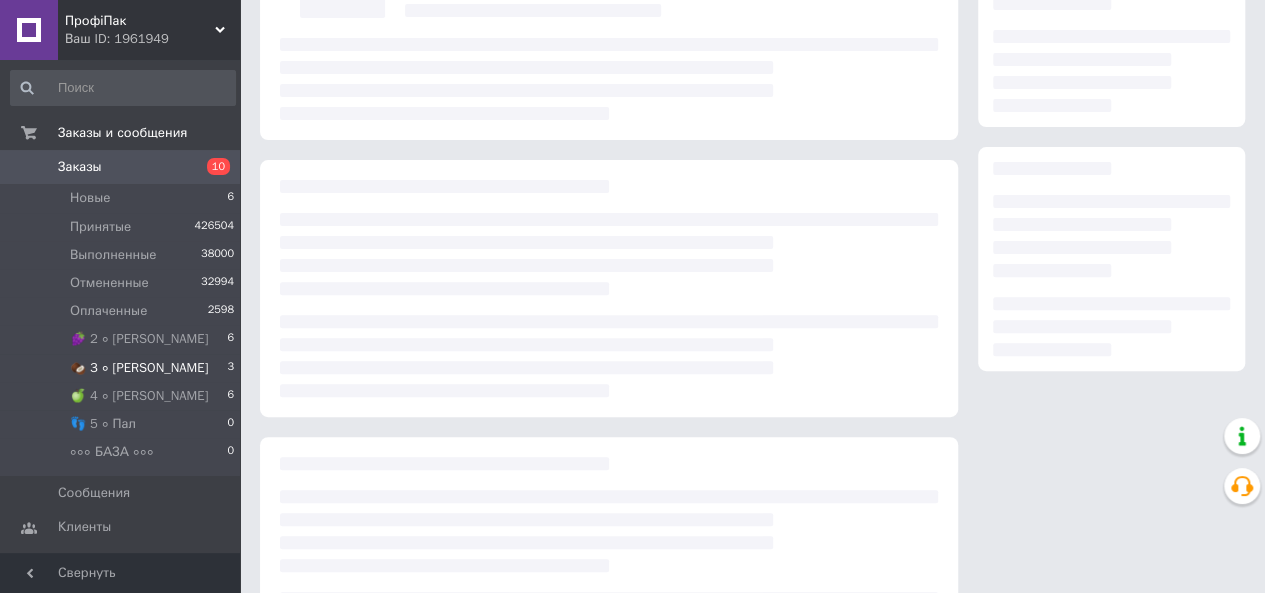click at bounding box center [609, 356] 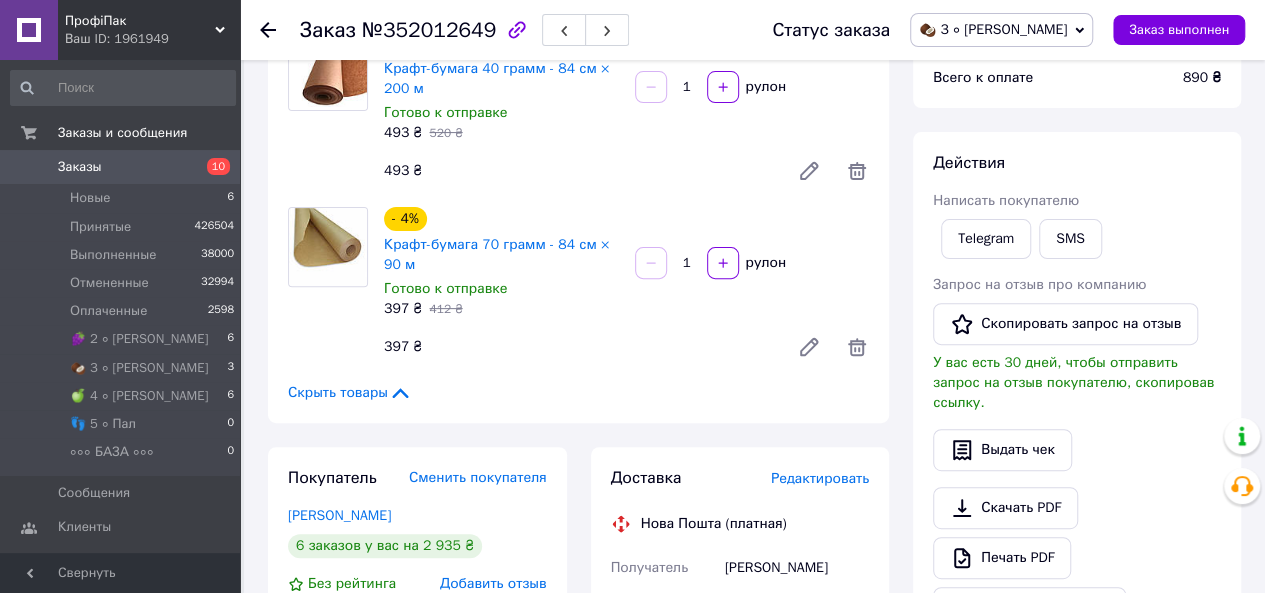 scroll, scrollTop: 0, scrollLeft: 0, axis: both 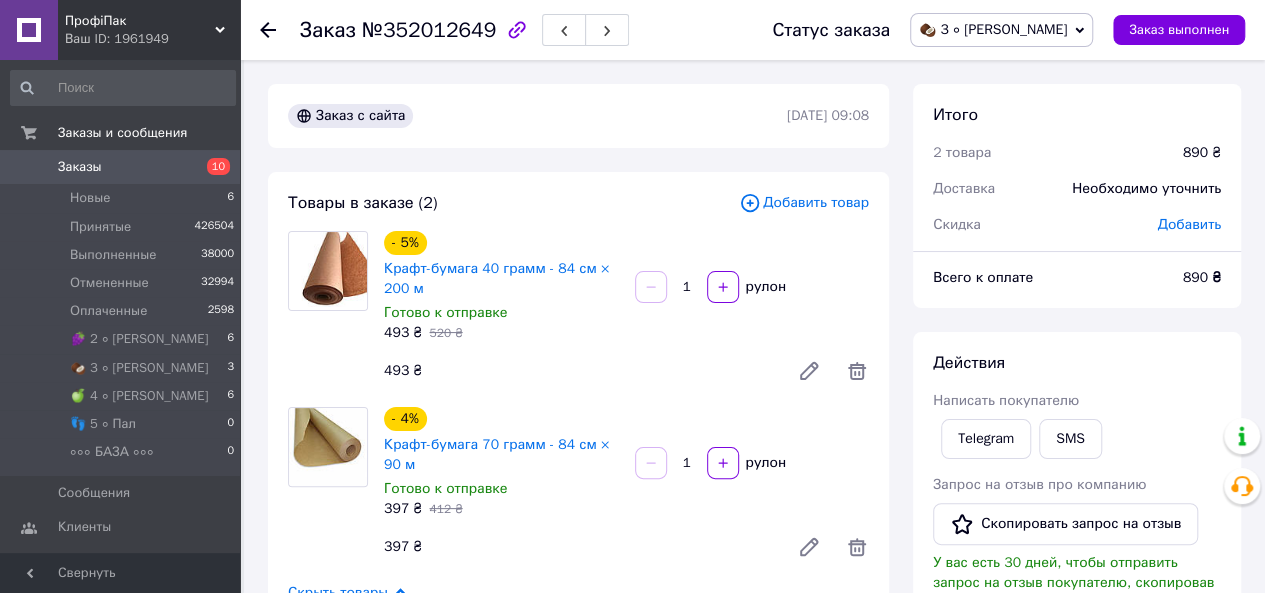 click 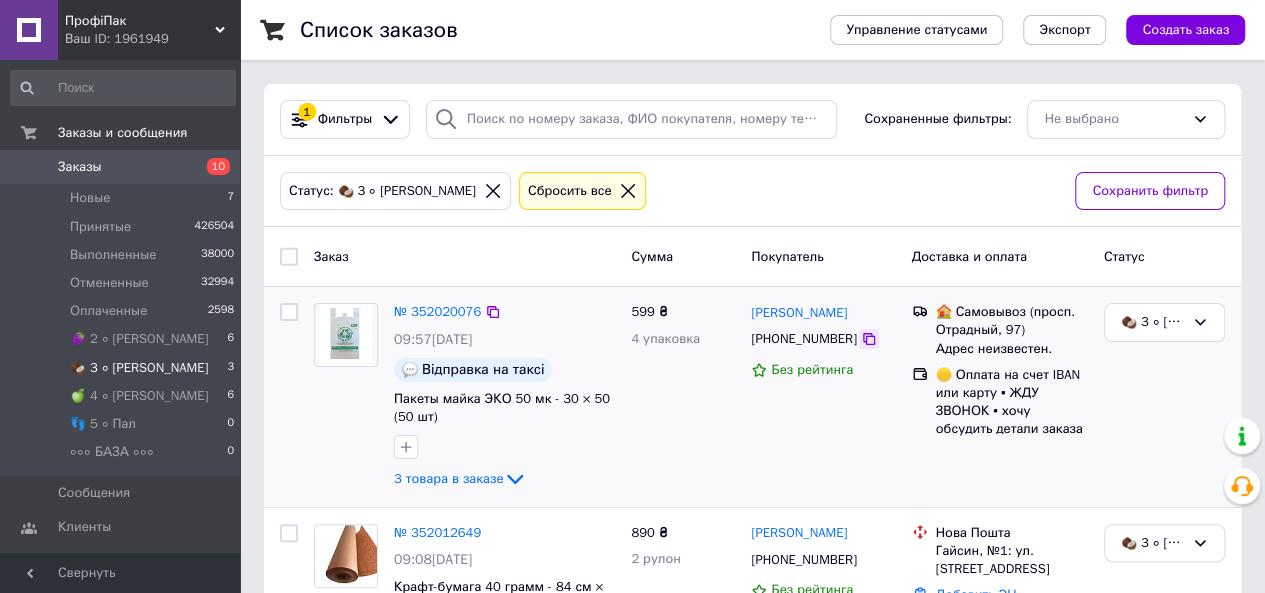 click 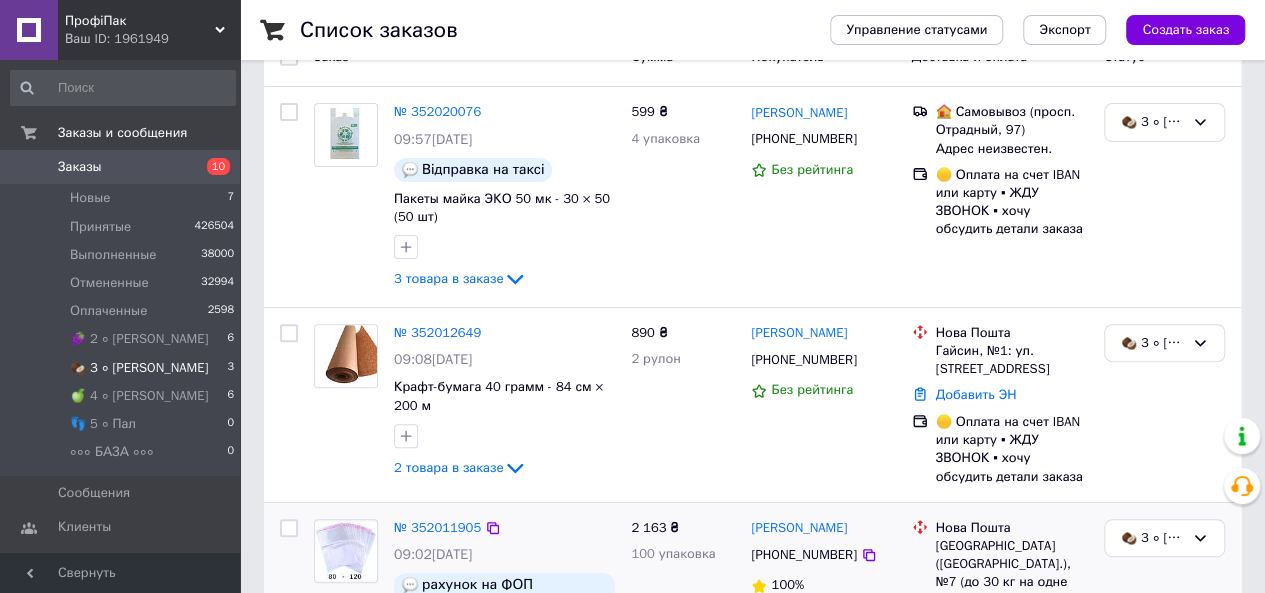 scroll, scrollTop: 366, scrollLeft: 0, axis: vertical 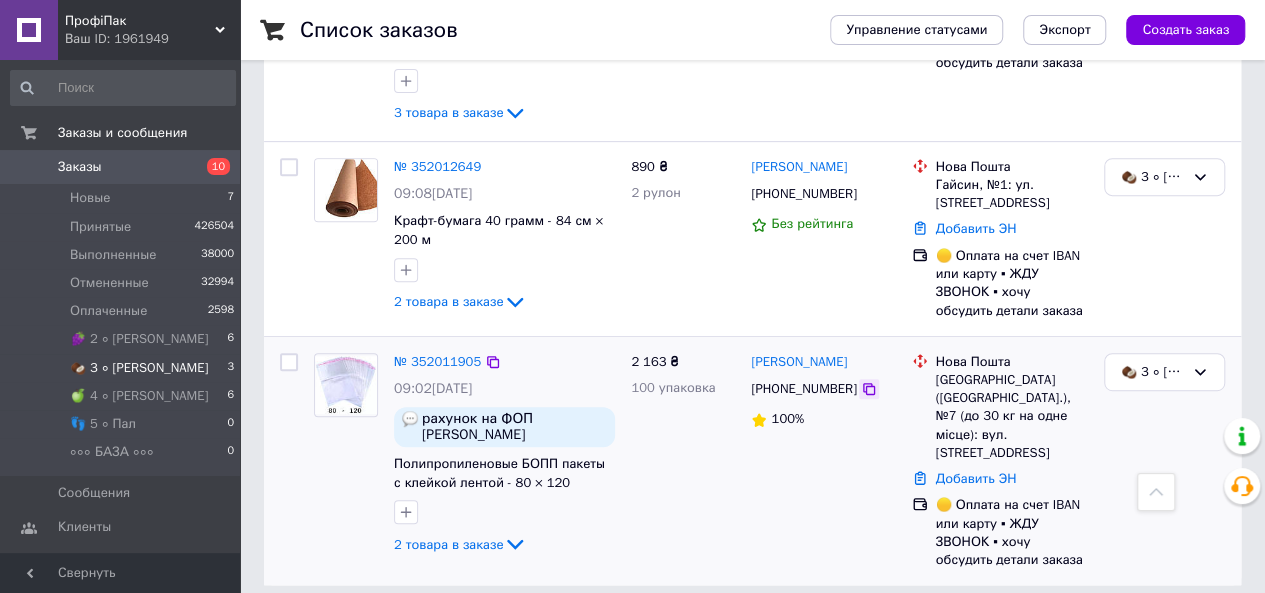 click 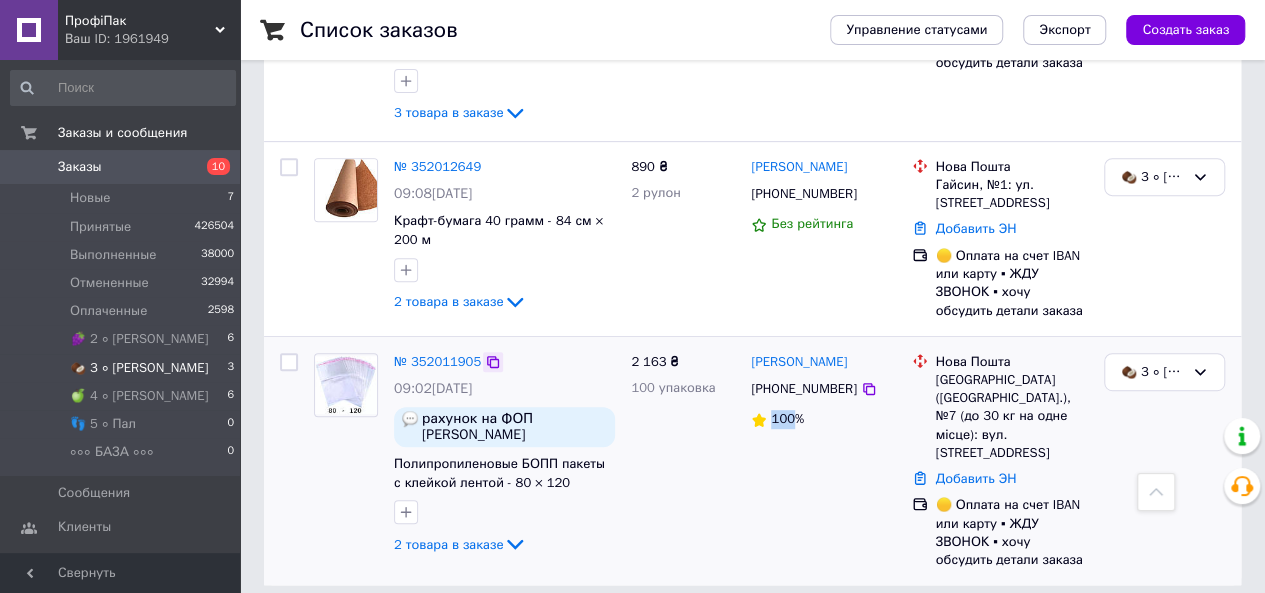 click 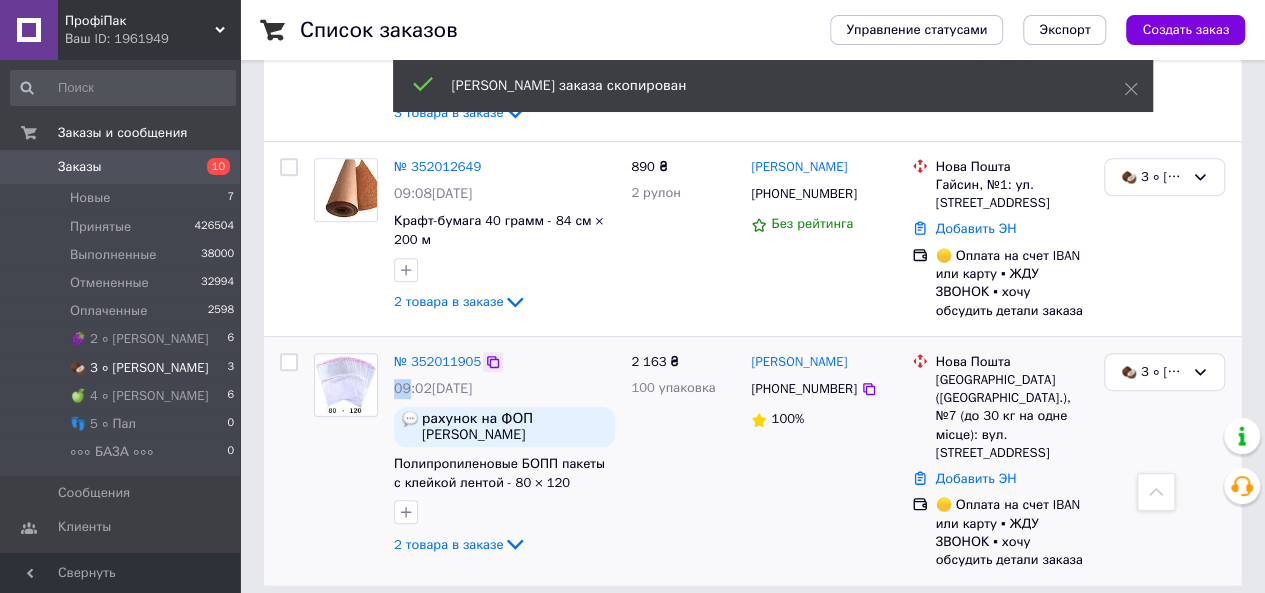 click 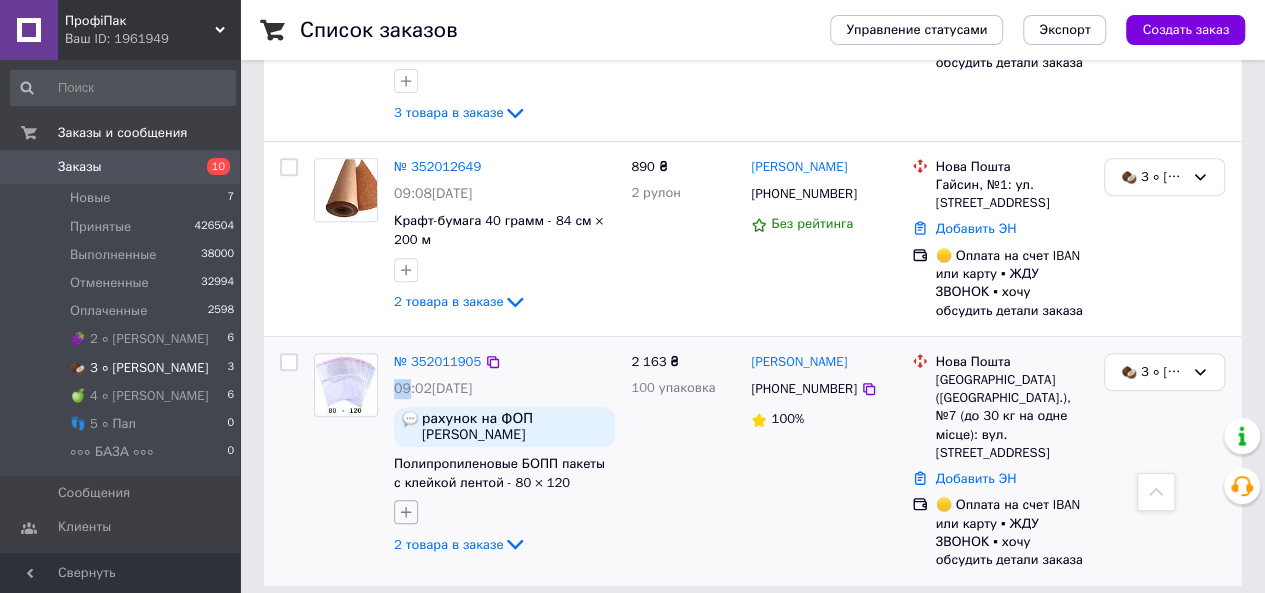 click at bounding box center (406, 512) 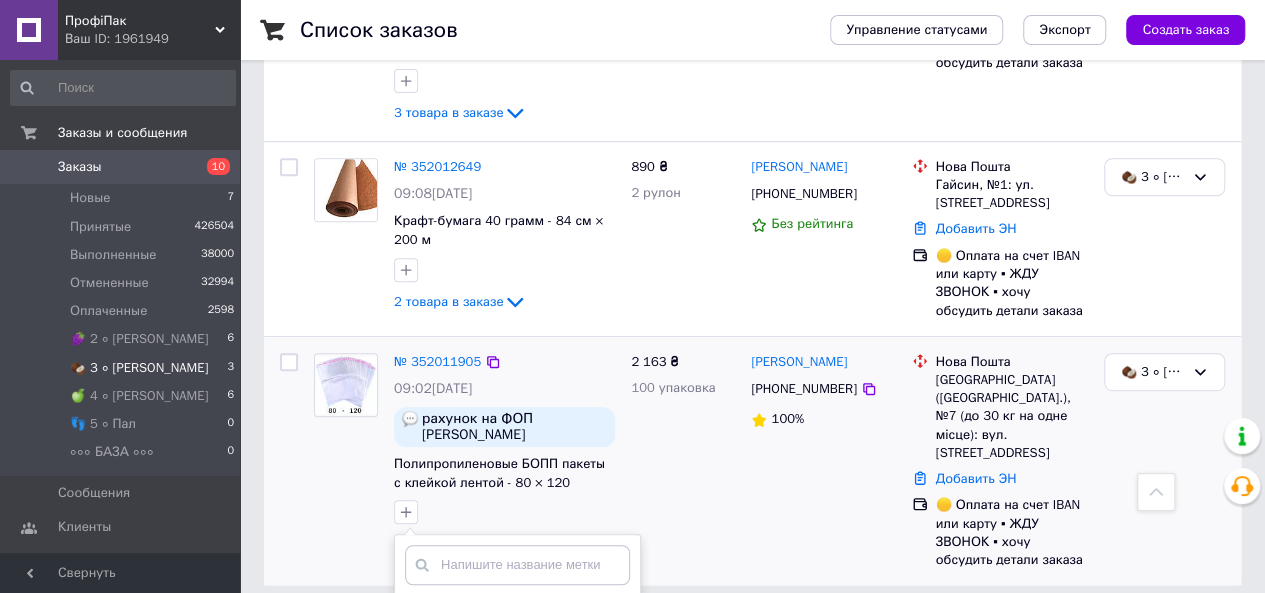 scroll, scrollTop: 466, scrollLeft: 0, axis: vertical 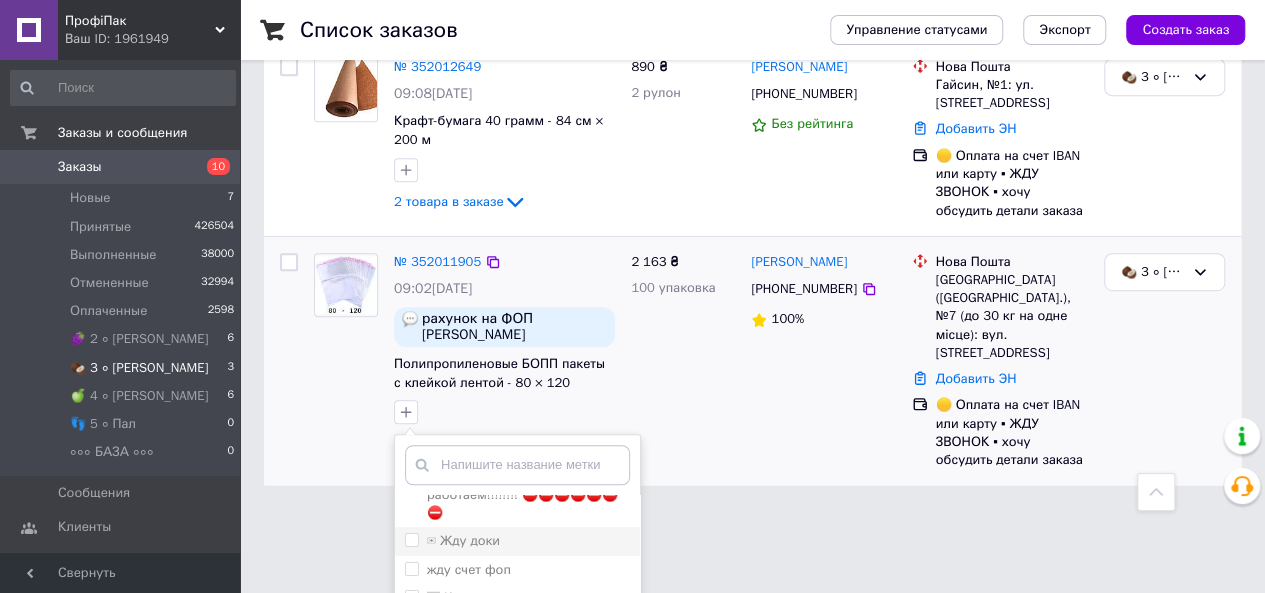 click on "✉ Жду доки" at bounding box center [411, 539] 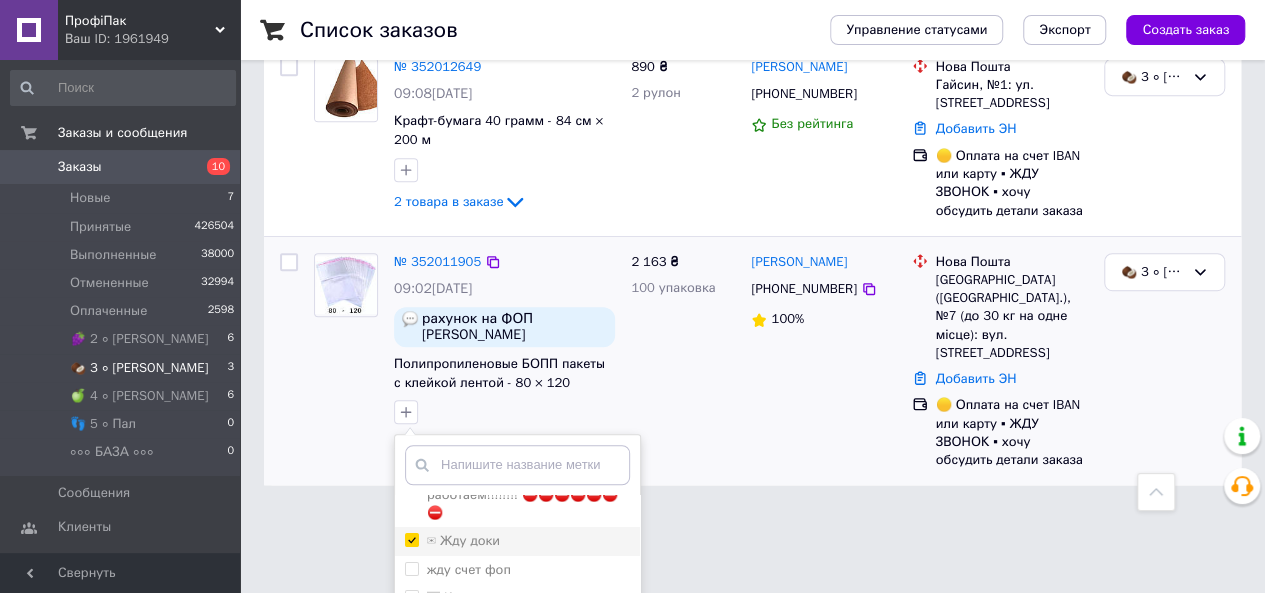 checkbox on "true" 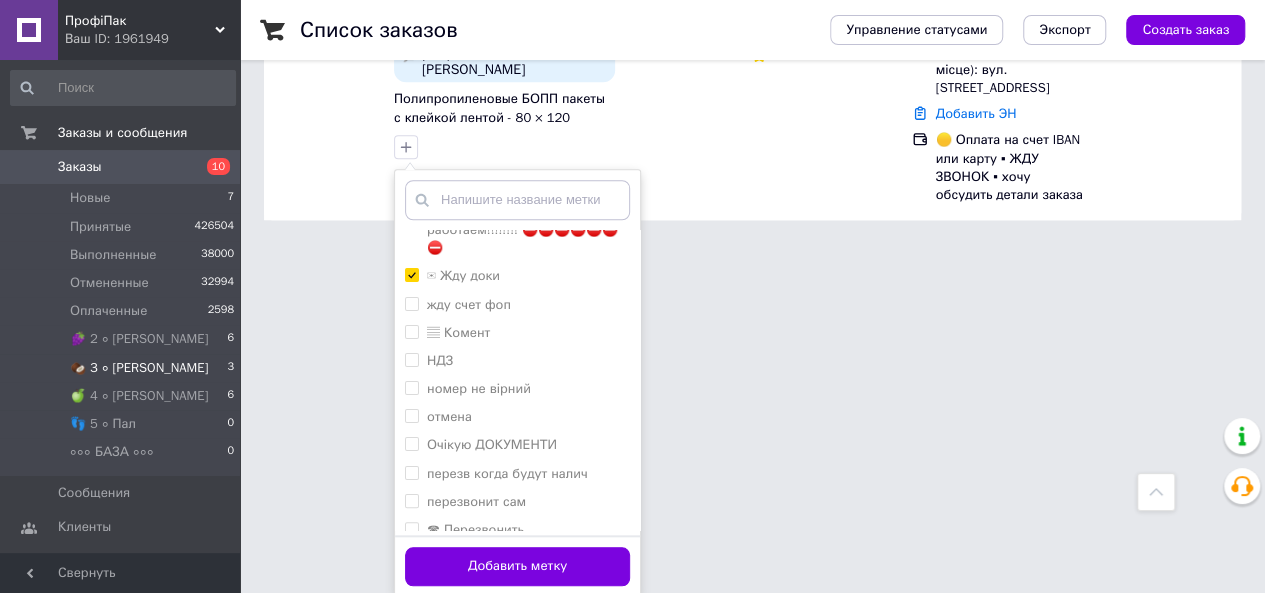 click on "Добавить метку" at bounding box center [517, 566] 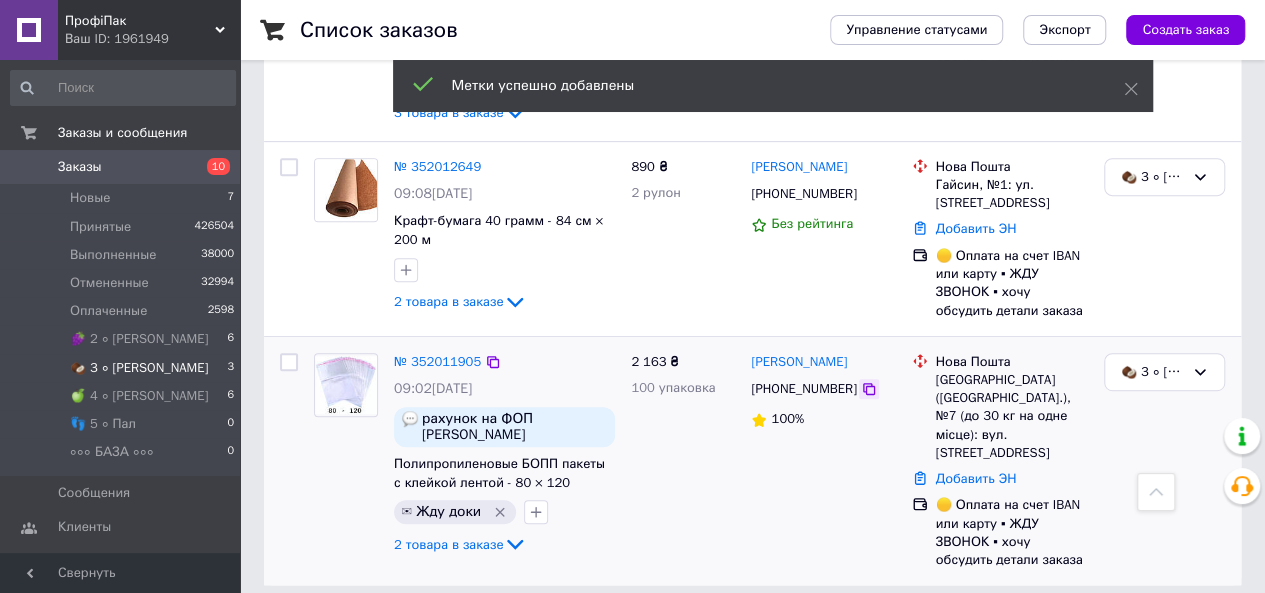 click 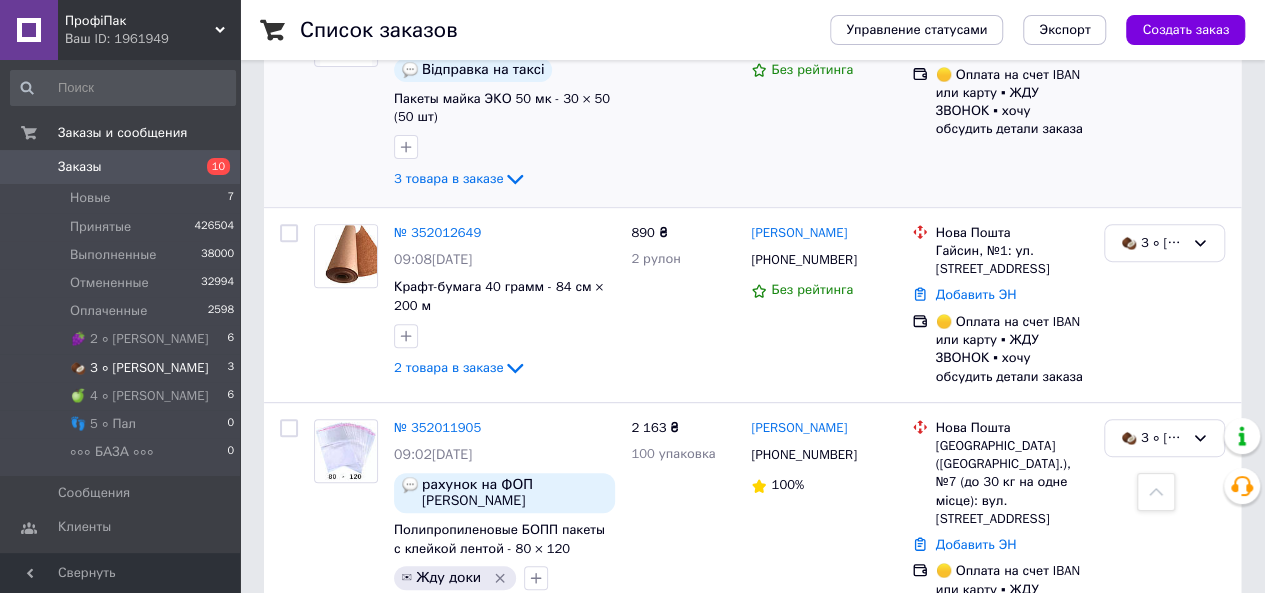scroll, scrollTop: 366, scrollLeft: 0, axis: vertical 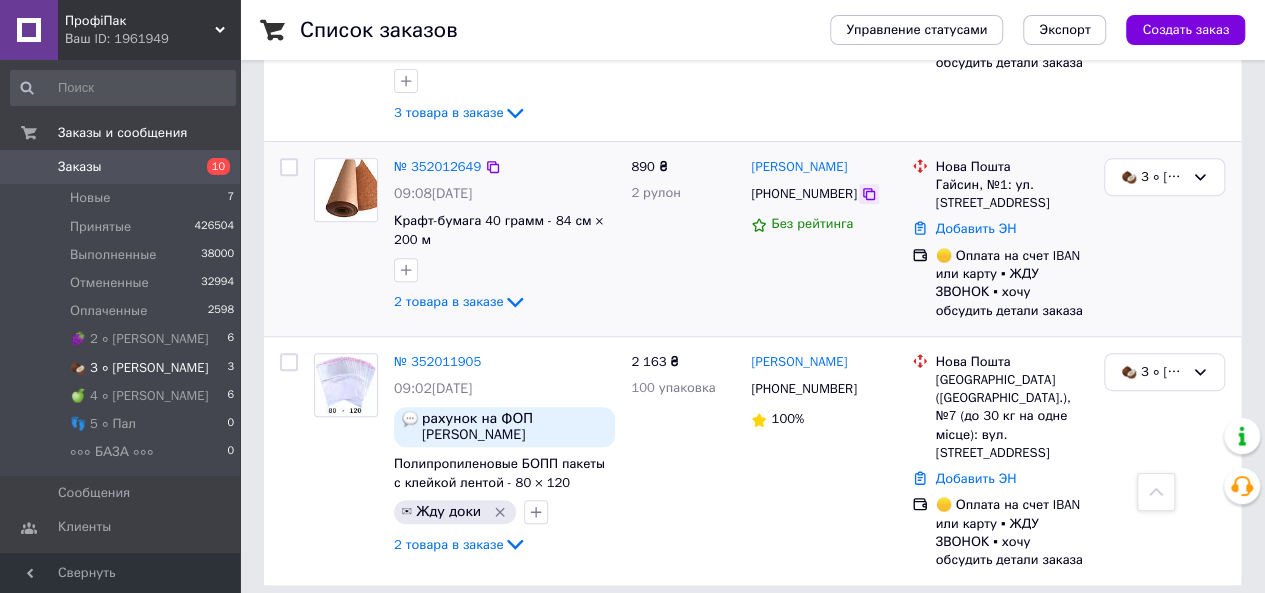 click 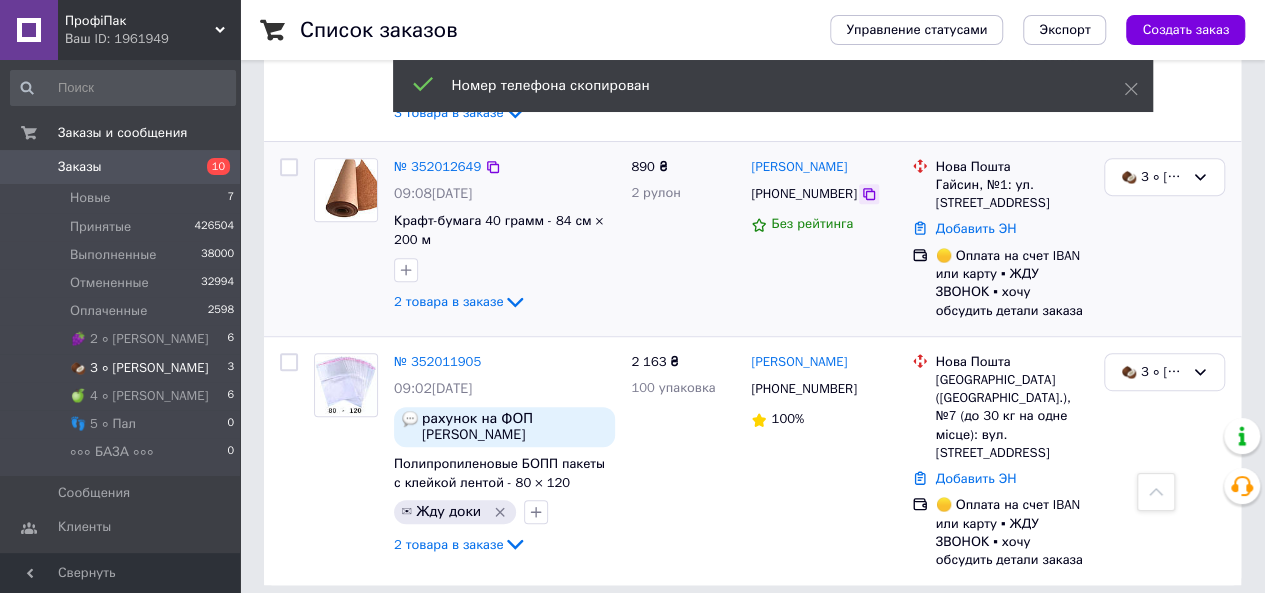 click 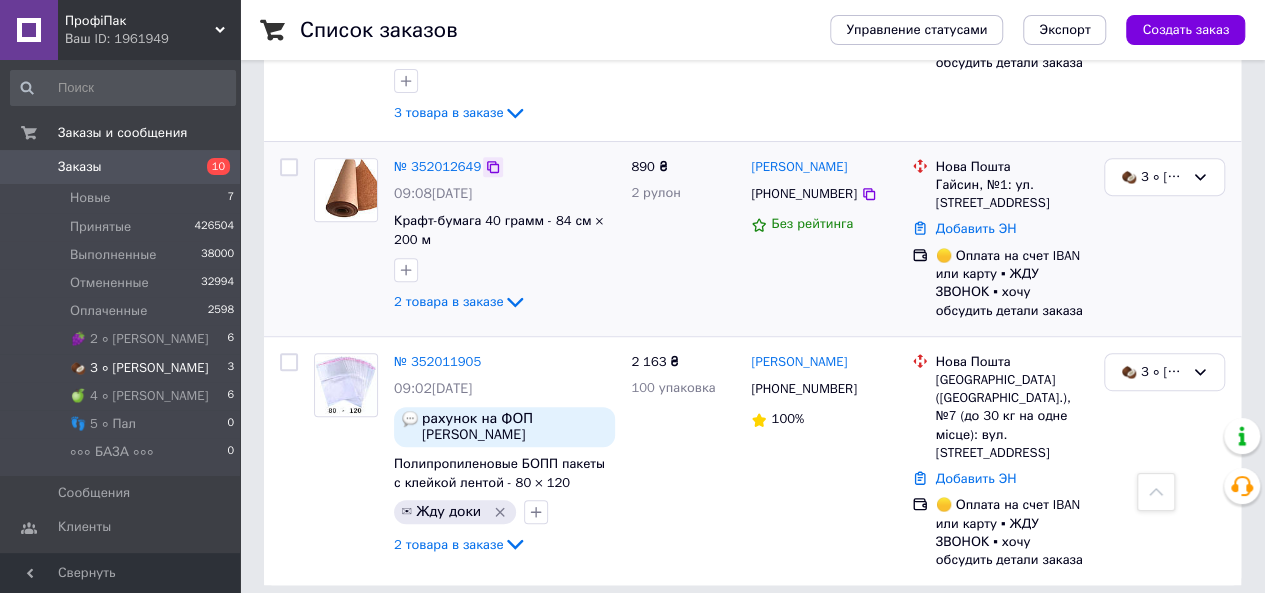 click 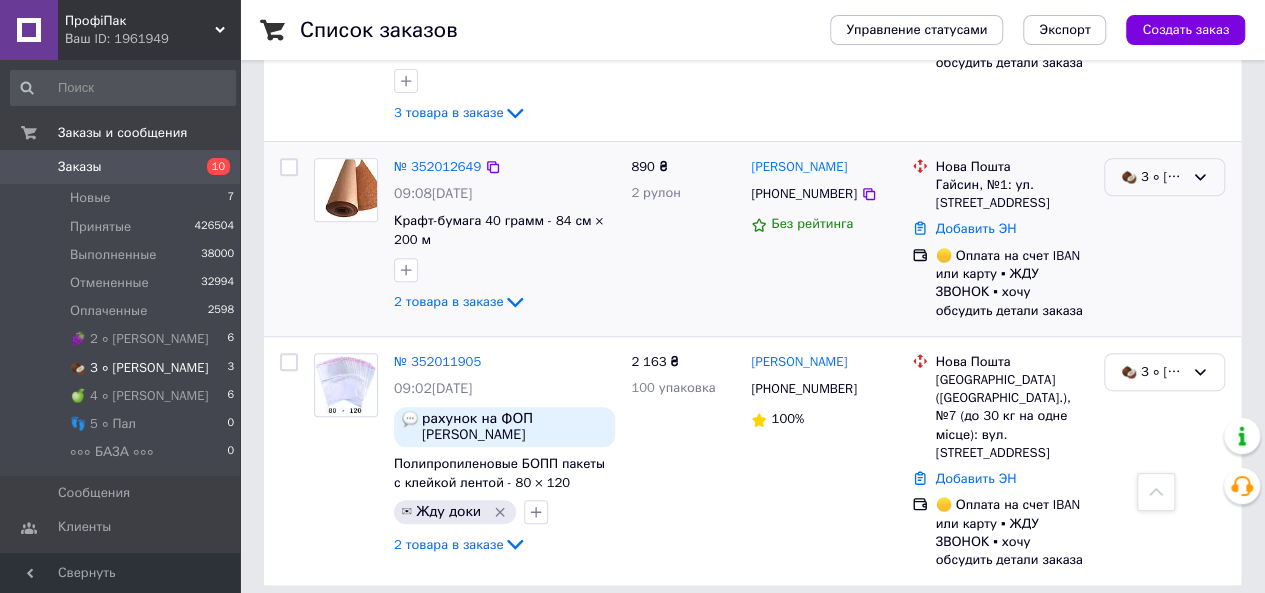 click 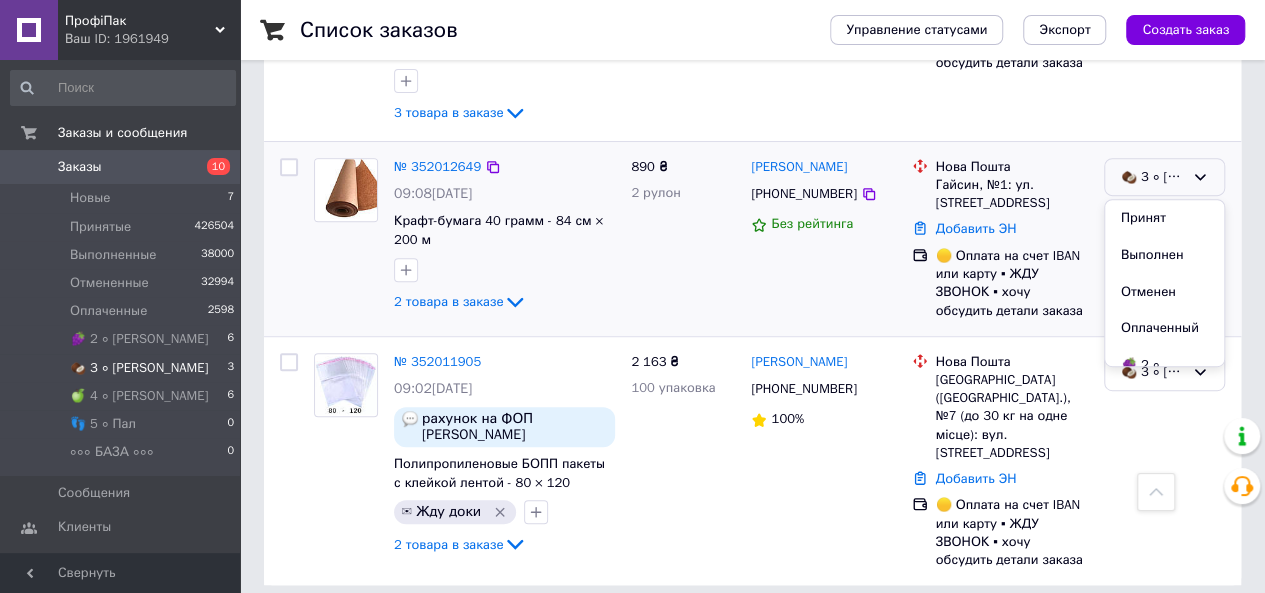 click on "Принят" at bounding box center (1164, 218) 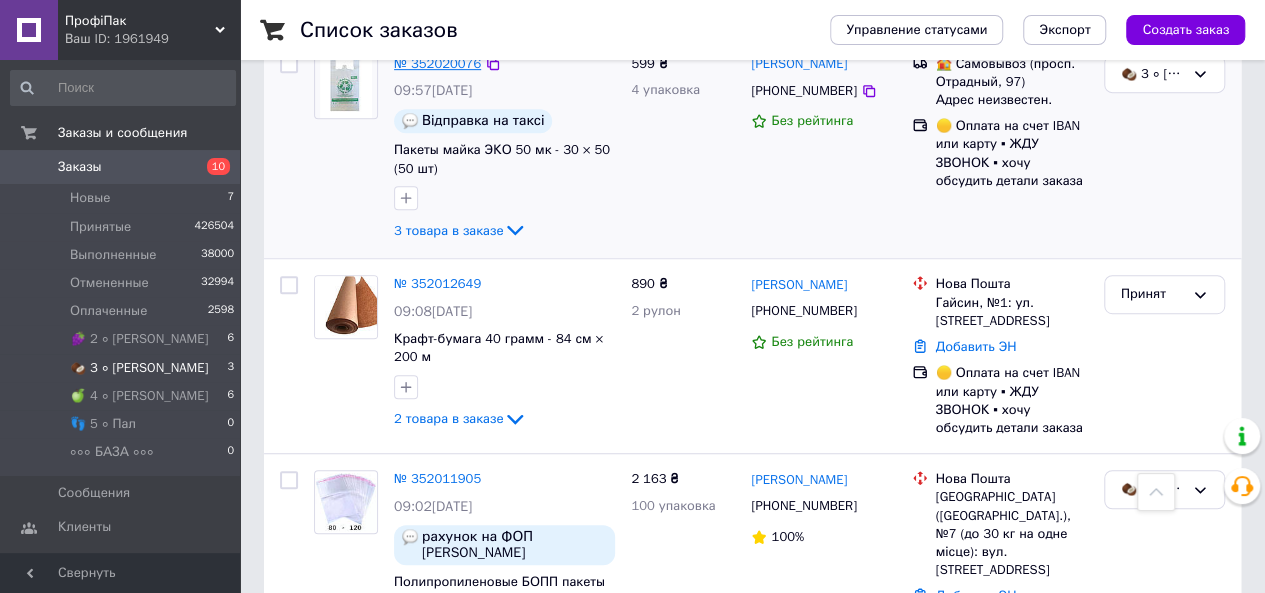 scroll, scrollTop: 598, scrollLeft: 0, axis: vertical 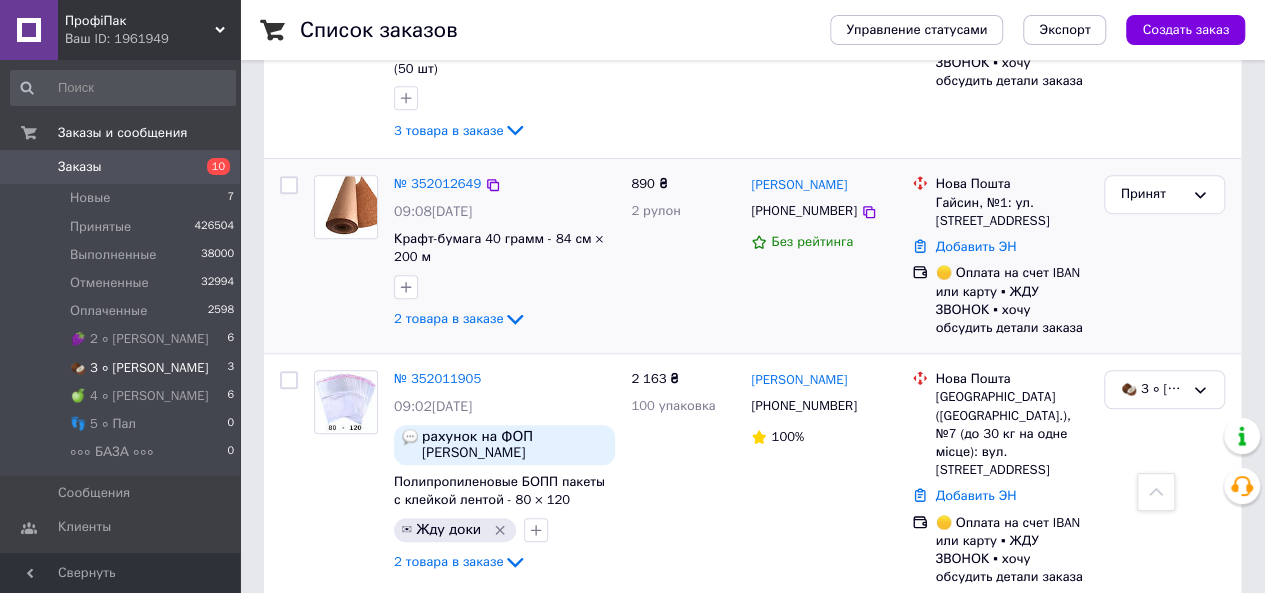 click on "Без рейтинга" at bounding box center (812, 241) 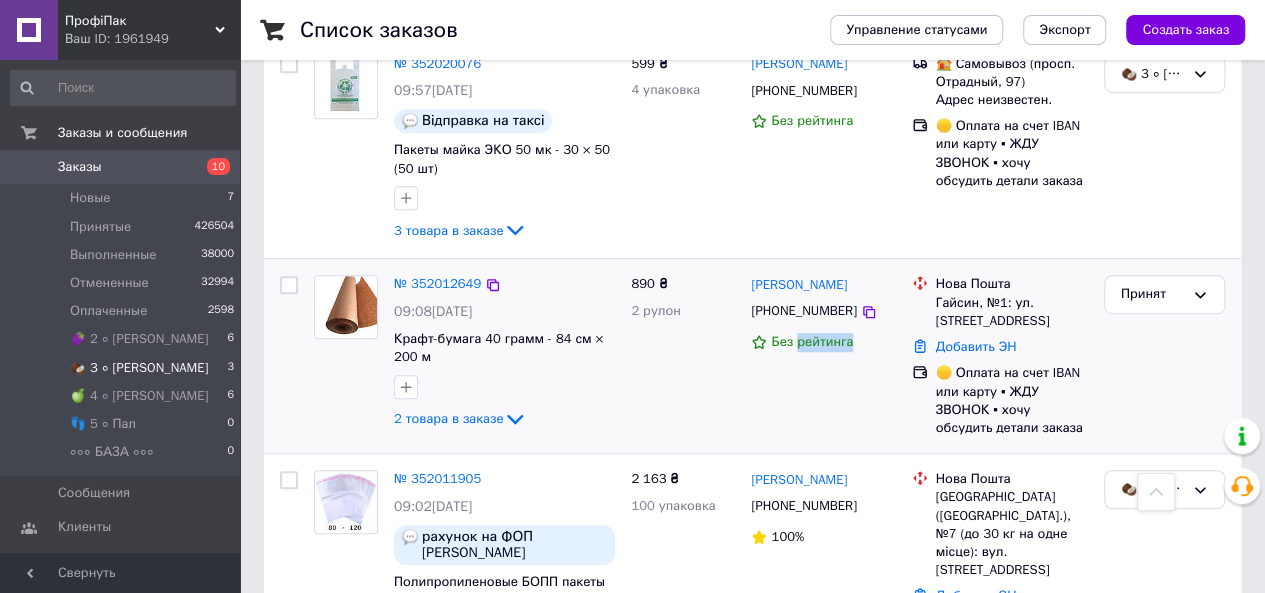 scroll, scrollTop: 398, scrollLeft: 0, axis: vertical 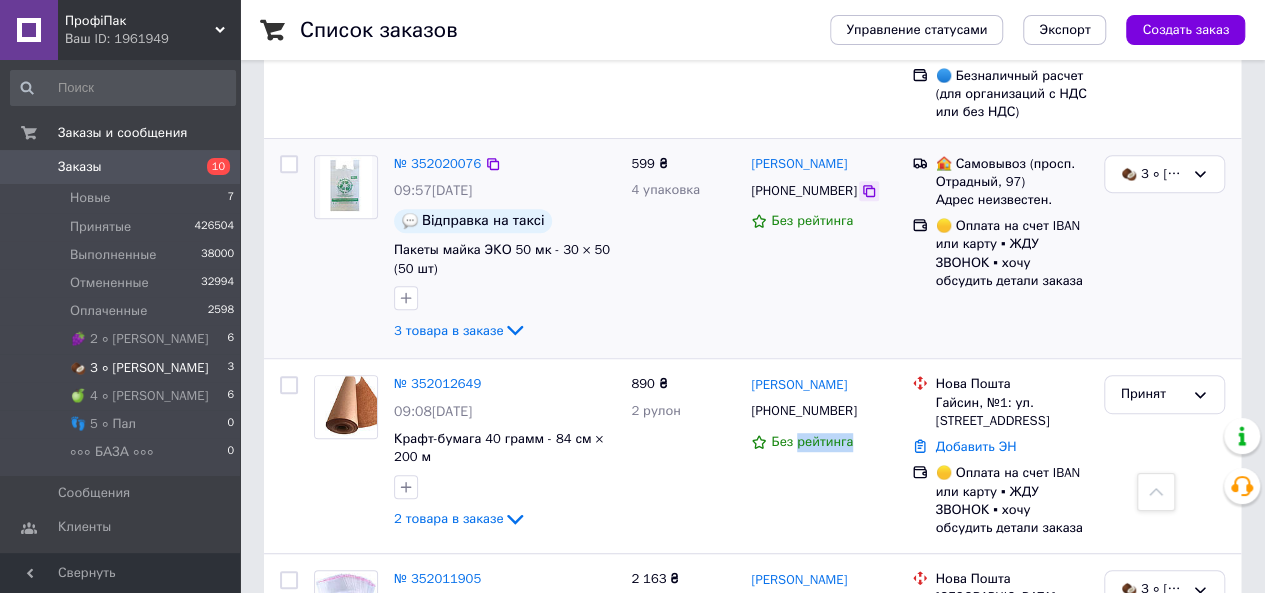 click 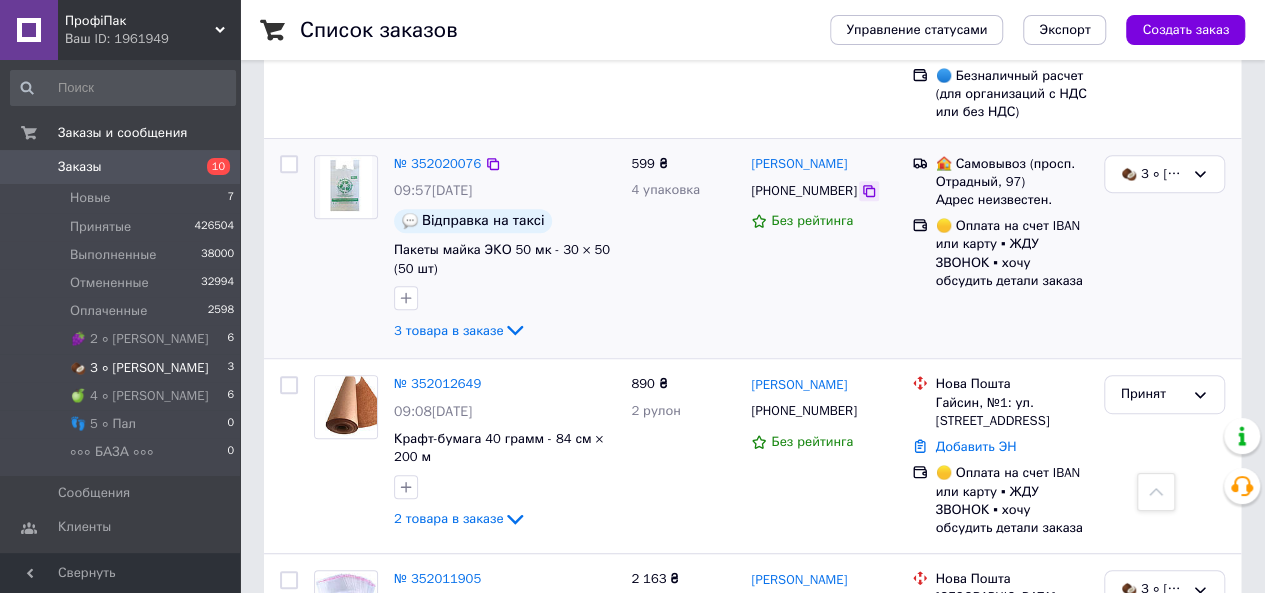 click 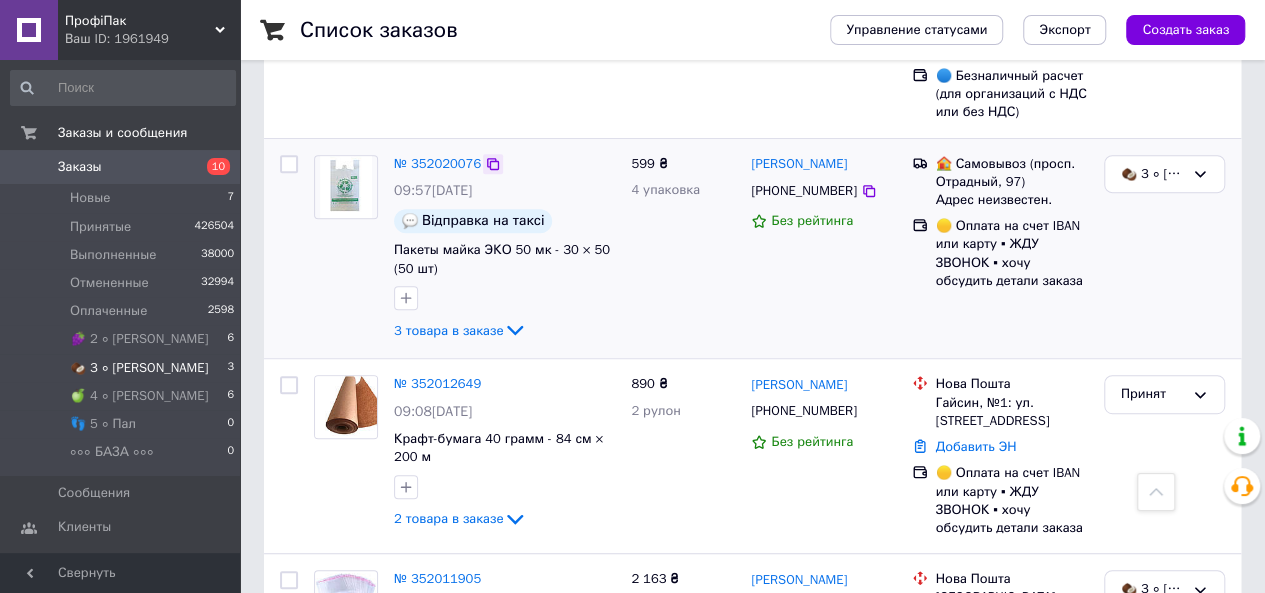 click 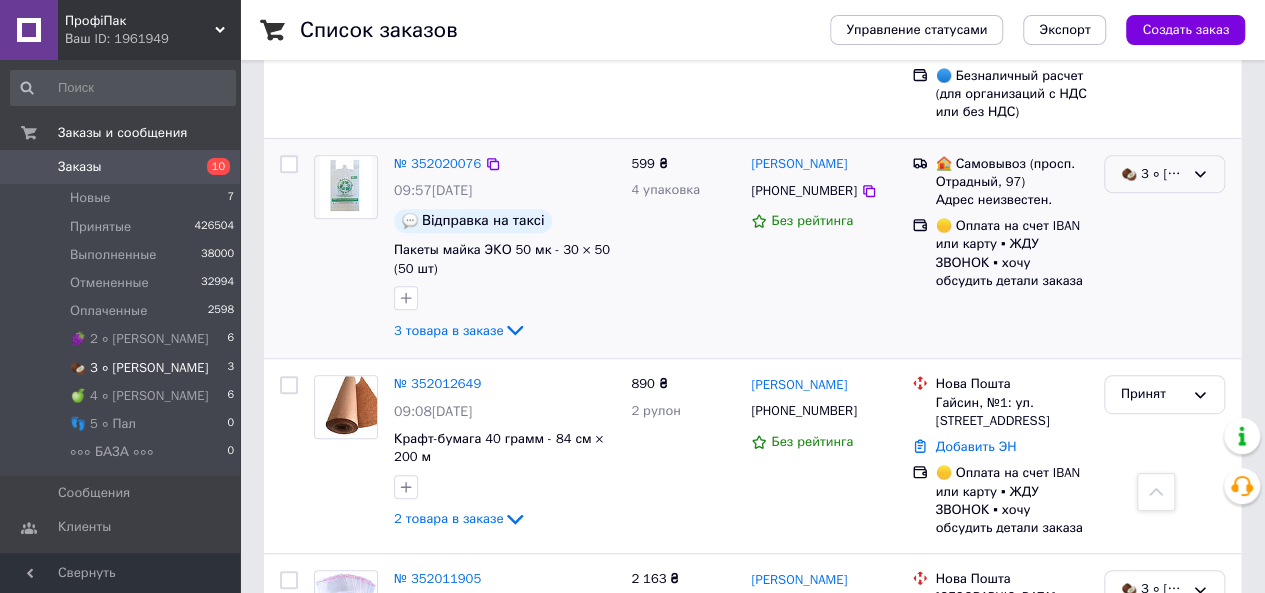 click on "🥥 3 ∘ [PERSON_NAME]" at bounding box center (1164, 174) 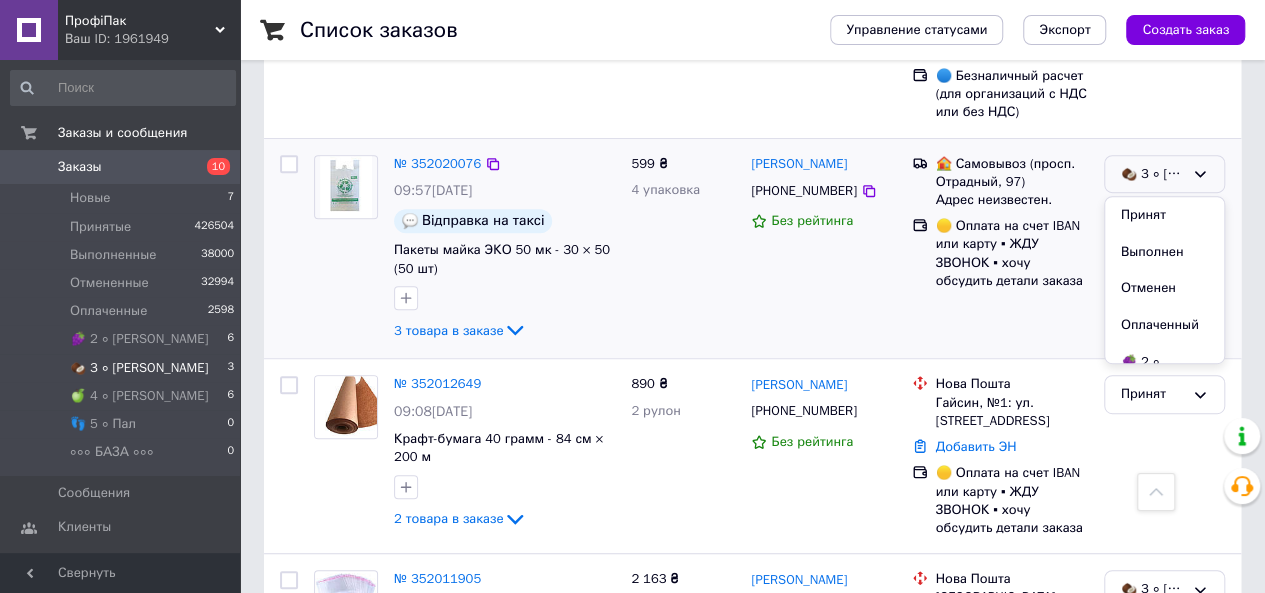 click on "Принят" at bounding box center (1164, 215) 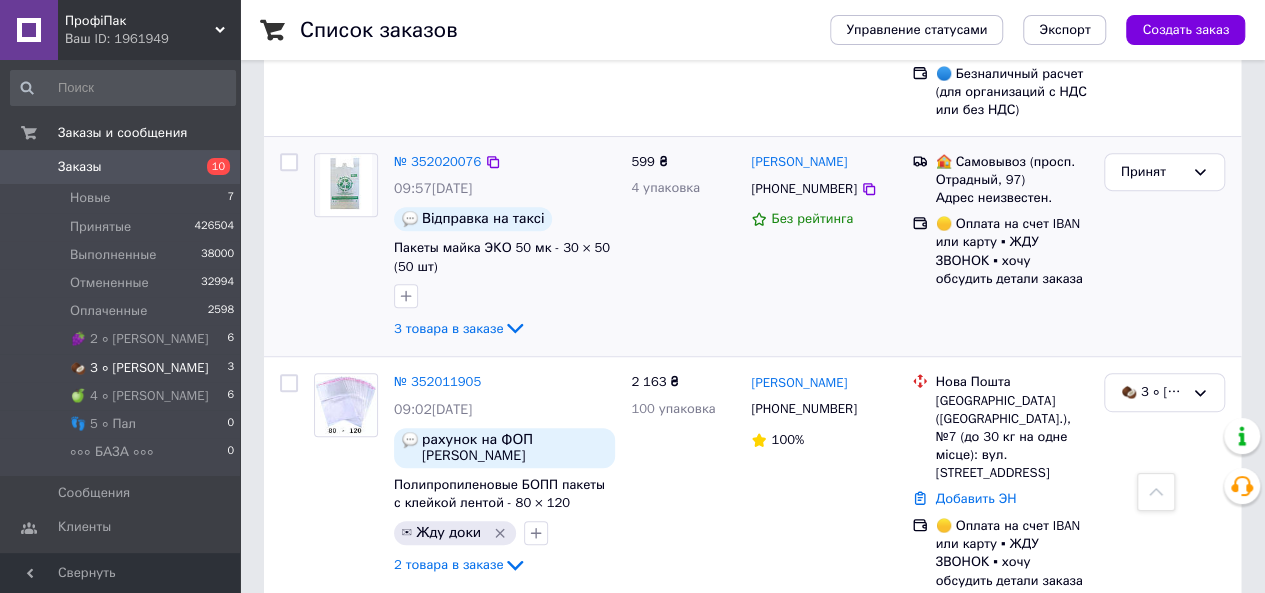 scroll, scrollTop: 403, scrollLeft: 0, axis: vertical 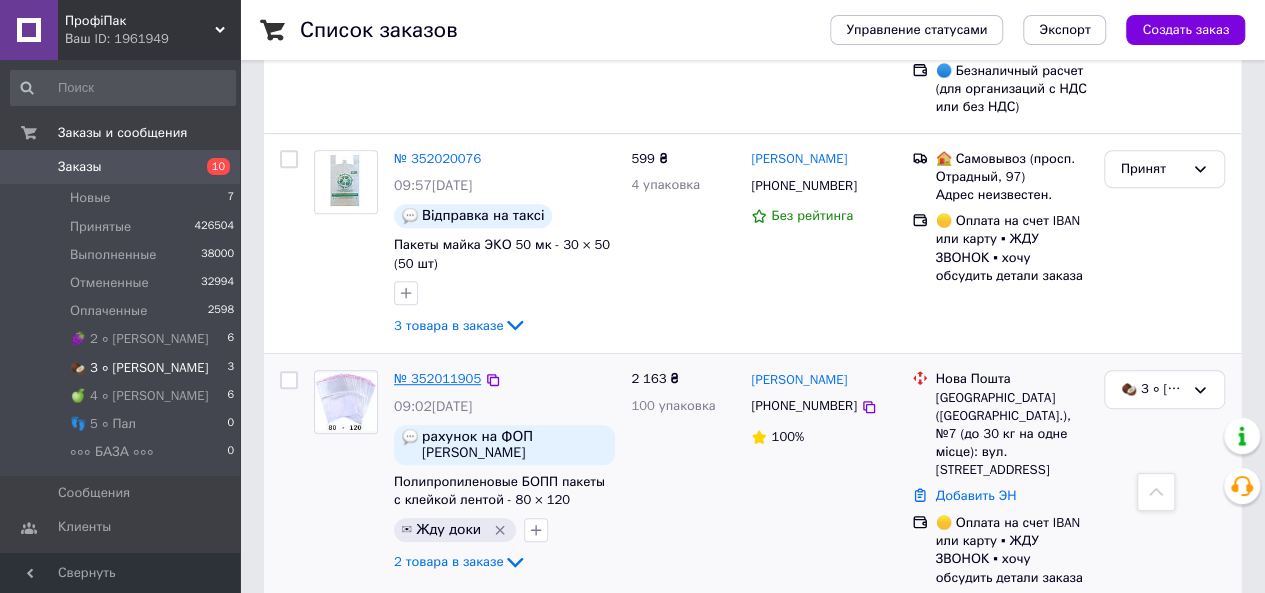 click on "№ 352011905" at bounding box center [437, 378] 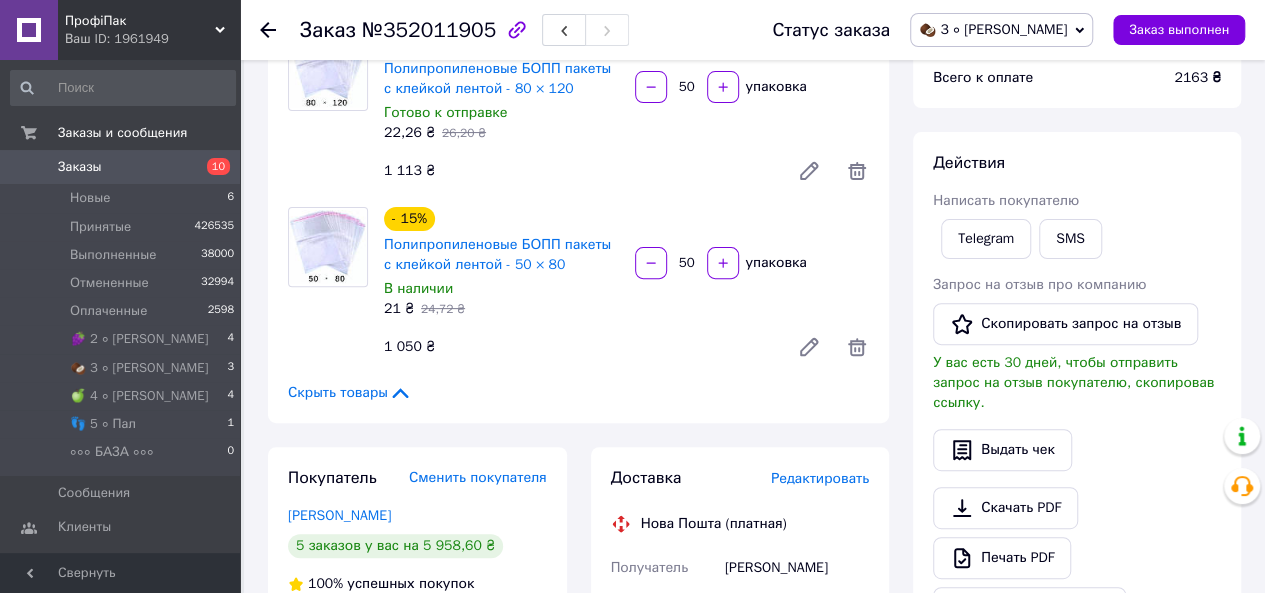 scroll, scrollTop: 500, scrollLeft: 0, axis: vertical 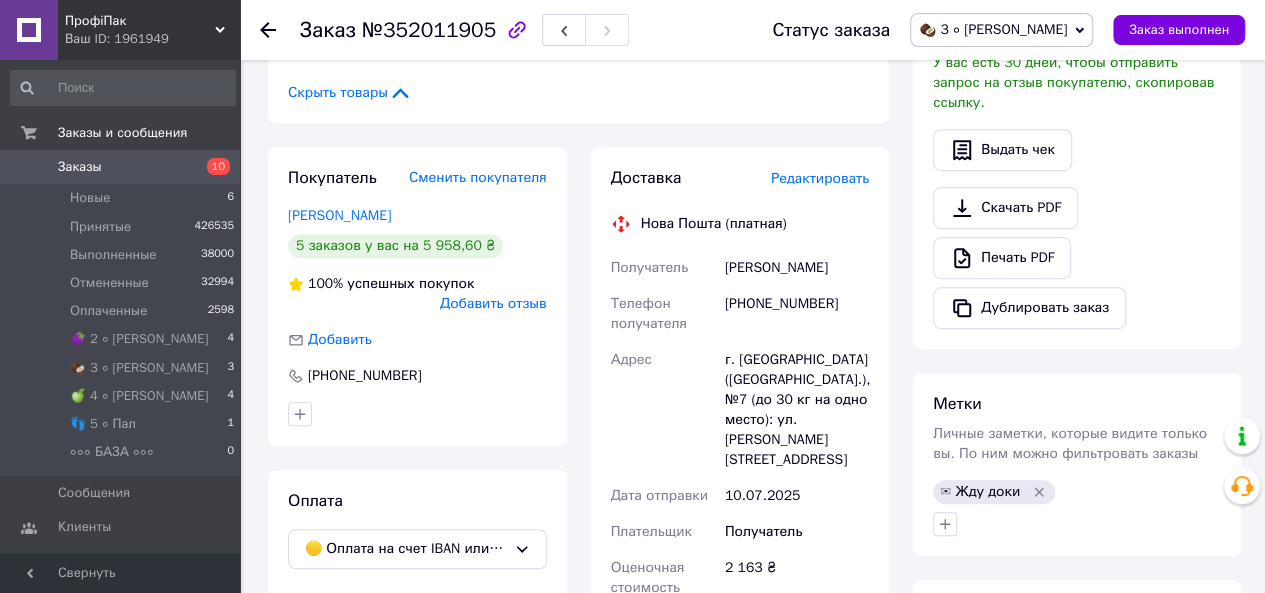 drag, startPoint x: 724, startPoint y: 301, endPoint x: 853, endPoint y: 313, distance: 129.55693 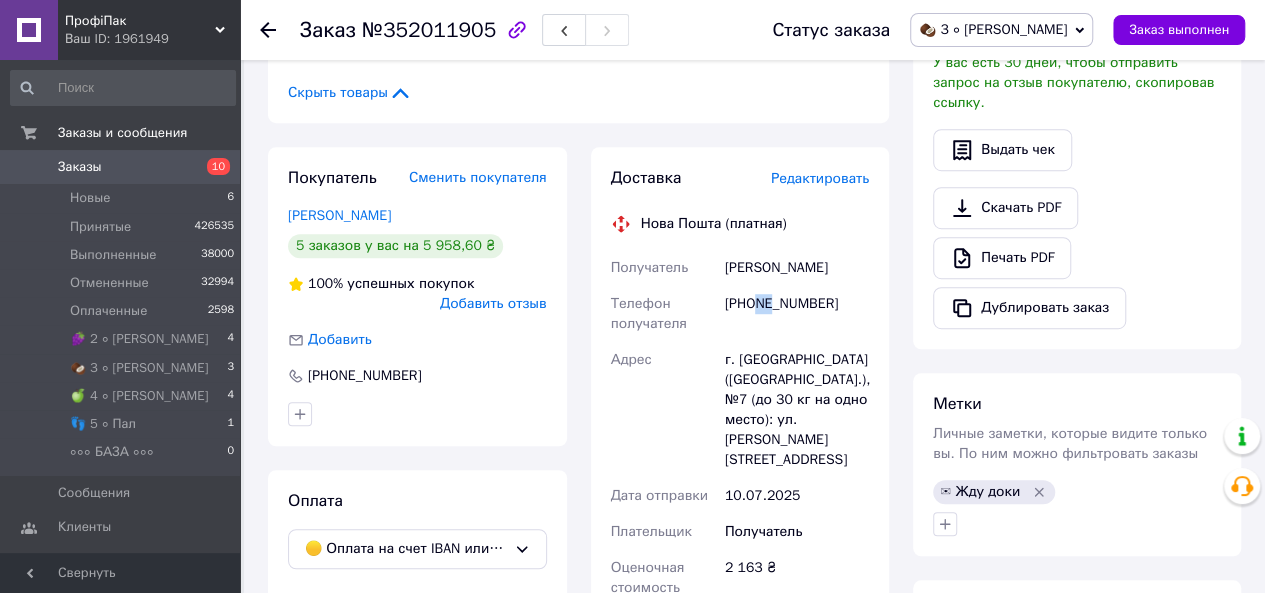 click on "[PHONE_NUMBER]" at bounding box center [797, 314] 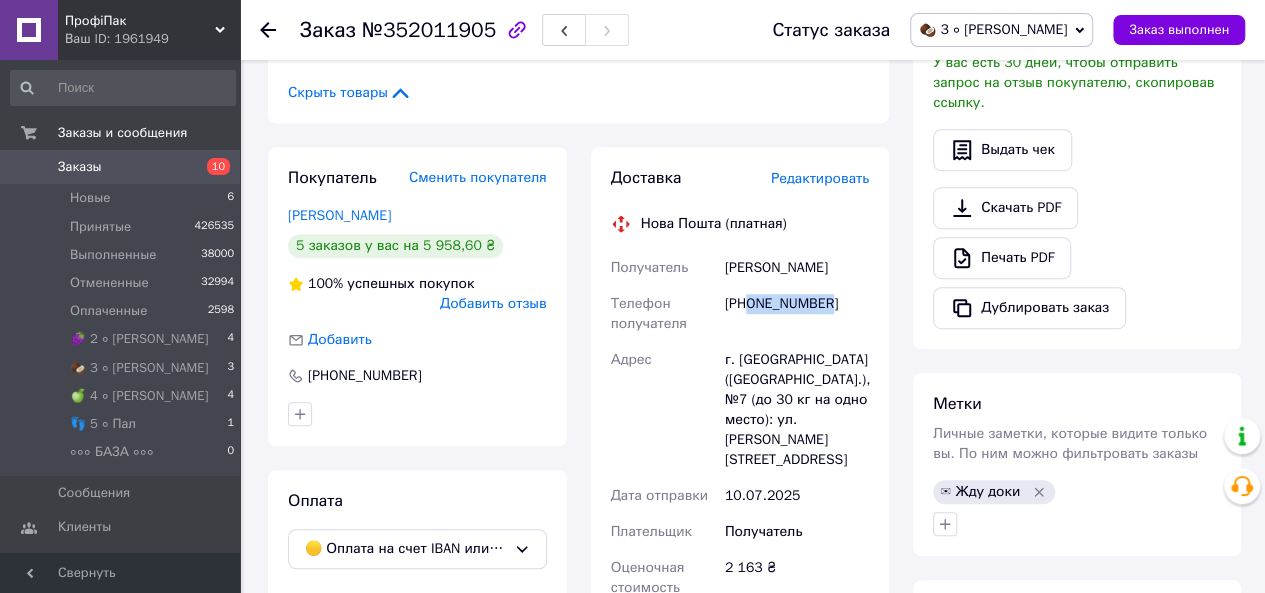 drag, startPoint x: 747, startPoint y: 338, endPoint x: 834, endPoint y: 389, distance: 100.84642 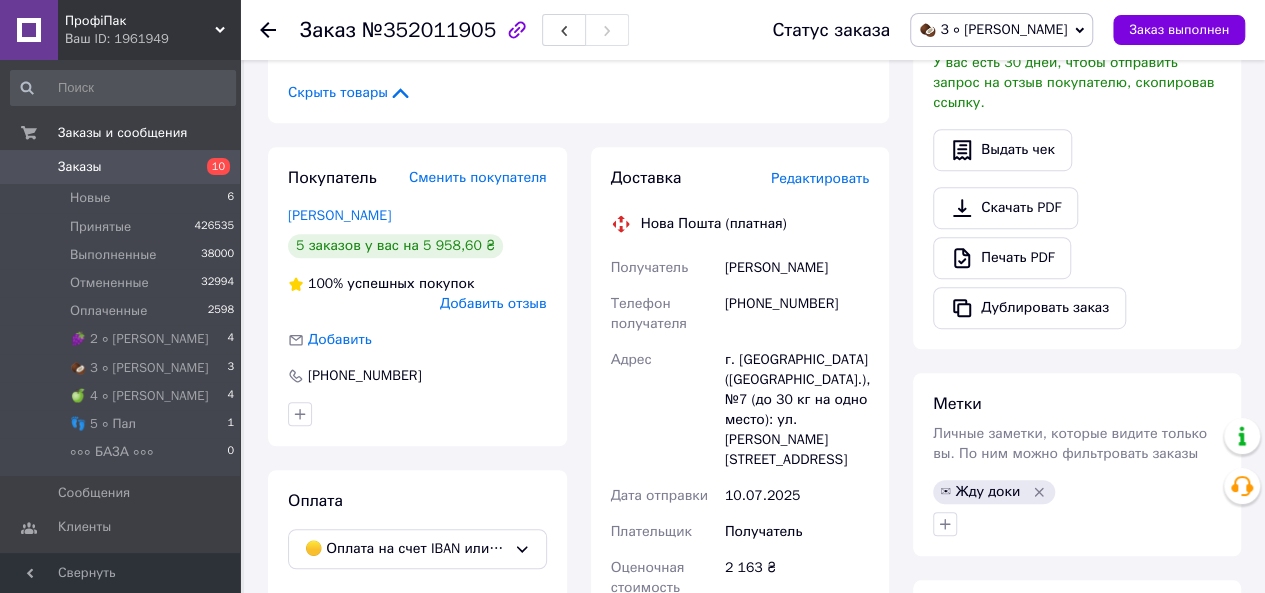 click on "г. [GEOGRAPHIC_DATA] ([GEOGRAPHIC_DATA].), №7 (до 30 кг на одно место): ул. [PERSON_NAME][STREET_ADDRESS]" at bounding box center [797, 410] 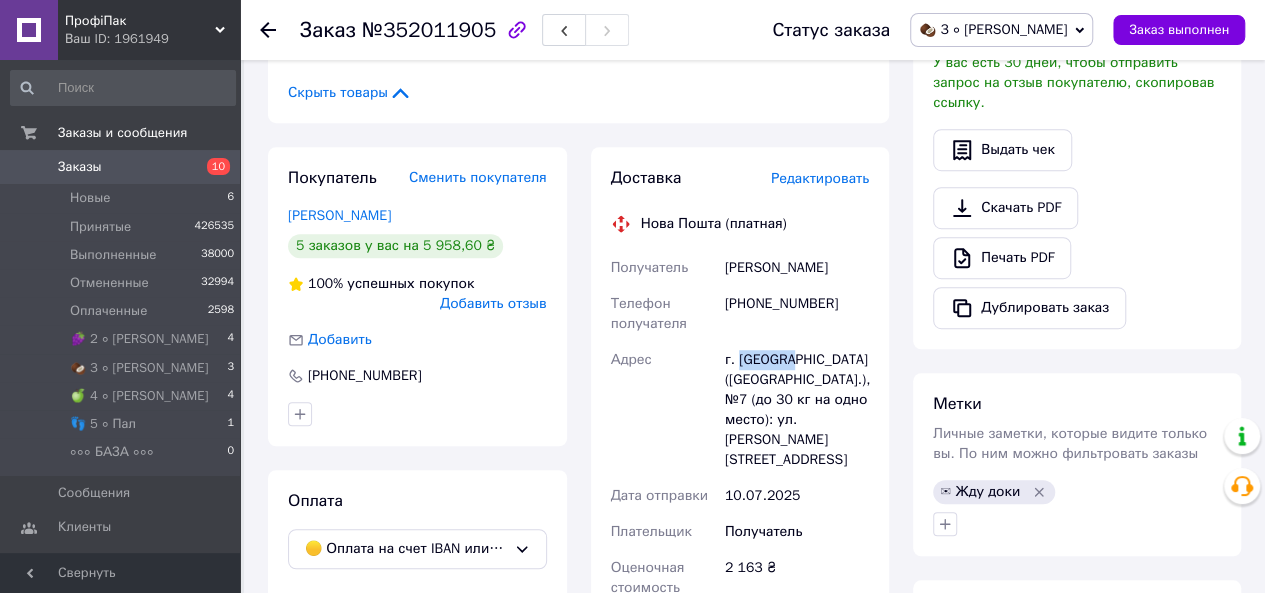 click on "г. [GEOGRAPHIC_DATA] ([GEOGRAPHIC_DATA].), №7 (до 30 кг на одно место): ул. [PERSON_NAME][STREET_ADDRESS]" at bounding box center (797, 410) 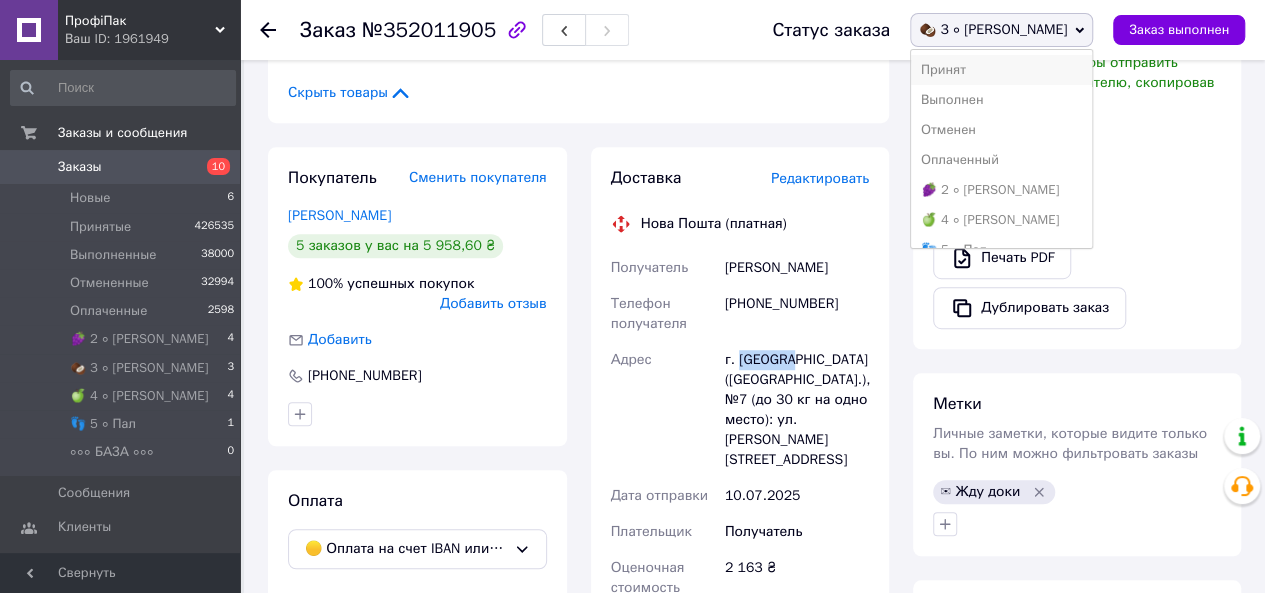 click on "Принят" at bounding box center [1001, 70] 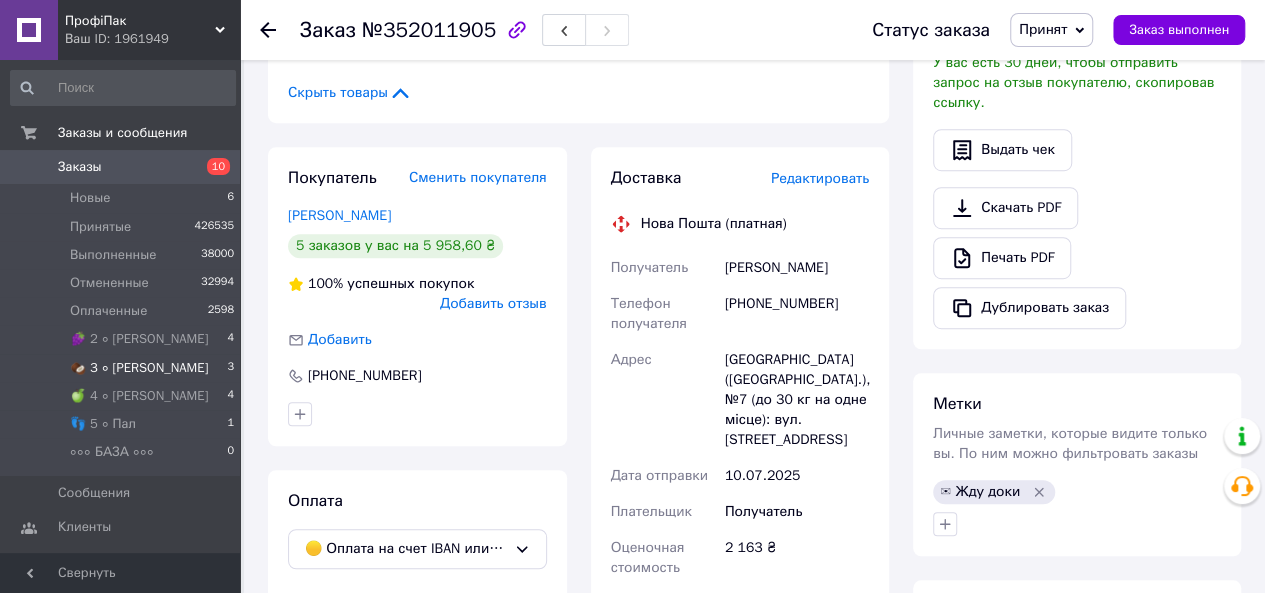 click on "🥥 3 ∘ [PERSON_NAME] 3" at bounding box center [123, 368] 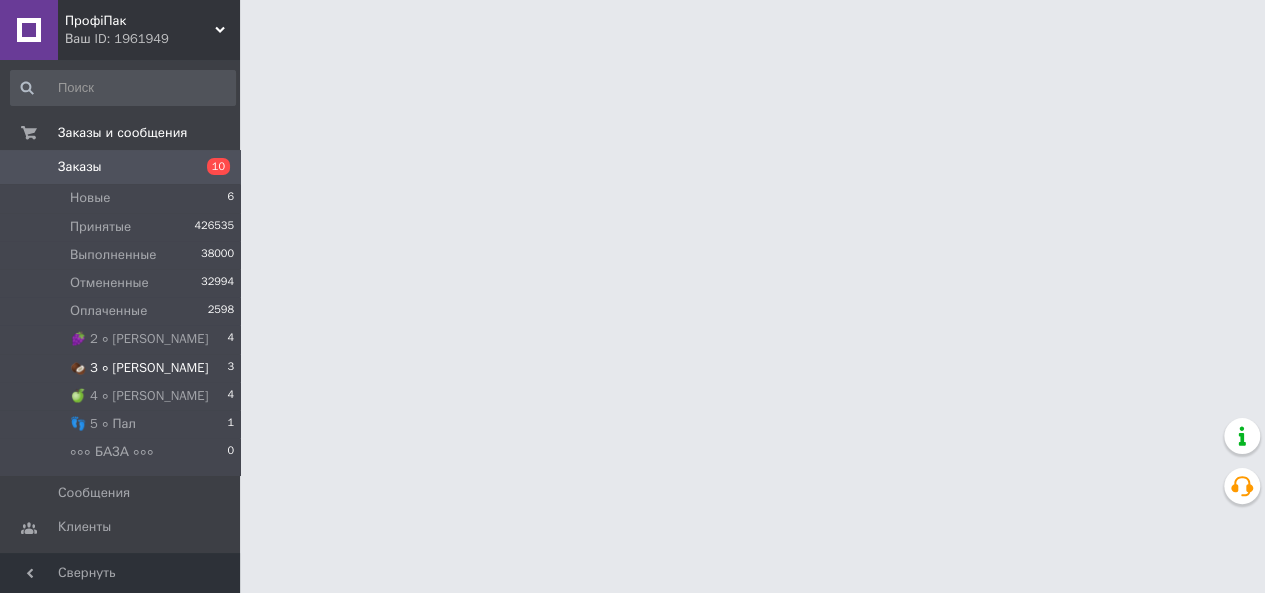scroll, scrollTop: 0, scrollLeft: 0, axis: both 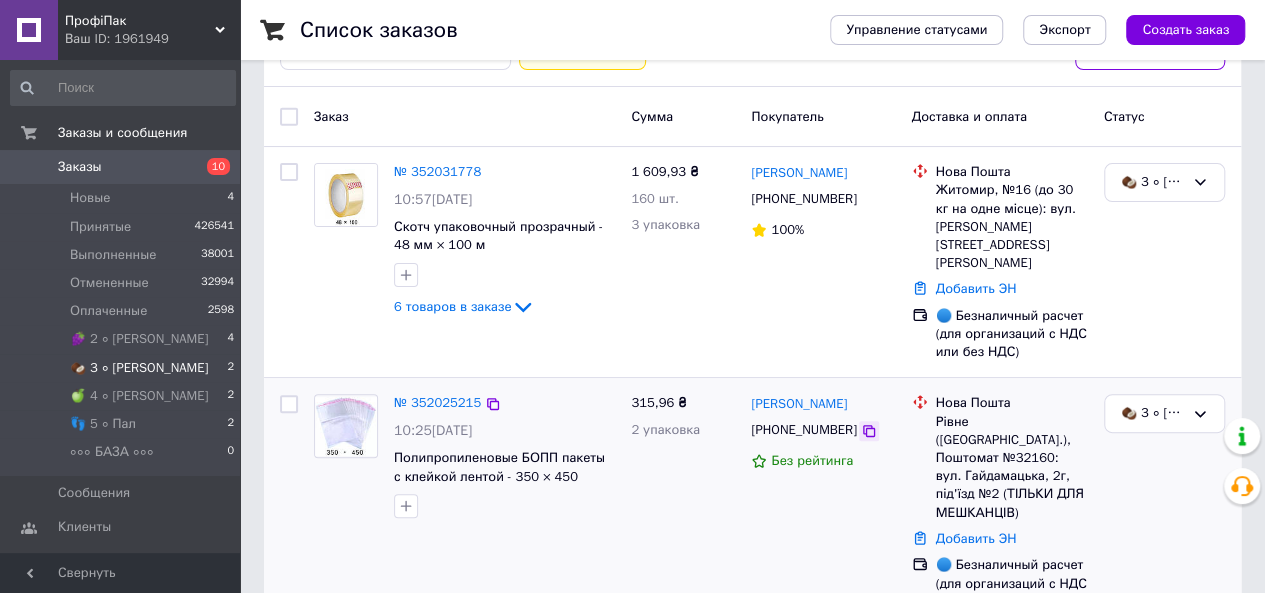 click 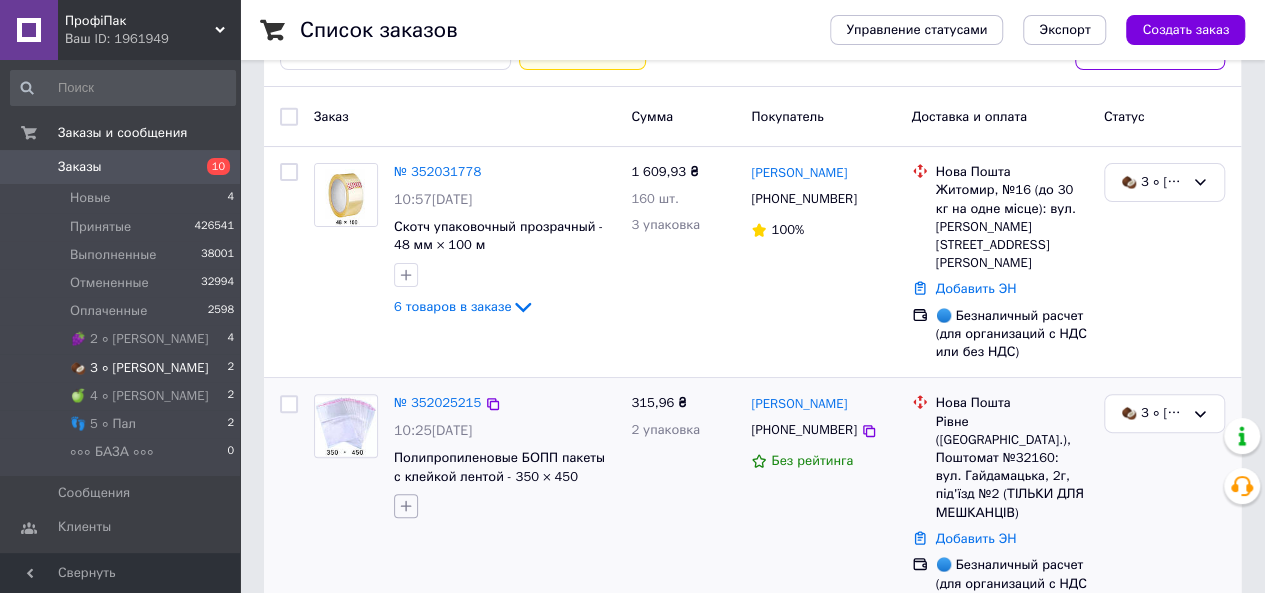 click 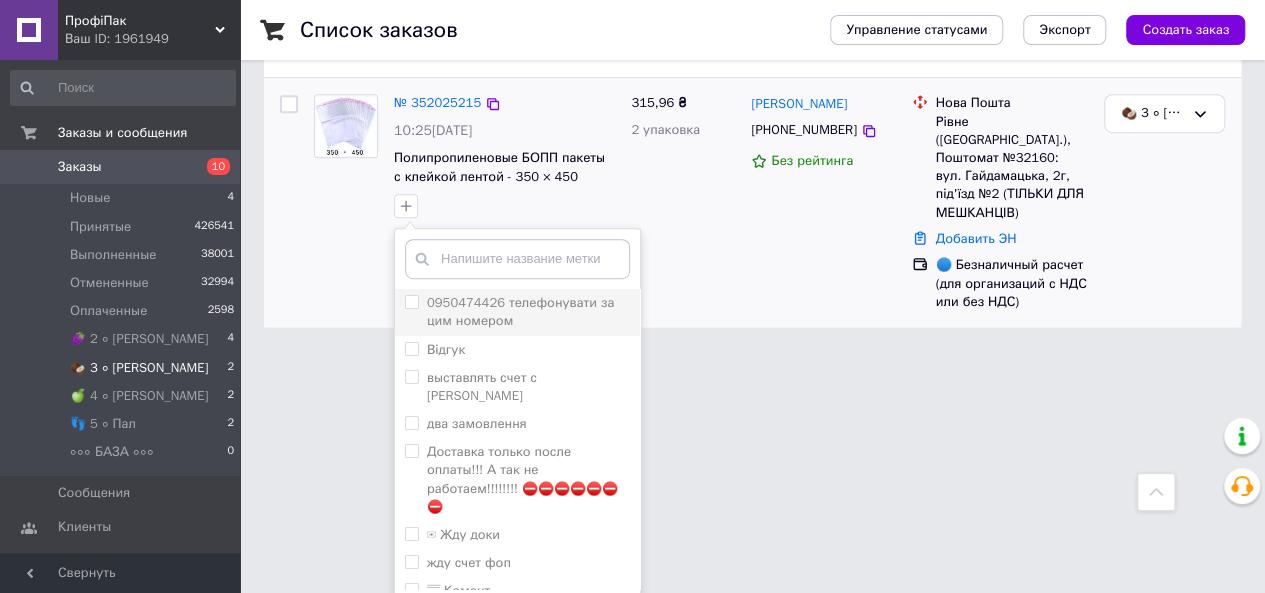 scroll, scrollTop: 340, scrollLeft: 0, axis: vertical 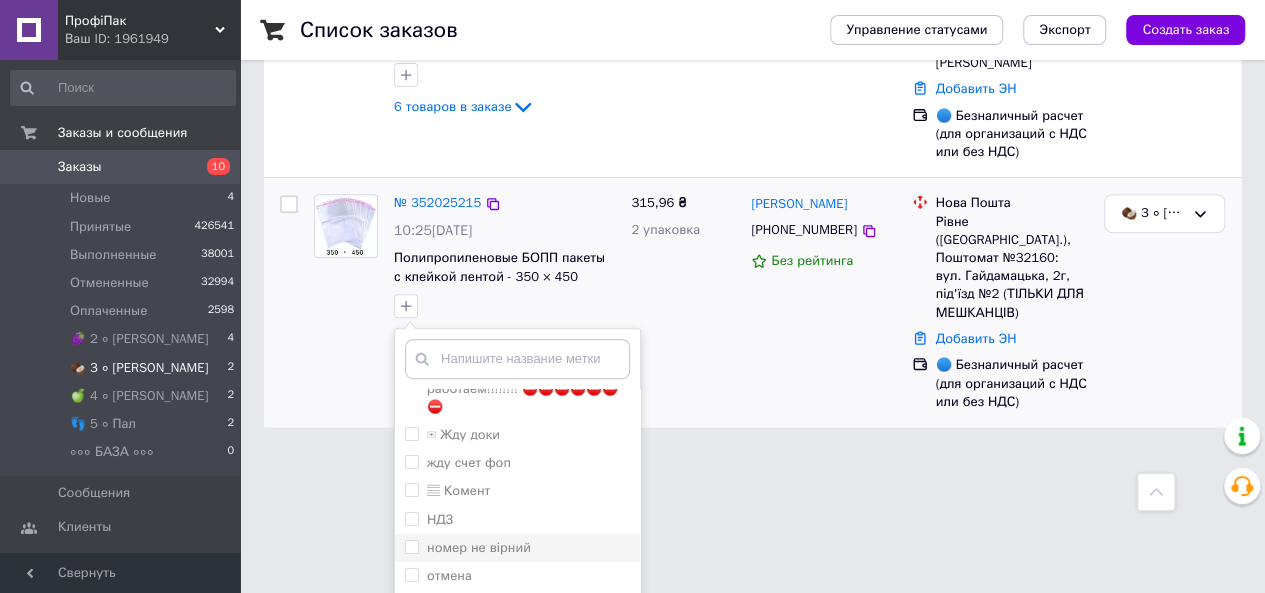 click on "номер не вірний" at bounding box center [411, 546] 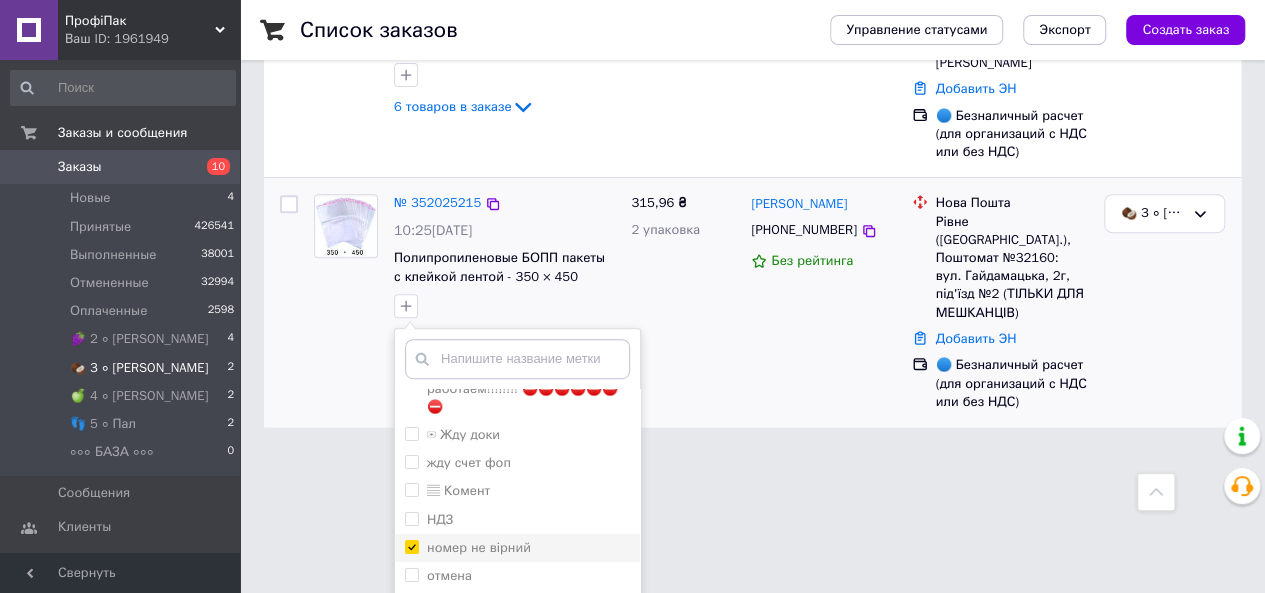 checkbox on "true" 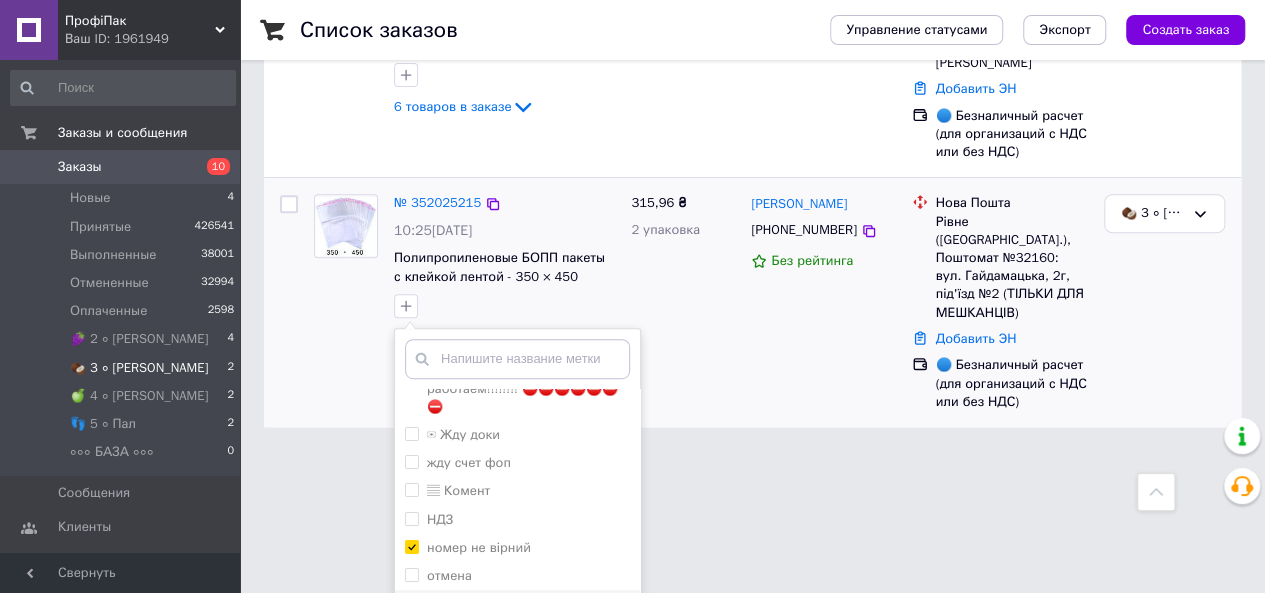 scroll, scrollTop: 336, scrollLeft: 0, axis: vertical 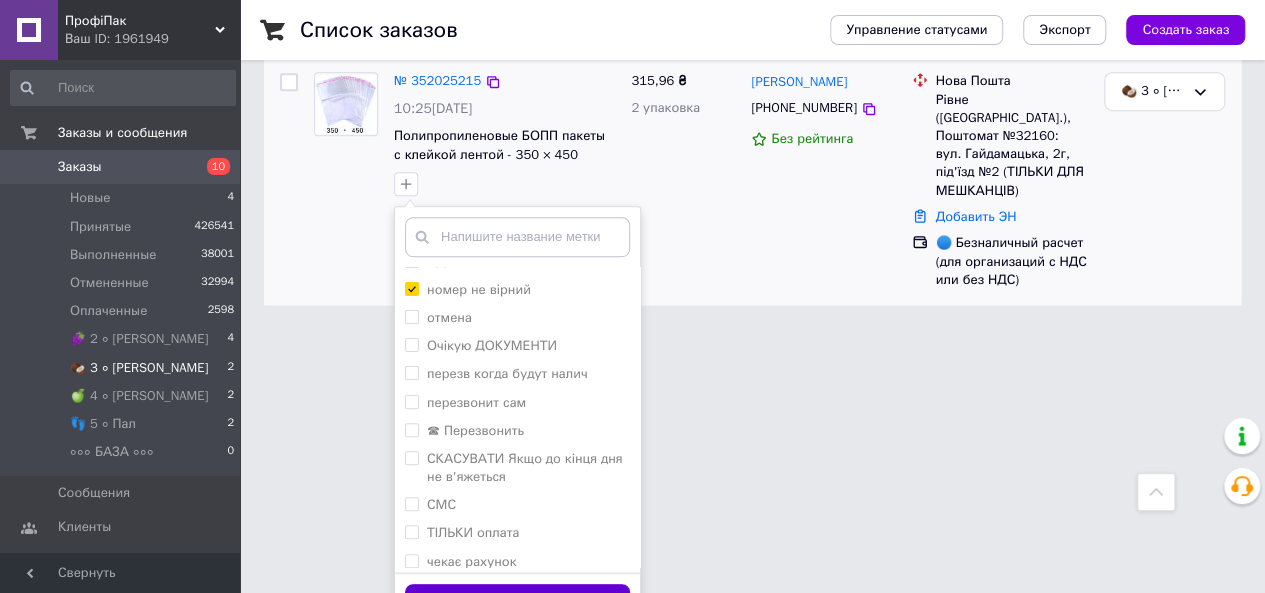 click on "Добавить метку" at bounding box center [517, 603] 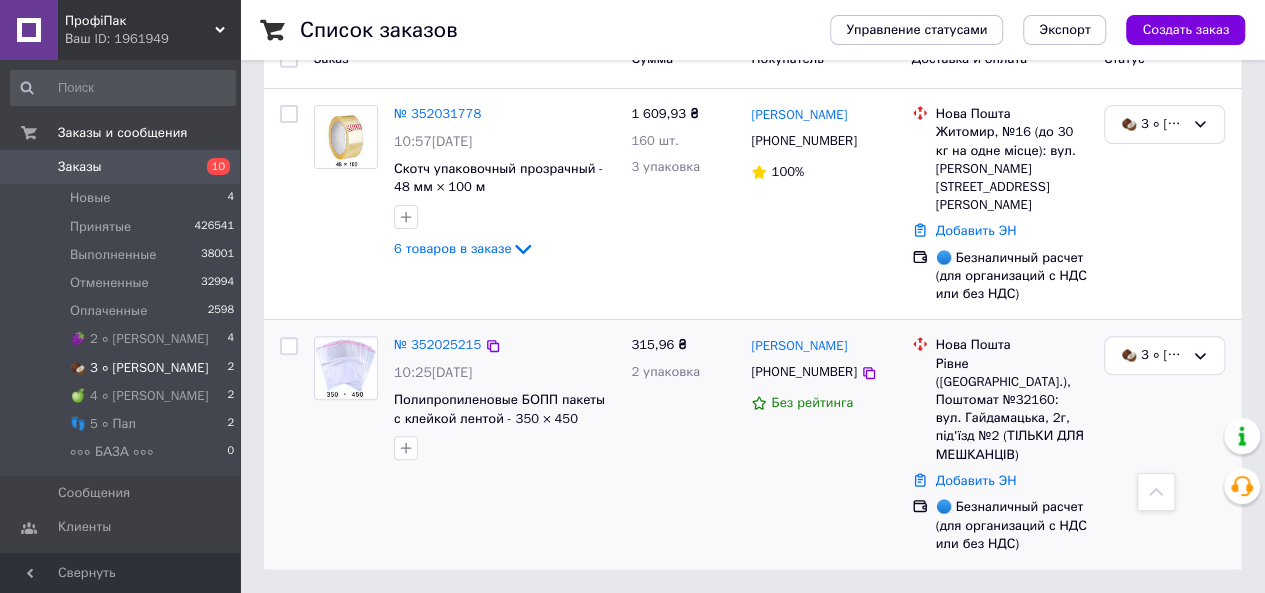 scroll, scrollTop: 140, scrollLeft: 0, axis: vertical 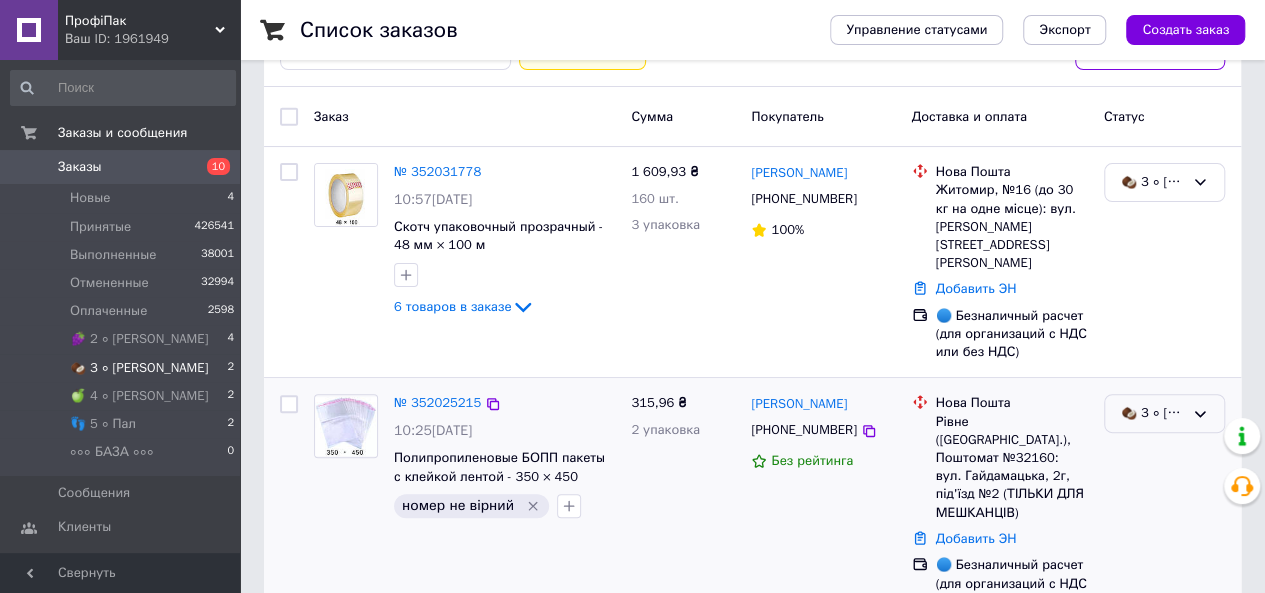 click on "🥥 3 ∘ [PERSON_NAME]" at bounding box center [1152, 413] 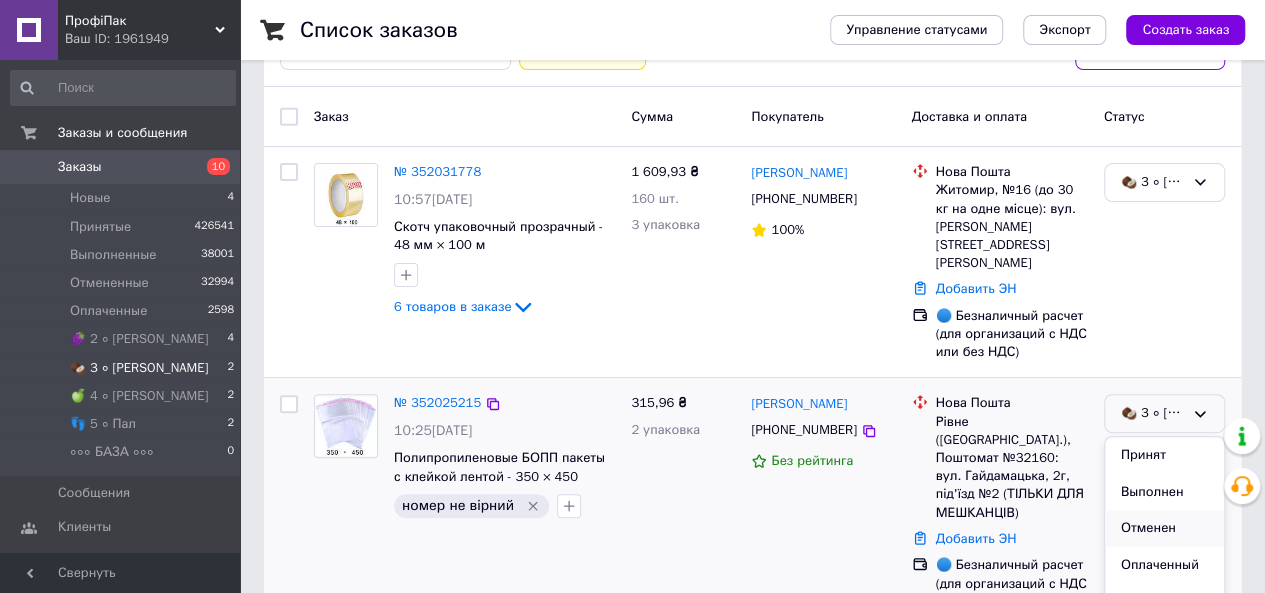 click on "Отменен" at bounding box center [1164, 528] 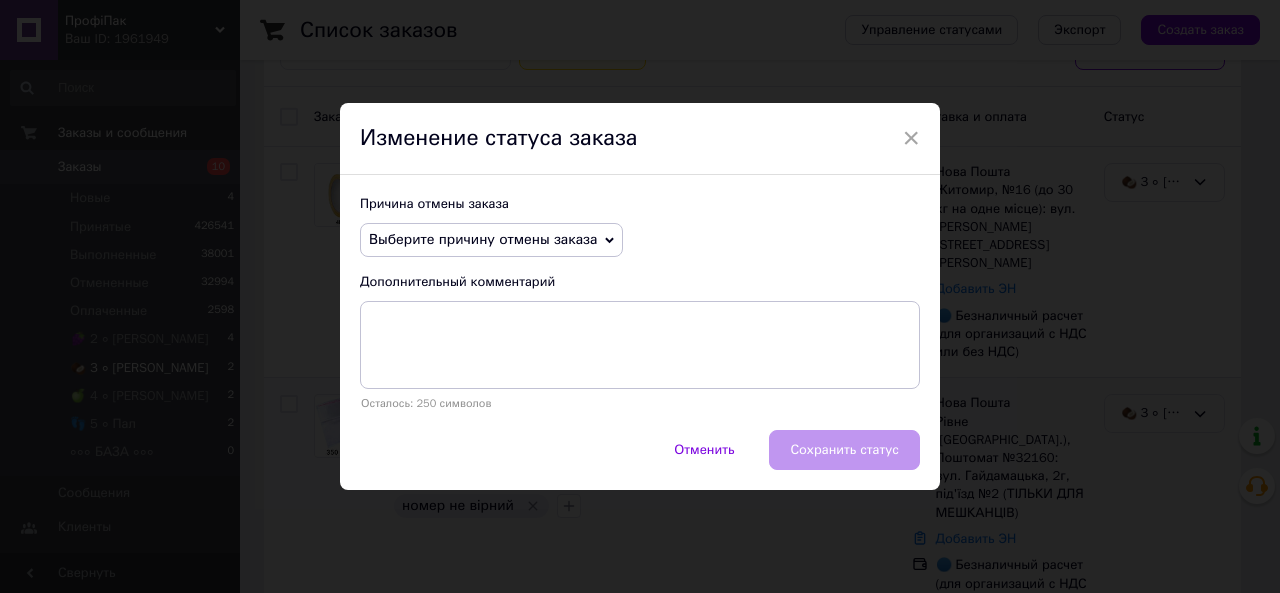 click on "Выберите причину отмены заказа" at bounding box center [491, 240] 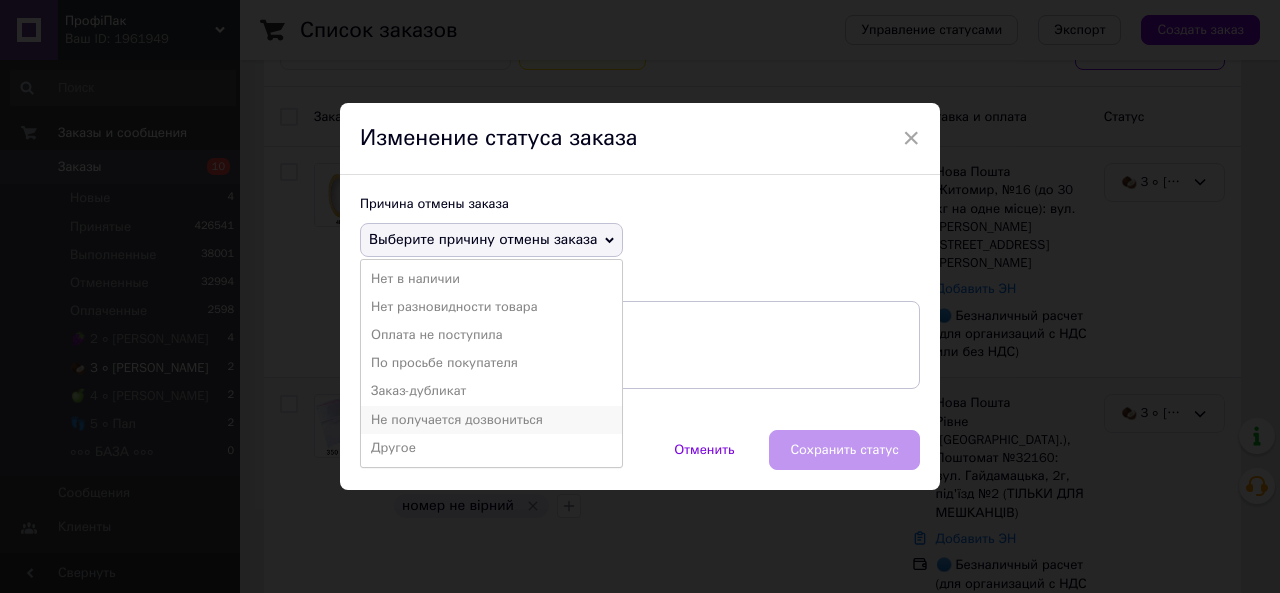 click on "Не получается дозвониться" at bounding box center [491, 420] 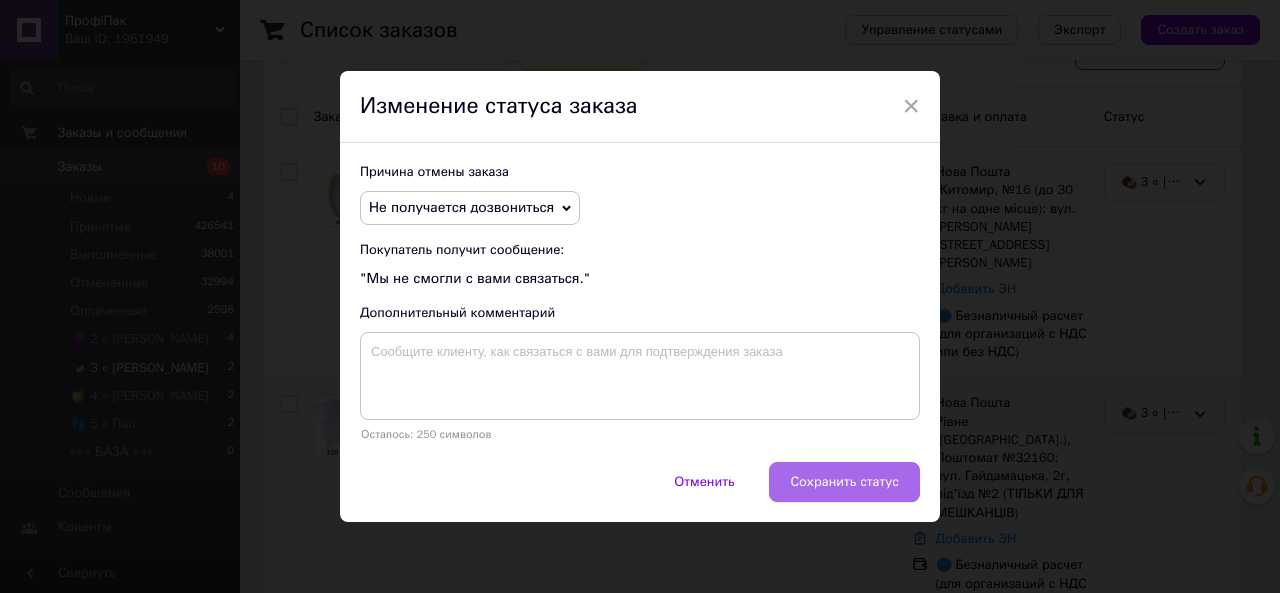 click on "Сохранить статус" at bounding box center (844, 482) 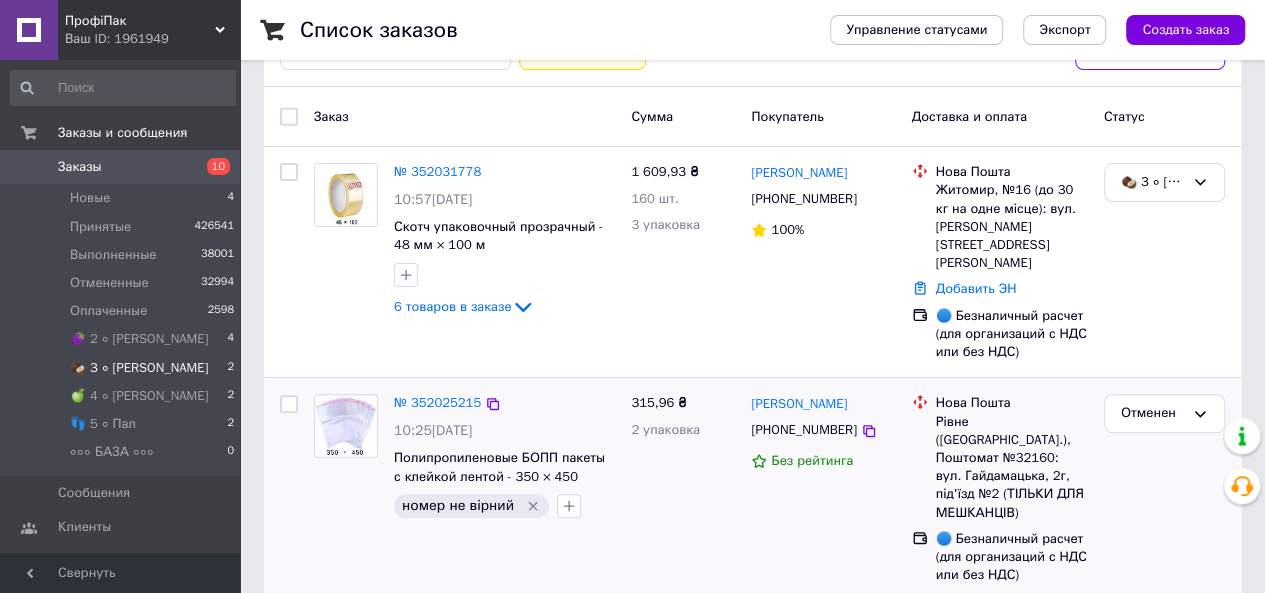 scroll, scrollTop: 114, scrollLeft: 0, axis: vertical 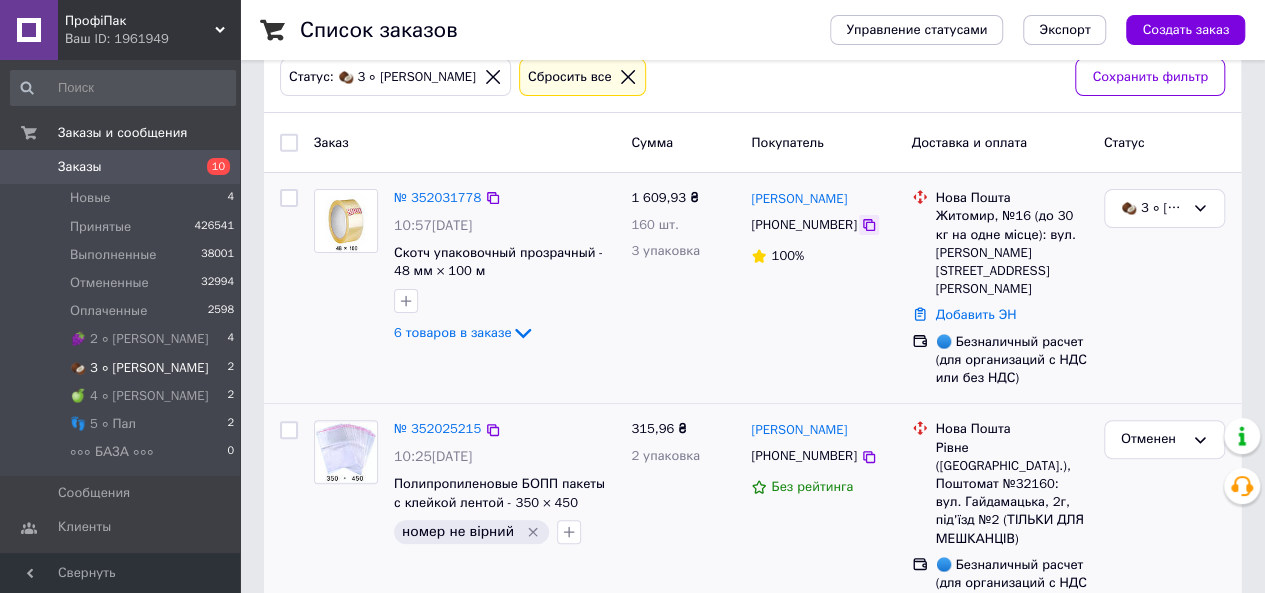 click 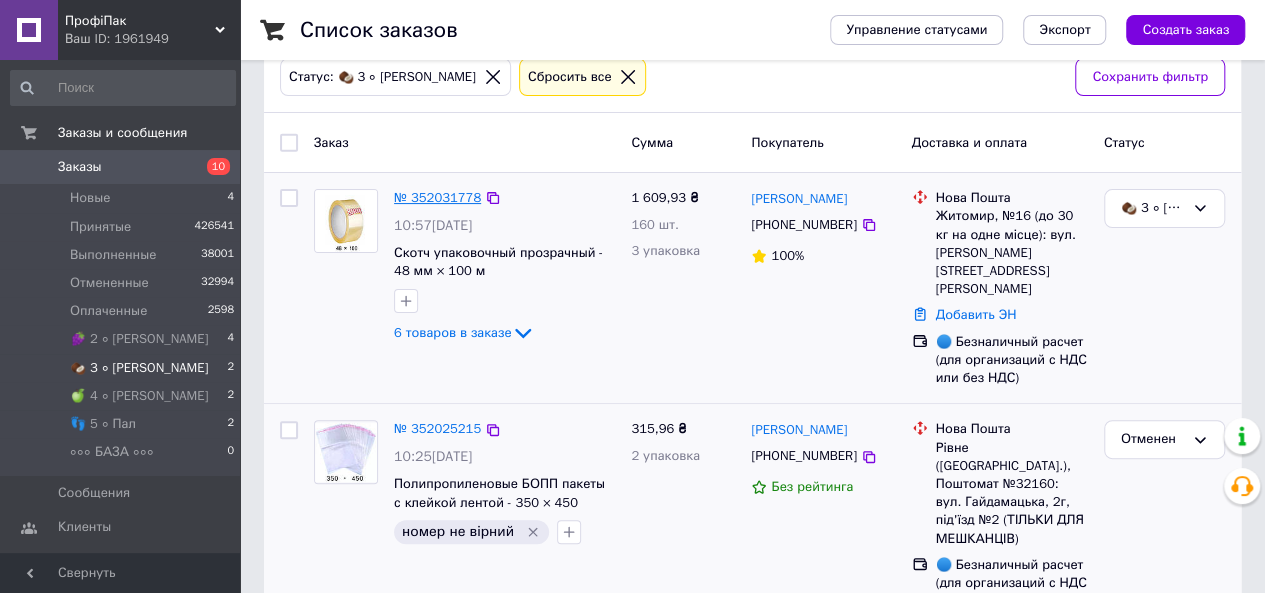click on "№ 352031778" at bounding box center (437, 197) 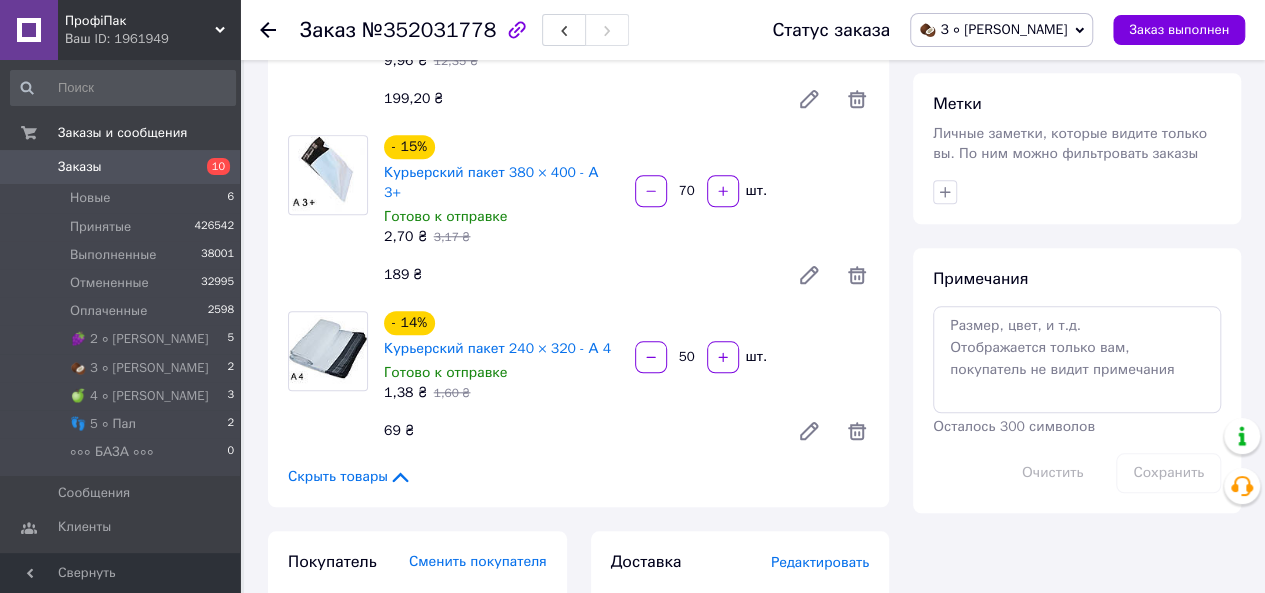 scroll, scrollTop: 1000, scrollLeft: 0, axis: vertical 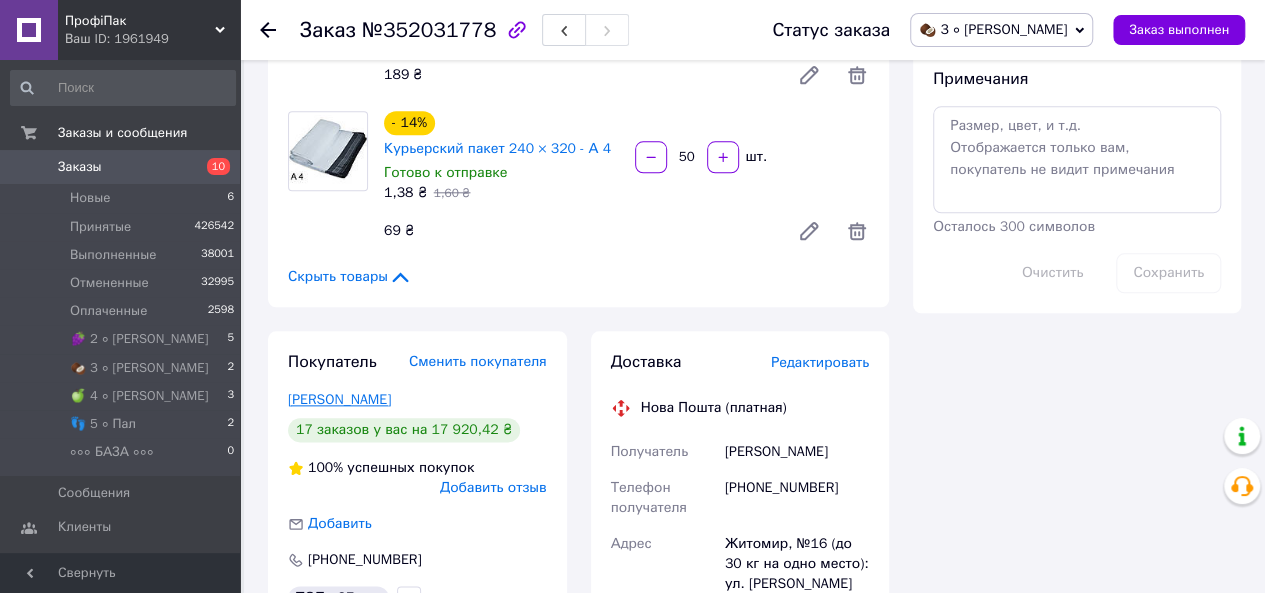 click on "[PERSON_NAME]" at bounding box center (339, 399) 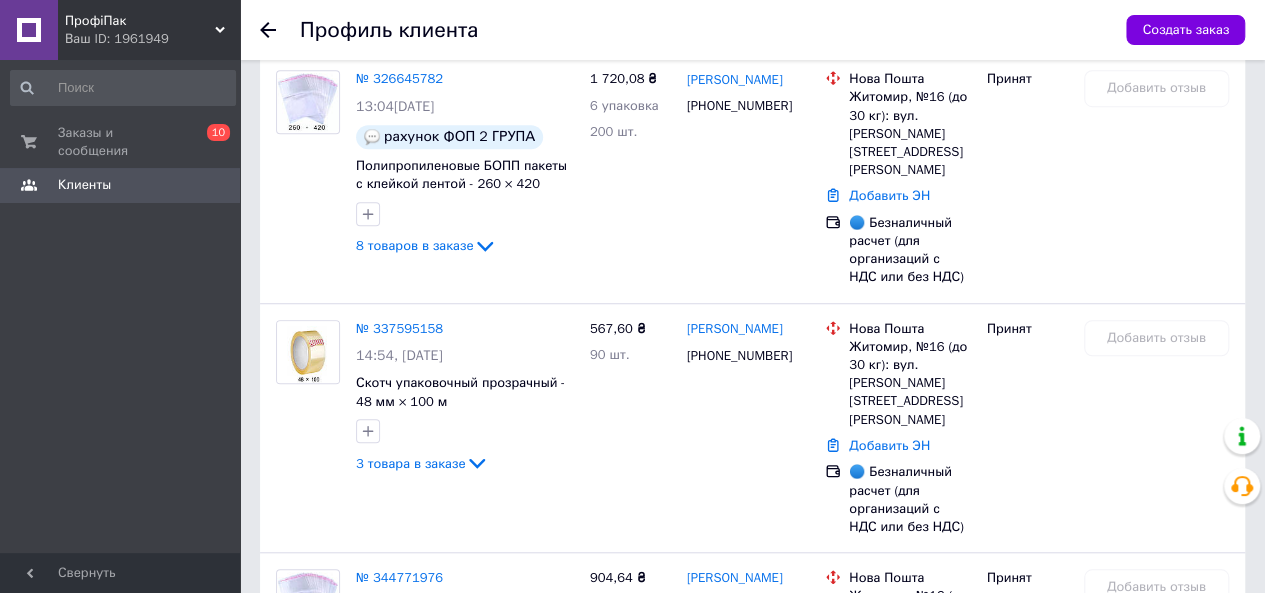 scroll, scrollTop: 4496, scrollLeft: 0, axis: vertical 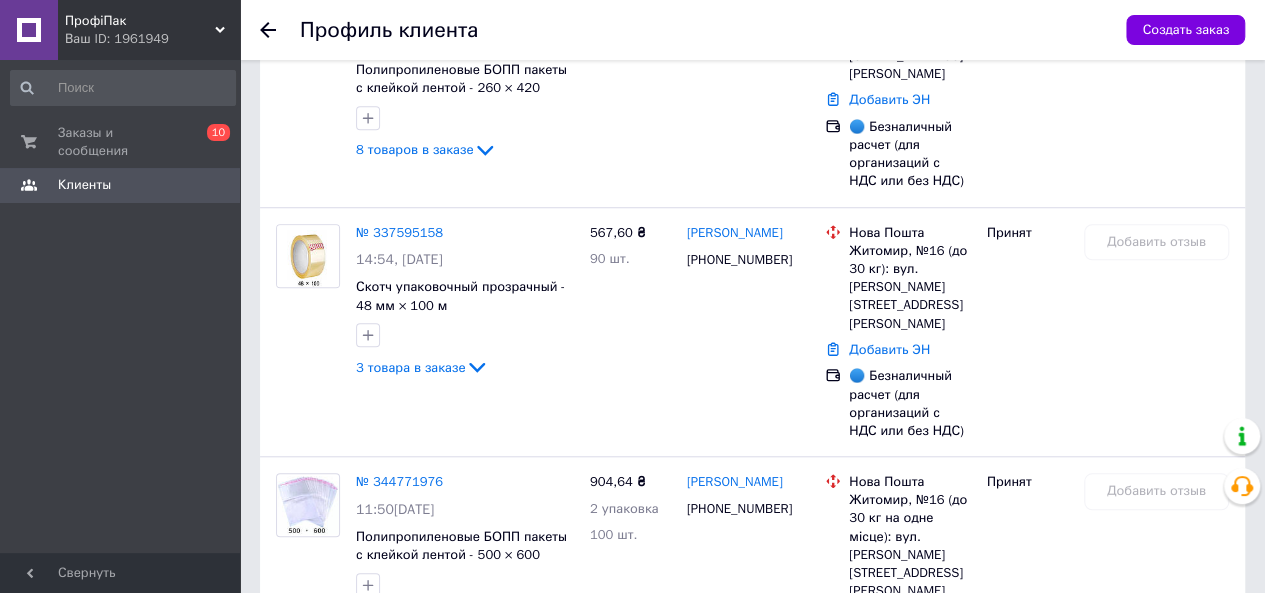 click on "Профиль клиента Создать заказ" at bounding box center [752, 30] 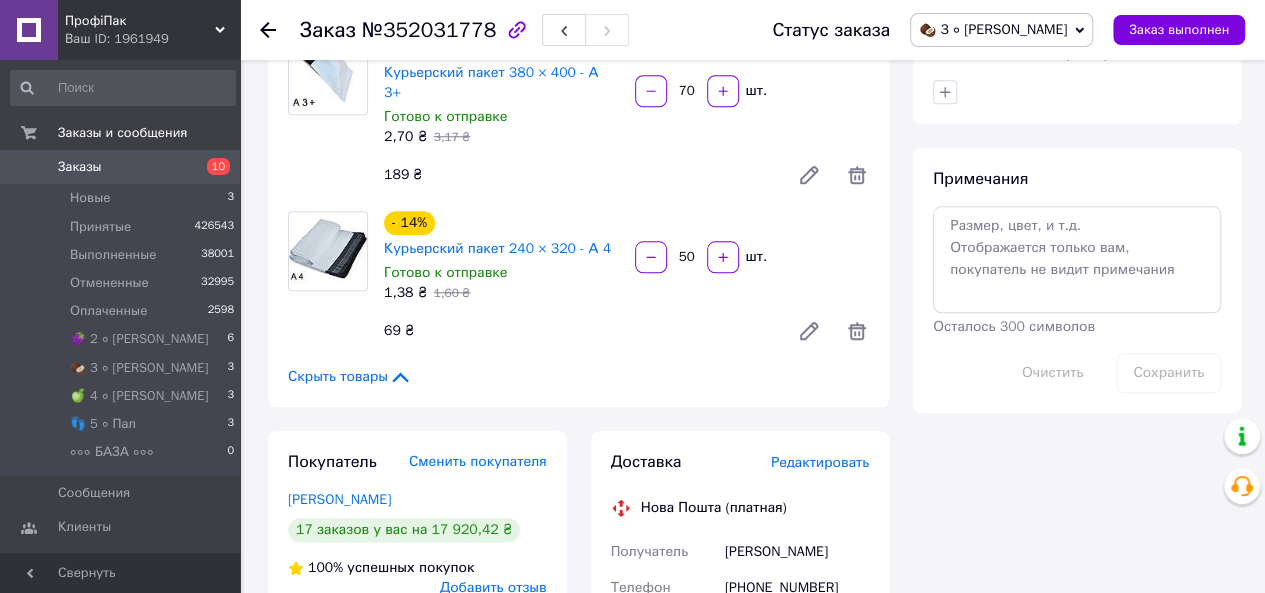 scroll, scrollTop: 1000, scrollLeft: 0, axis: vertical 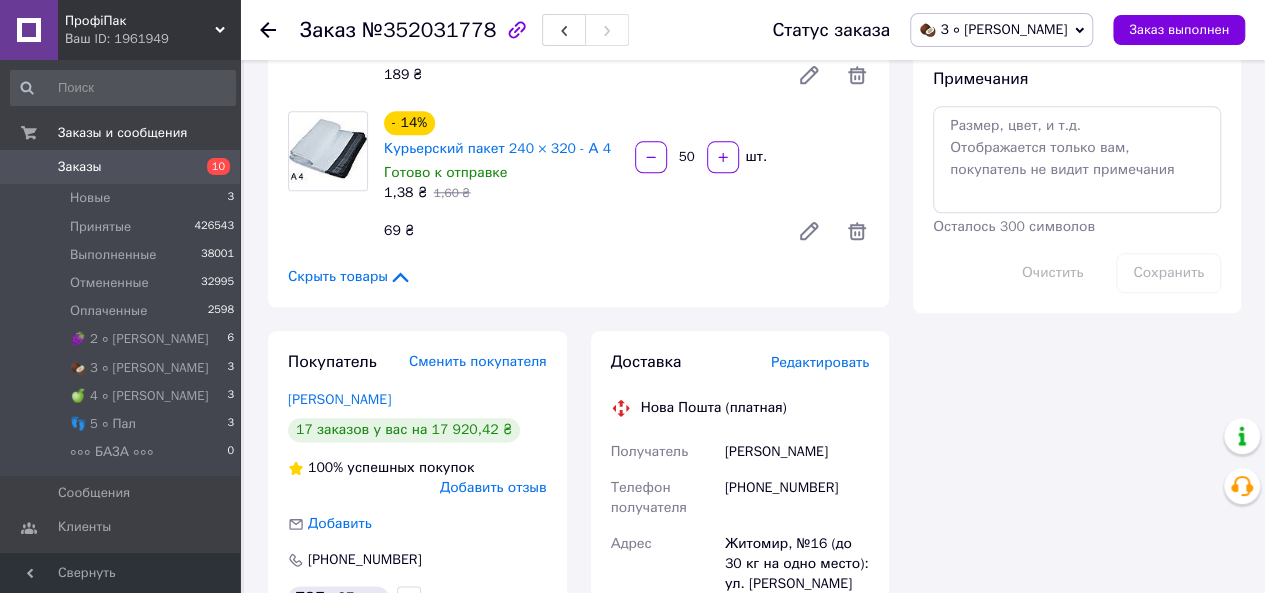 click on "[PERSON_NAME]" at bounding box center (797, 452) 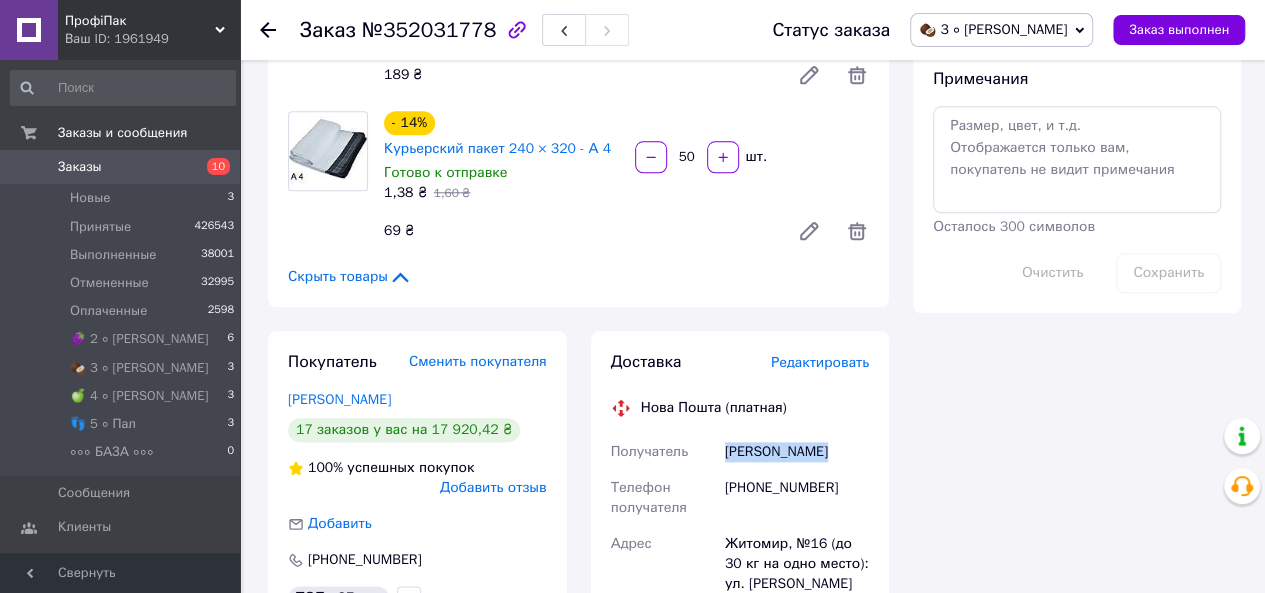 click on "[PERSON_NAME]" at bounding box center (797, 452) 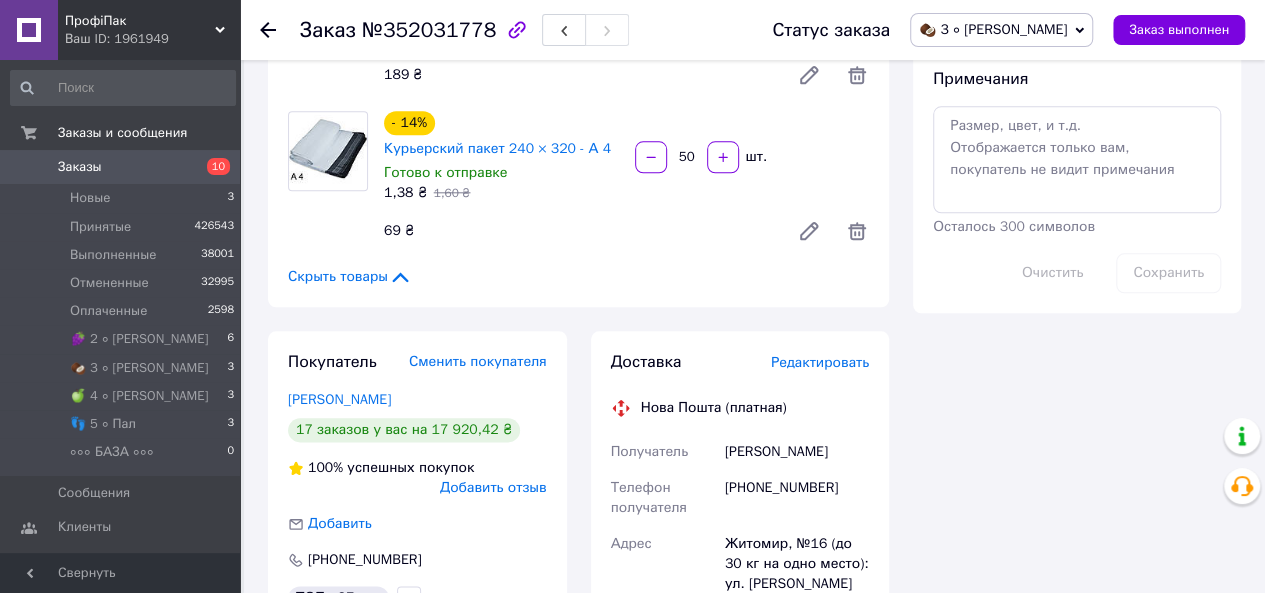 click on "[PERSON_NAME]" at bounding box center (797, 452) 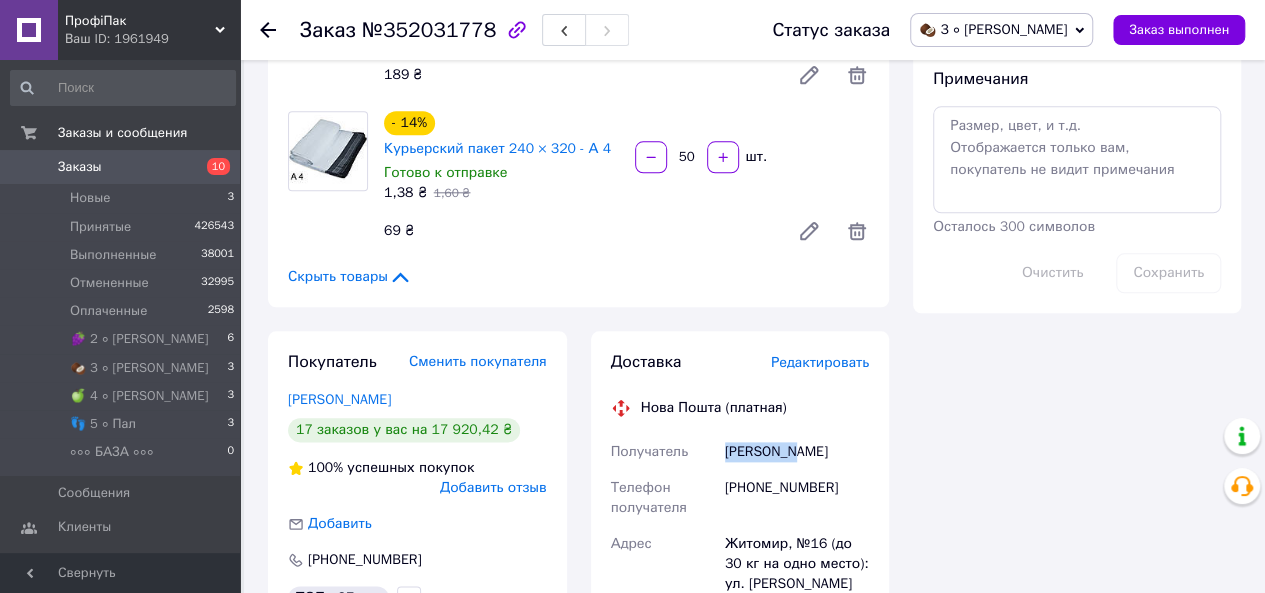 click on "[PERSON_NAME]" at bounding box center [797, 452] 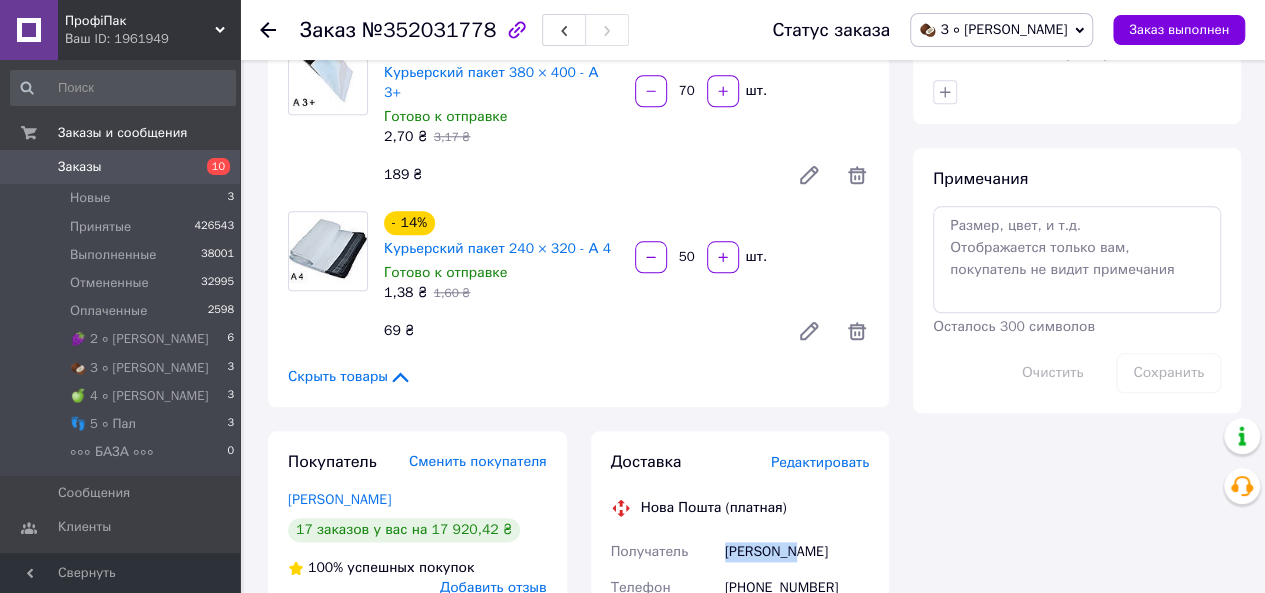 scroll, scrollTop: 1000, scrollLeft: 0, axis: vertical 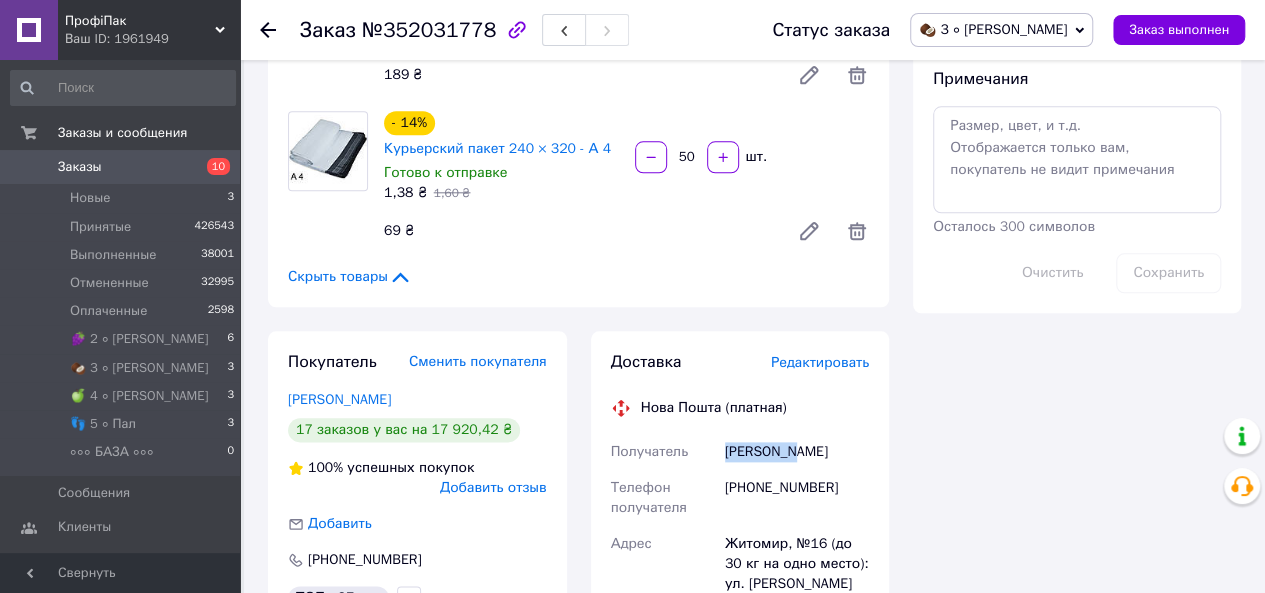 click on "[PERSON_NAME]" at bounding box center (797, 452) 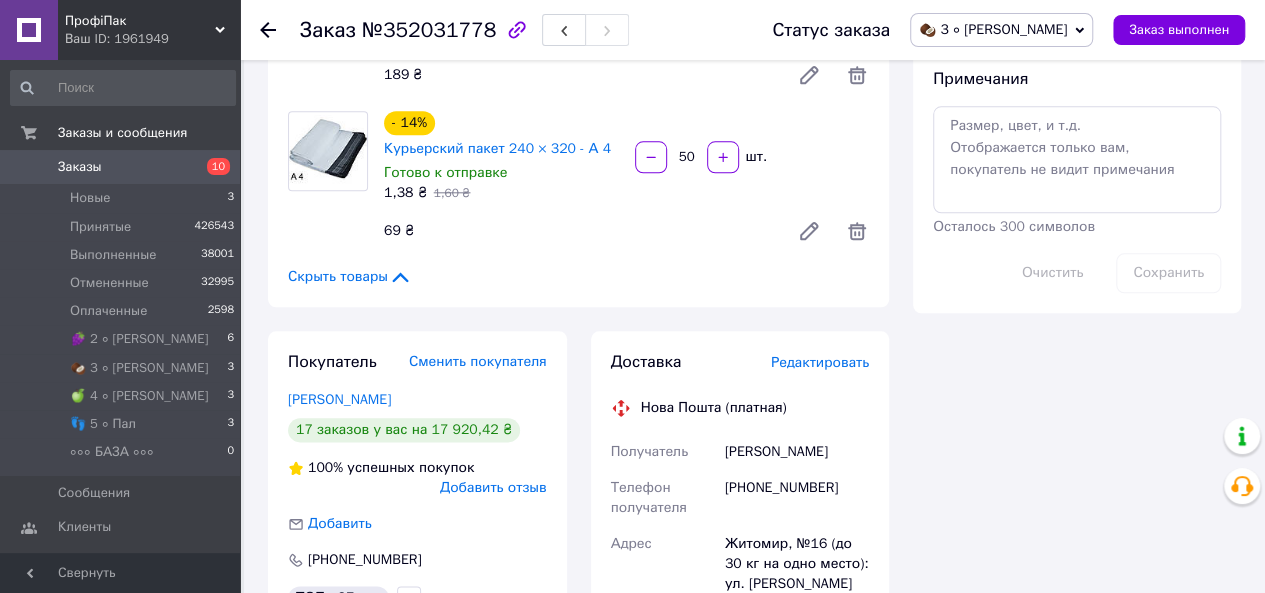 click on "[PHONE_NUMBER]" at bounding box center (797, 498) 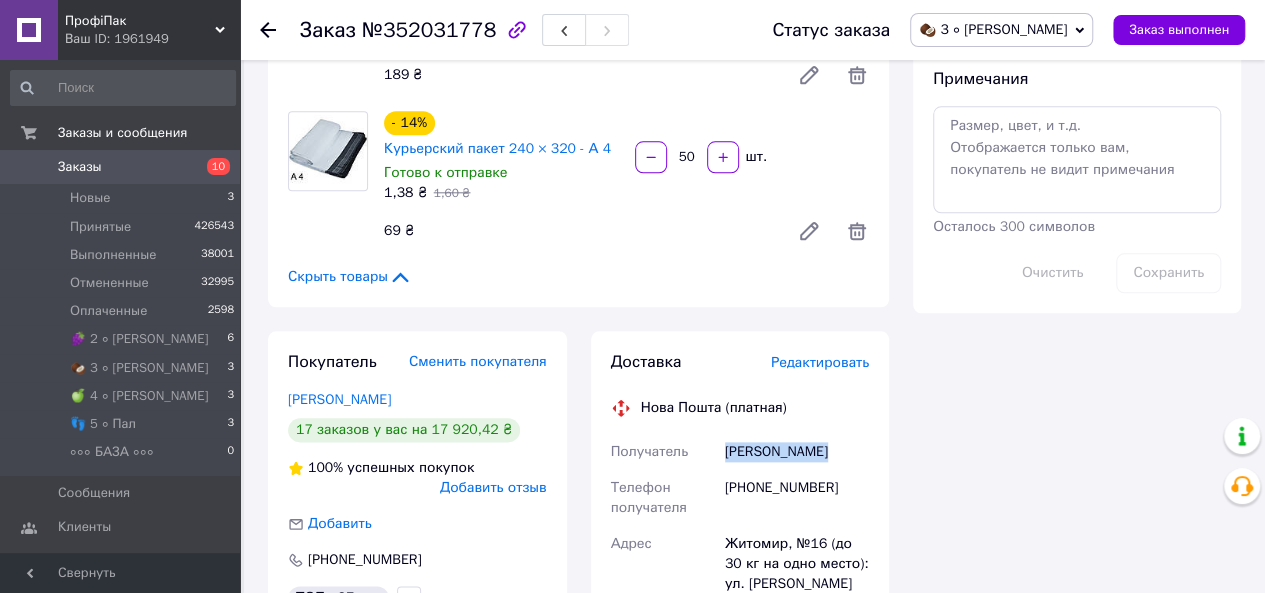 drag, startPoint x: 828, startPoint y: 439, endPoint x: 704, endPoint y: 426, distance: 124.67959 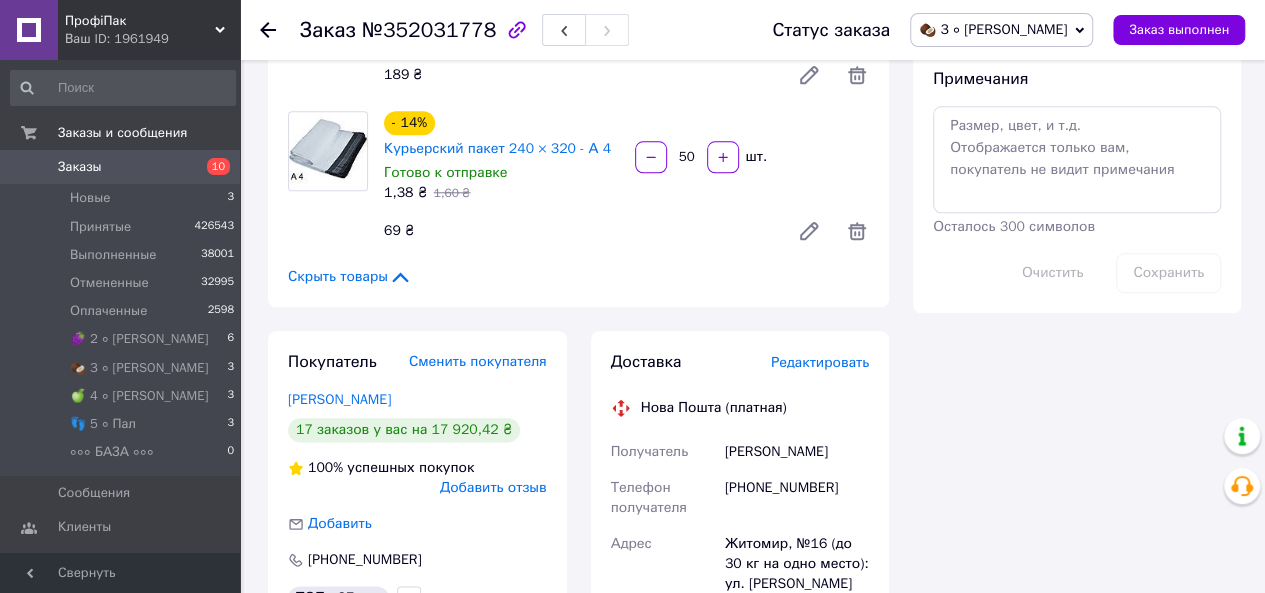 click on "Житомир, №16 (до 30 кг на одно место): ул. [PERSON_NAME][STREET_ADDRESS]" at bounding box center [797, 574] 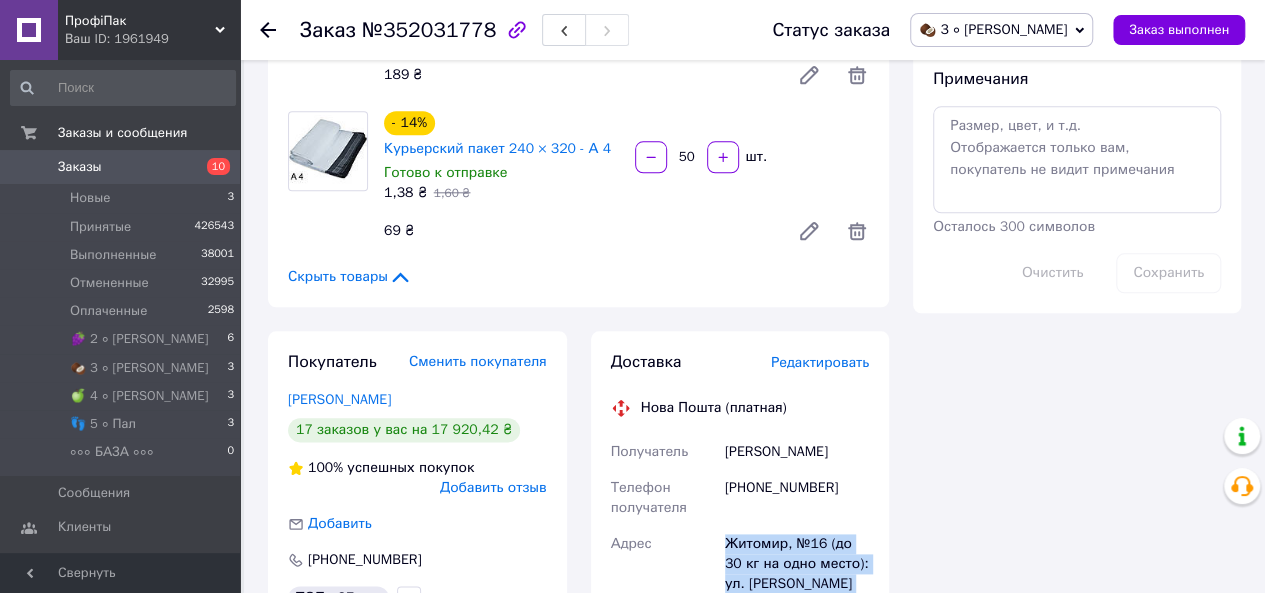 click on "Житомир, №16 (до 30 кг на одно место): ул. [PERSON_NAME][STREET_ADDRESS]" at bounding box center (797, 574) 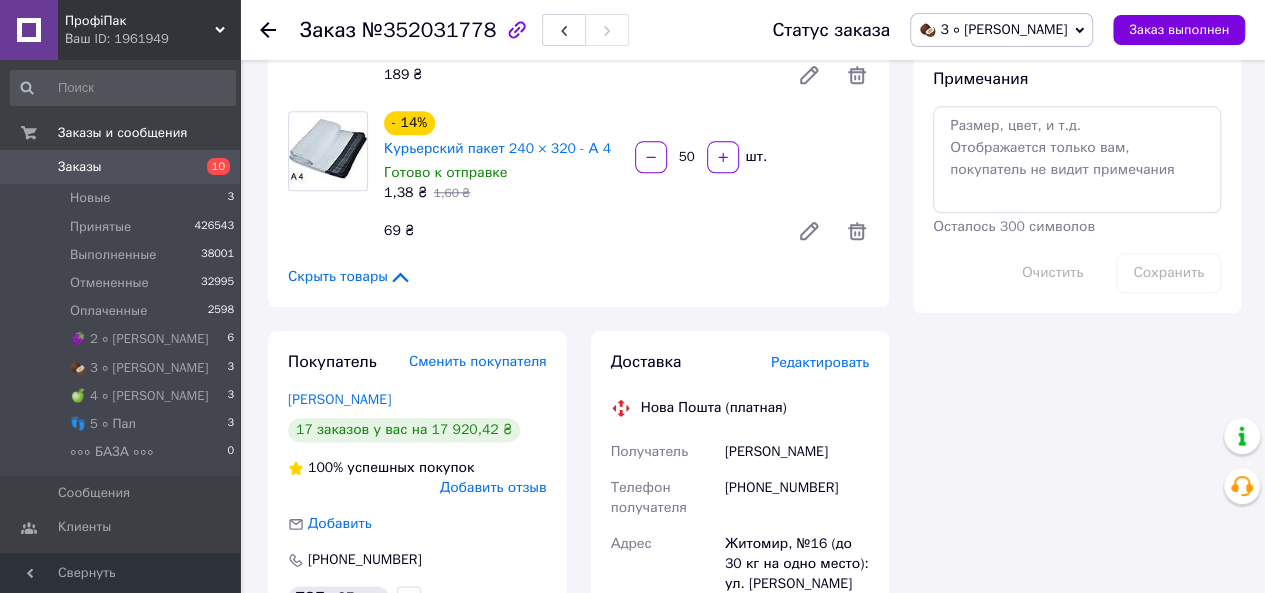 click on "Житомир, №16 (до 30 кг на одно место): ул. [PERSON_NAME][STREET_ADDRESS]" at bounding box center [797, 574] 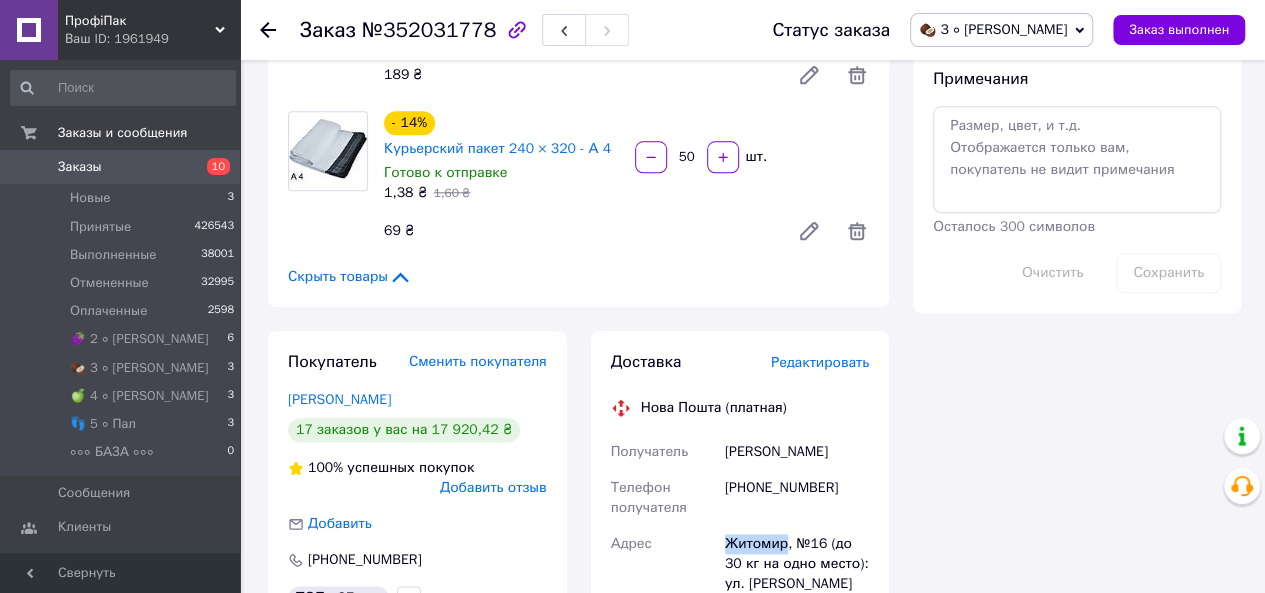 click on "🥥 3 ∘ [PERSON_NAME]" at bounding box center [993, 29] 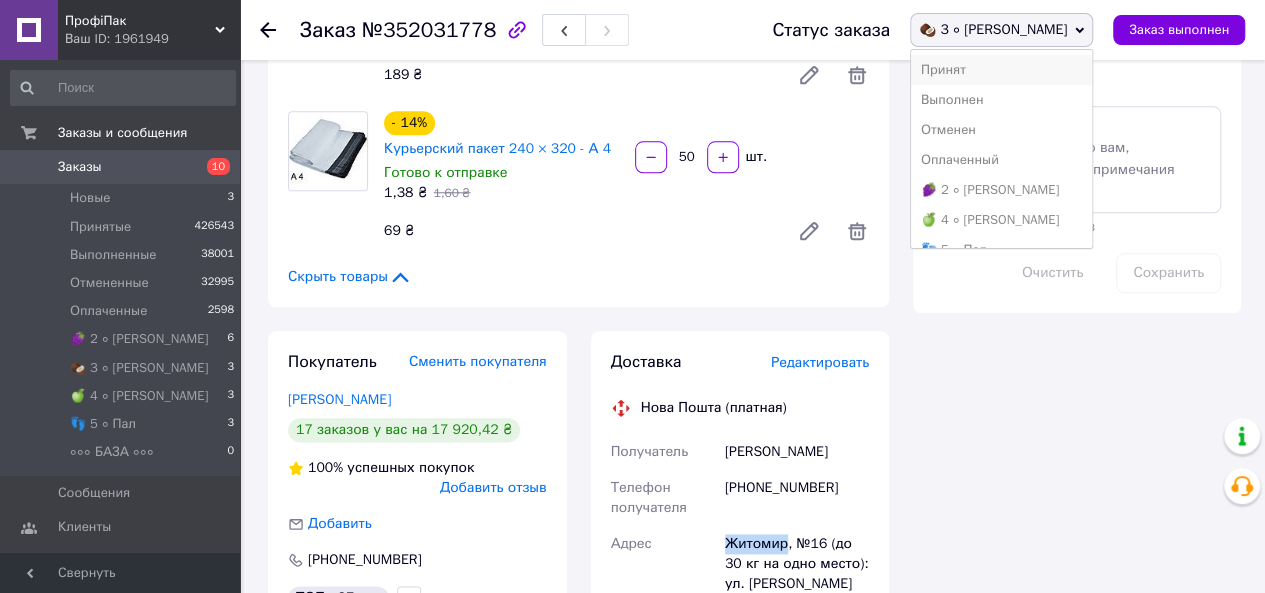 click on "Принят" at bounding box center [1001, 70] 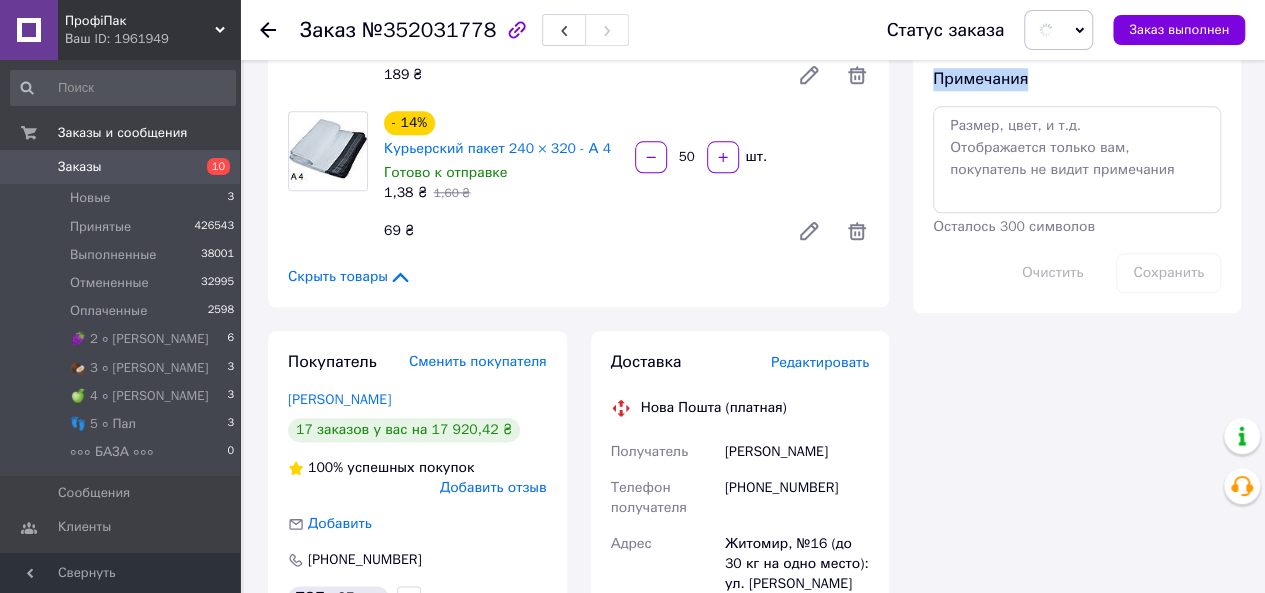 click on "Примечания Осталось 300 символов Очистить Сохранить" at bounding box center (1077, 180) 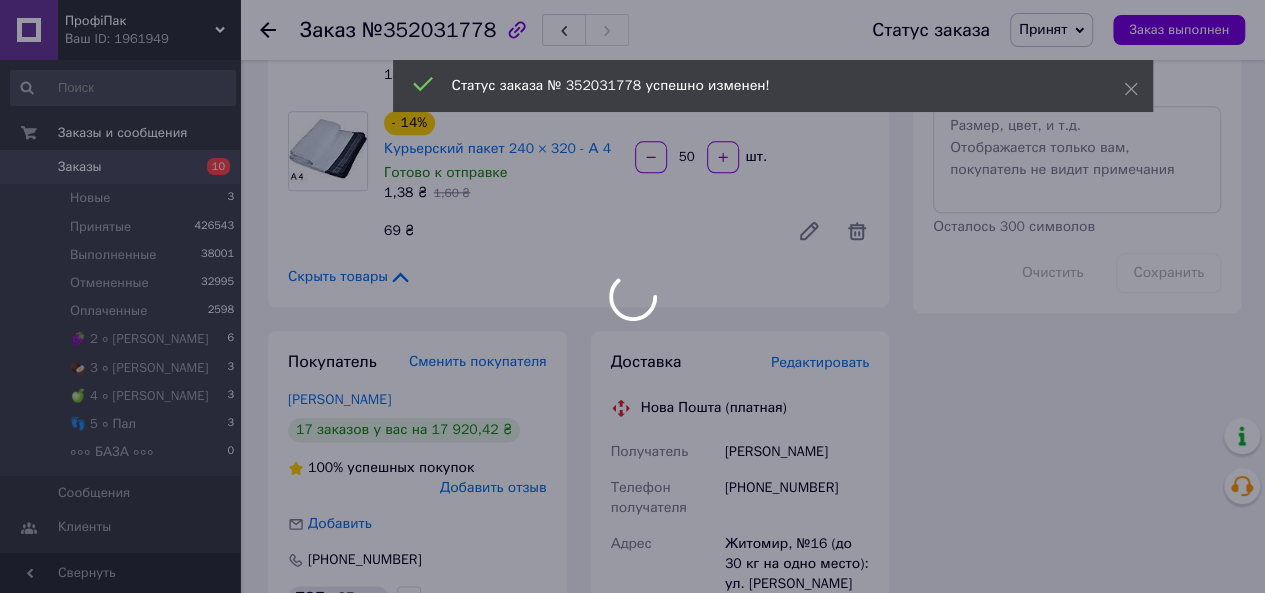 click at bounding box center (632, 296) 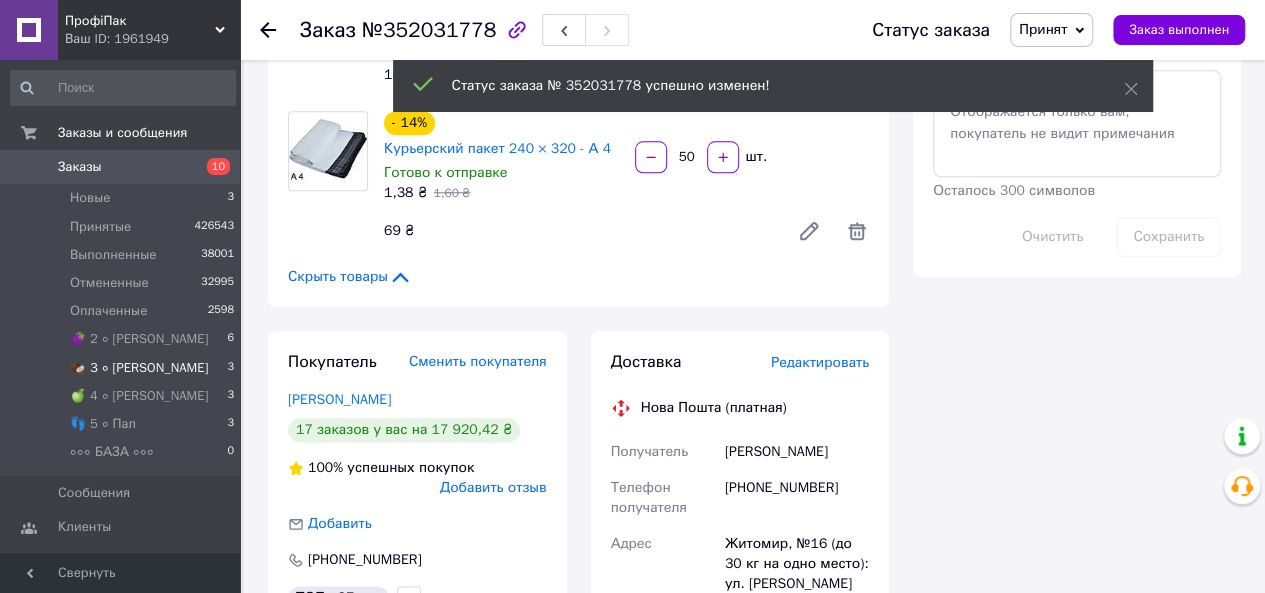 click on "🥥 3 ∘ [PERSON_NAME]" at bounding box center [139, 368] 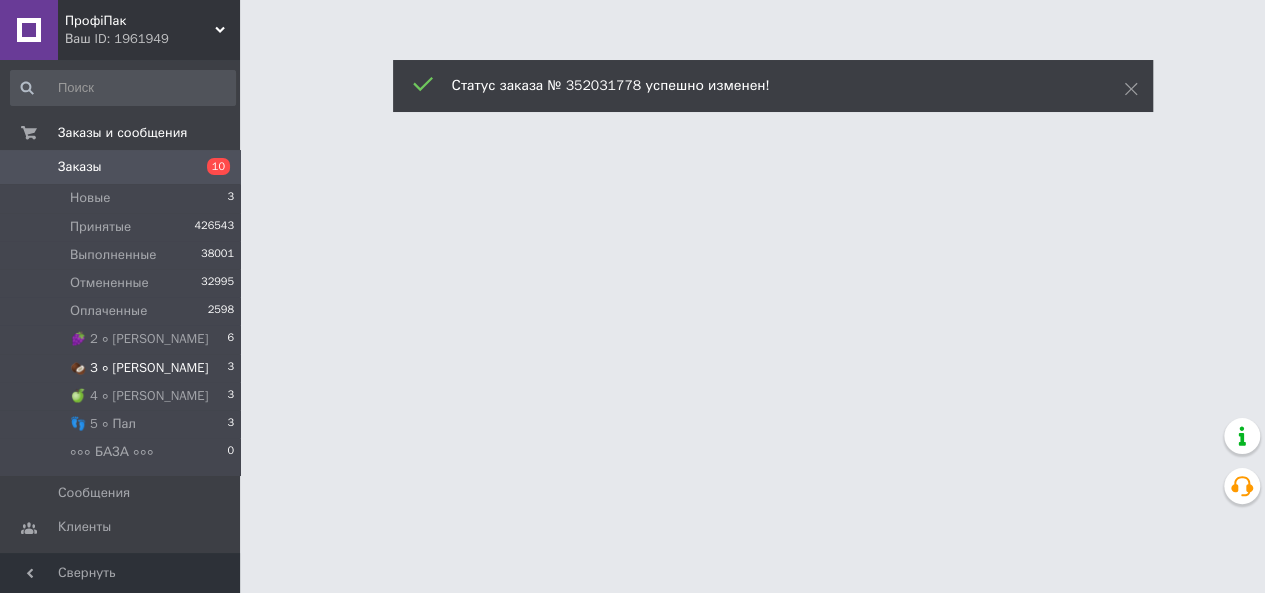 scroll, scrollTop: 0, scrollLeft: 0, axis: both 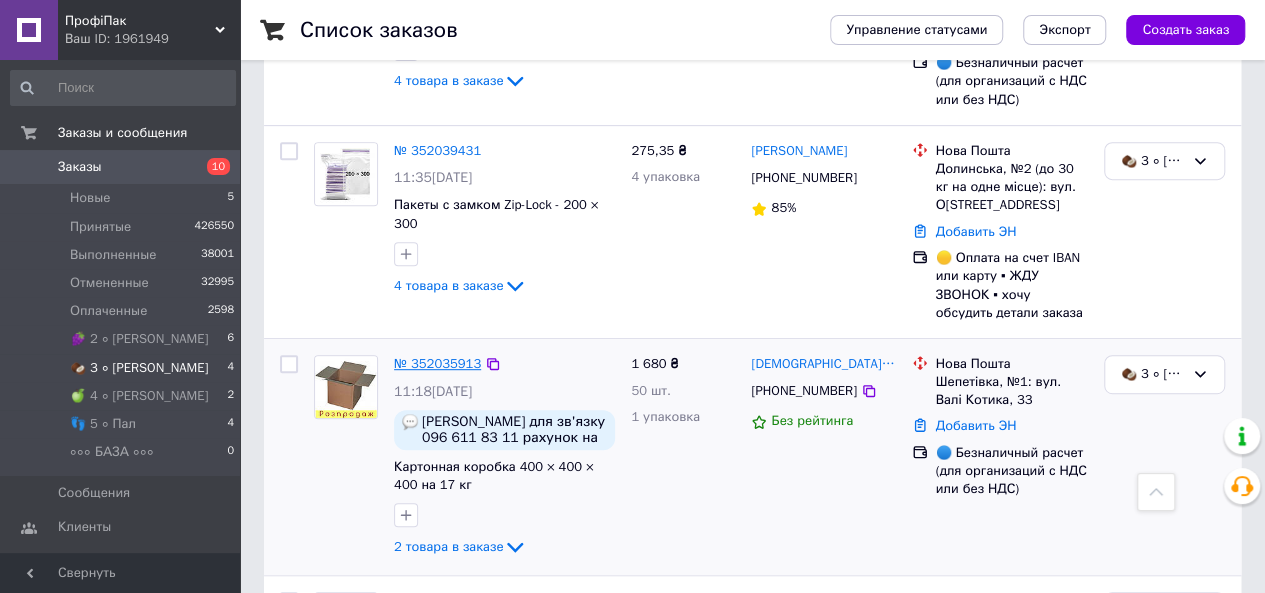 click on "№ 352035913" at bounding box center [437, 363] 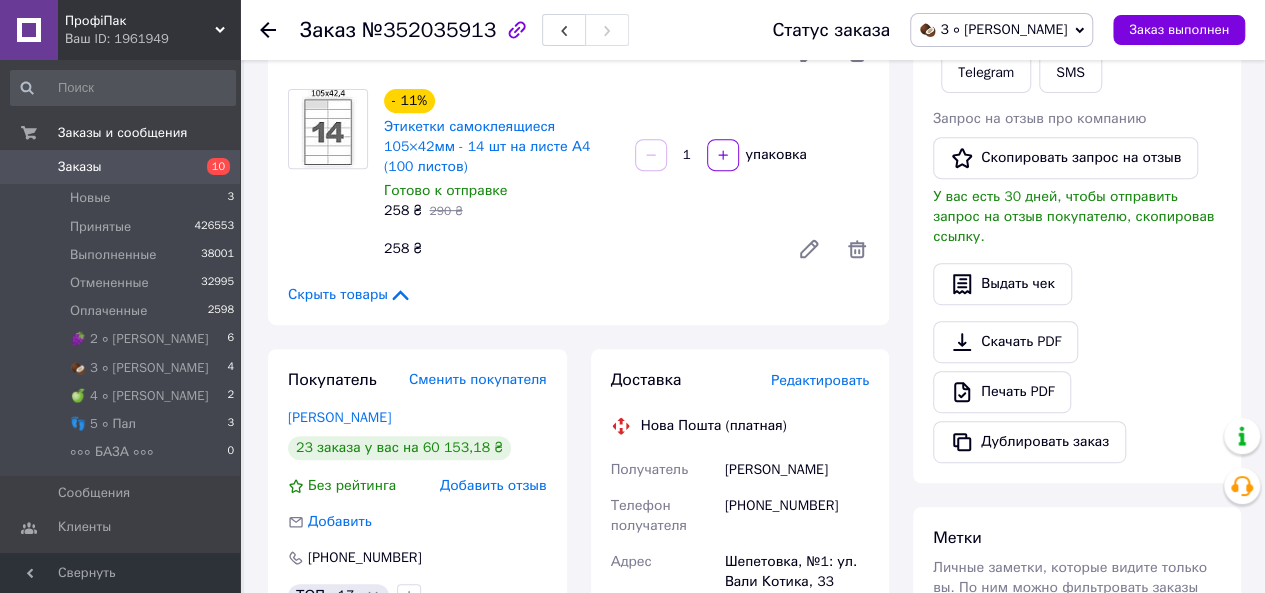 scroll, scrollTop: 0, scrollLeft: 0, axis: both 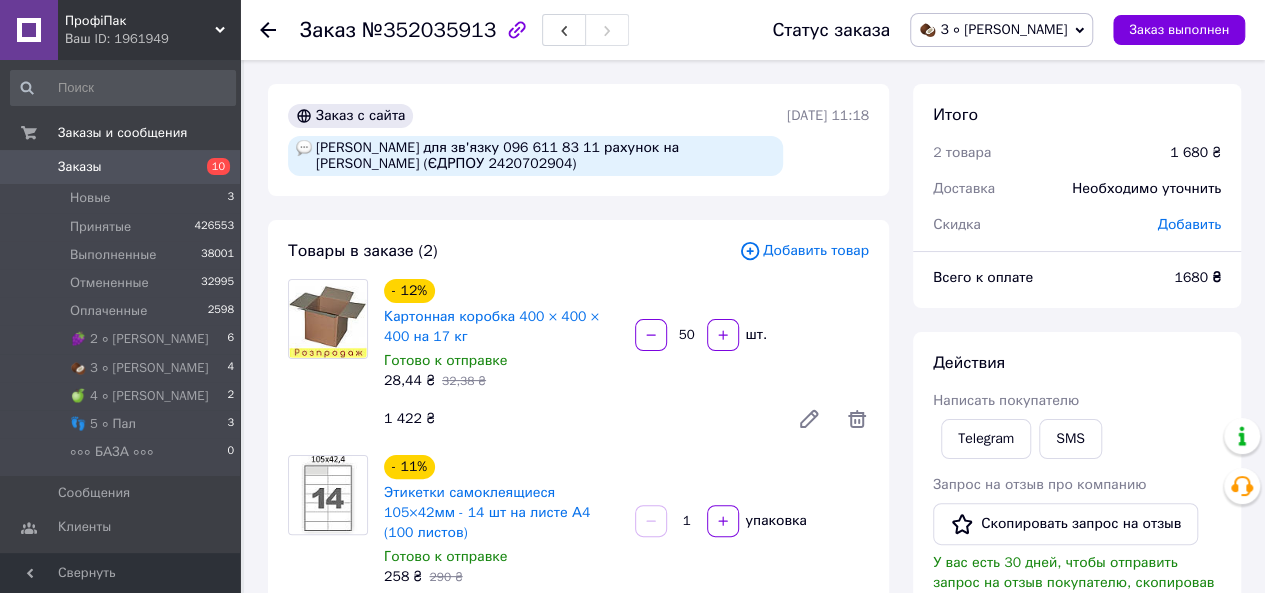 click on "[PERSON_NAME] для зв'язку 096 611 83 11
рахунок на [PERSON_NAME] (ЄДРПОУ 2420702904)" at bounding box center (535, 156) 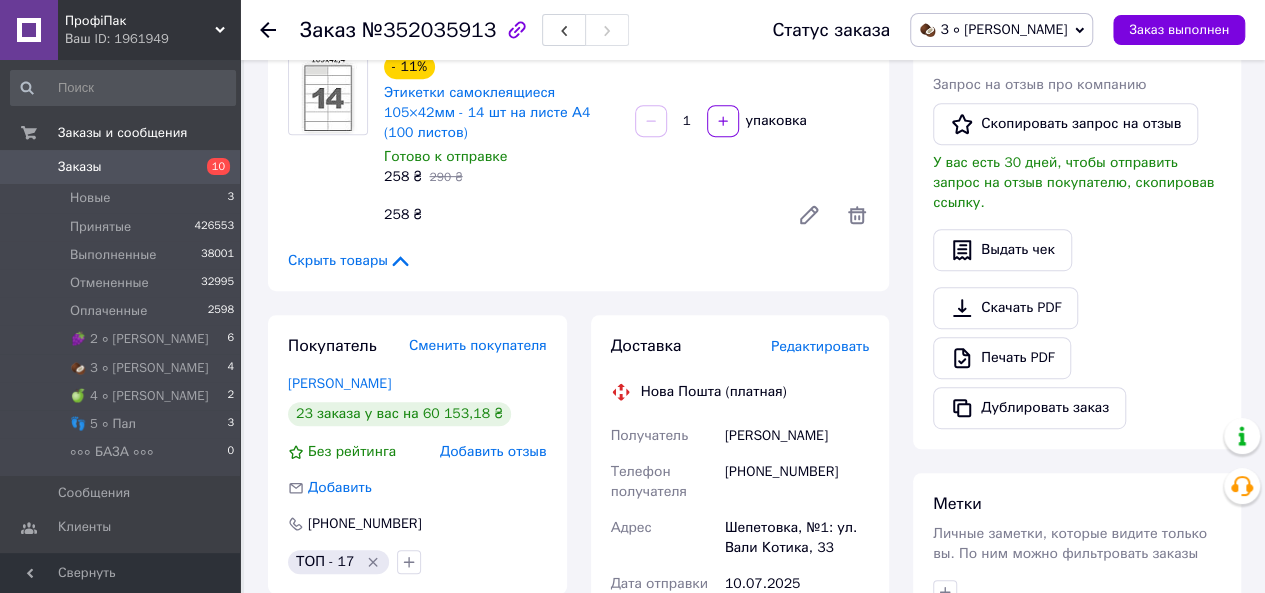 scroll, scrollTop: 500, scrollLeft: 0, axis: vertical 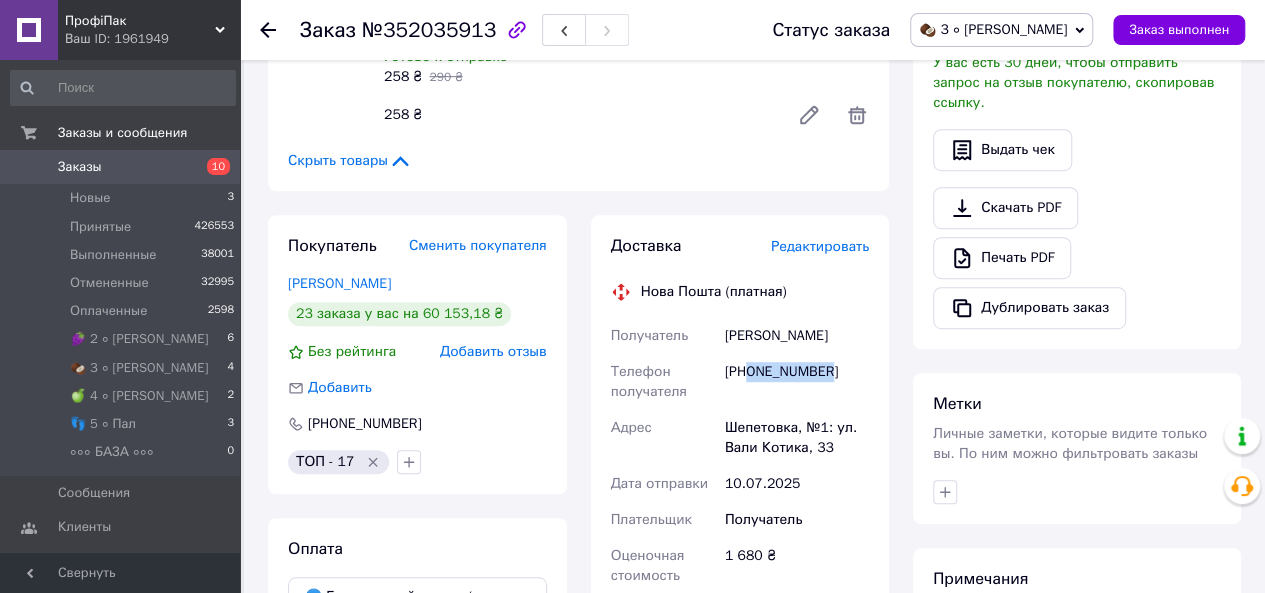 drag, startPoint x: 751, startPoint y: 351, endPoint x: 857, endPoint y: 361, distance: 106.47065 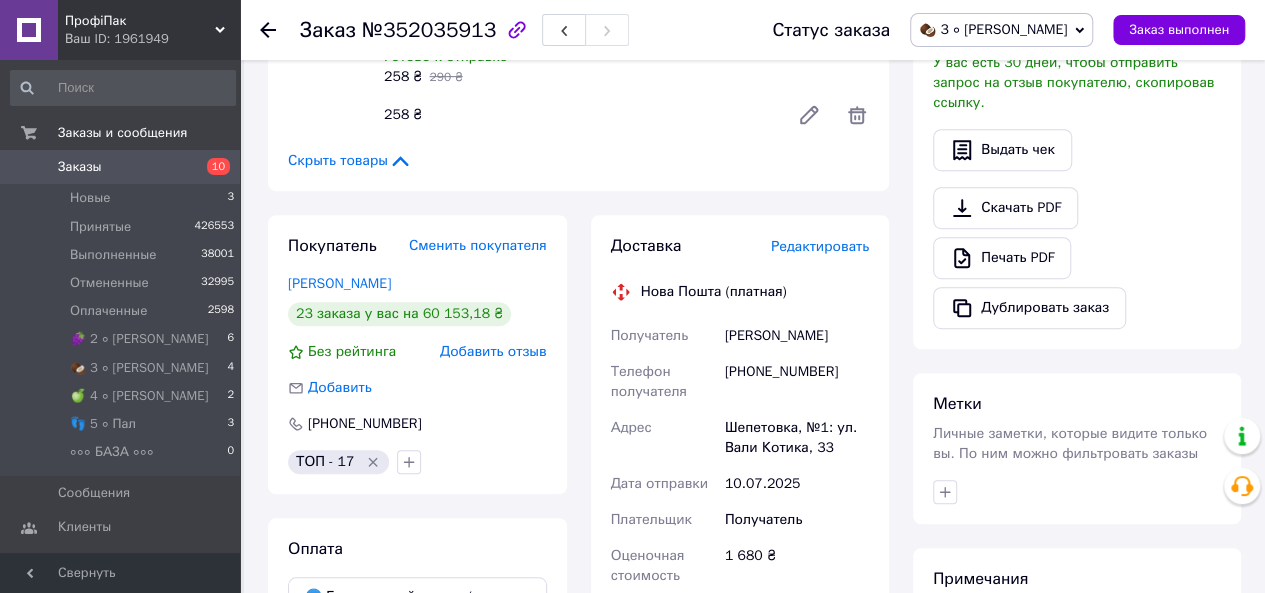 click on "Шепетовка, №1: ул. Вали Котика, 33" at bounding box center [797, 438] 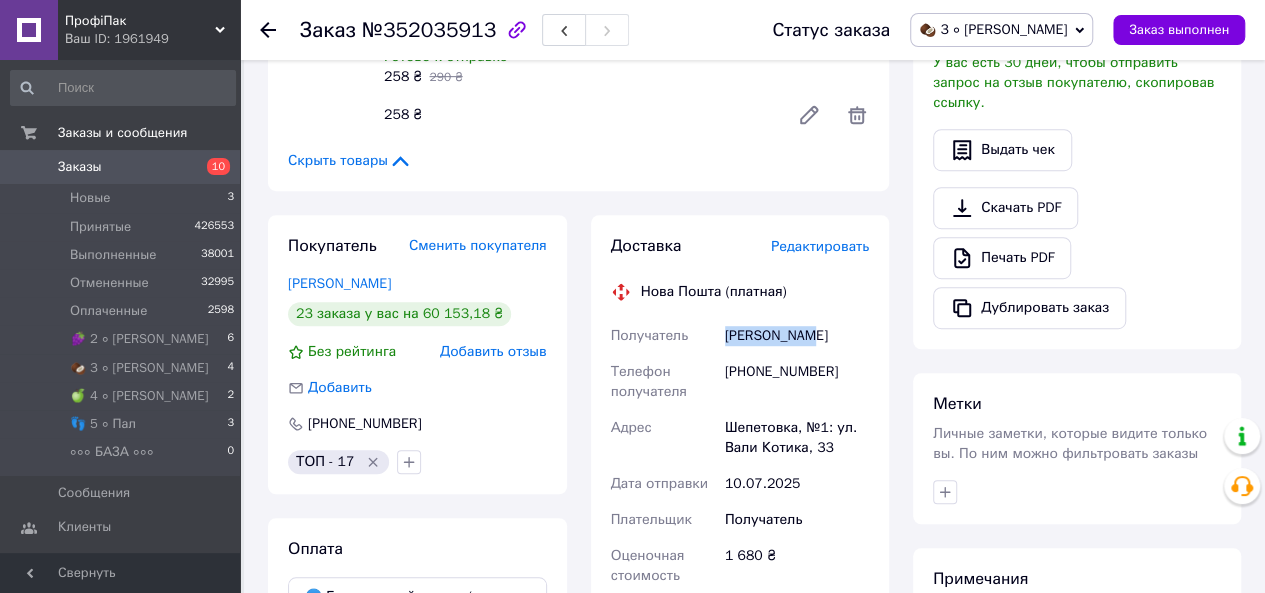 drag, startPoint x: 721, startPoint y: 313, endPoint x: 836, endPoint y: 321, distance: 115.27792 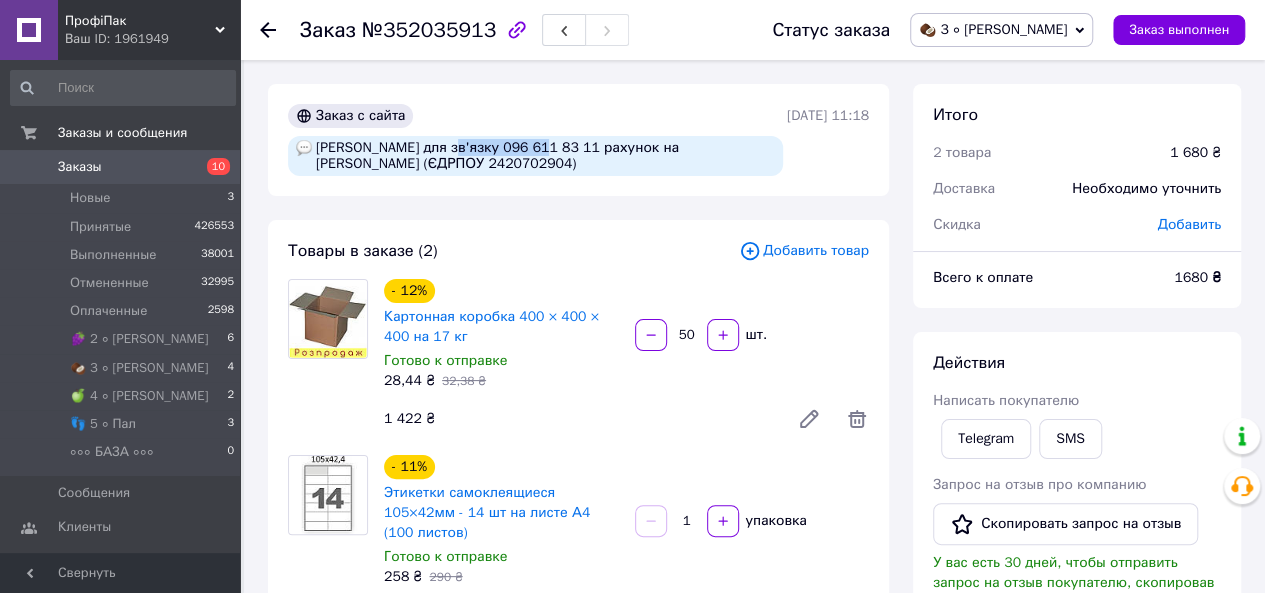 drag, startPoint x: 439, startPoint y: 143, endPoint x: 526, endPoint y: 149, distance: 87.20665 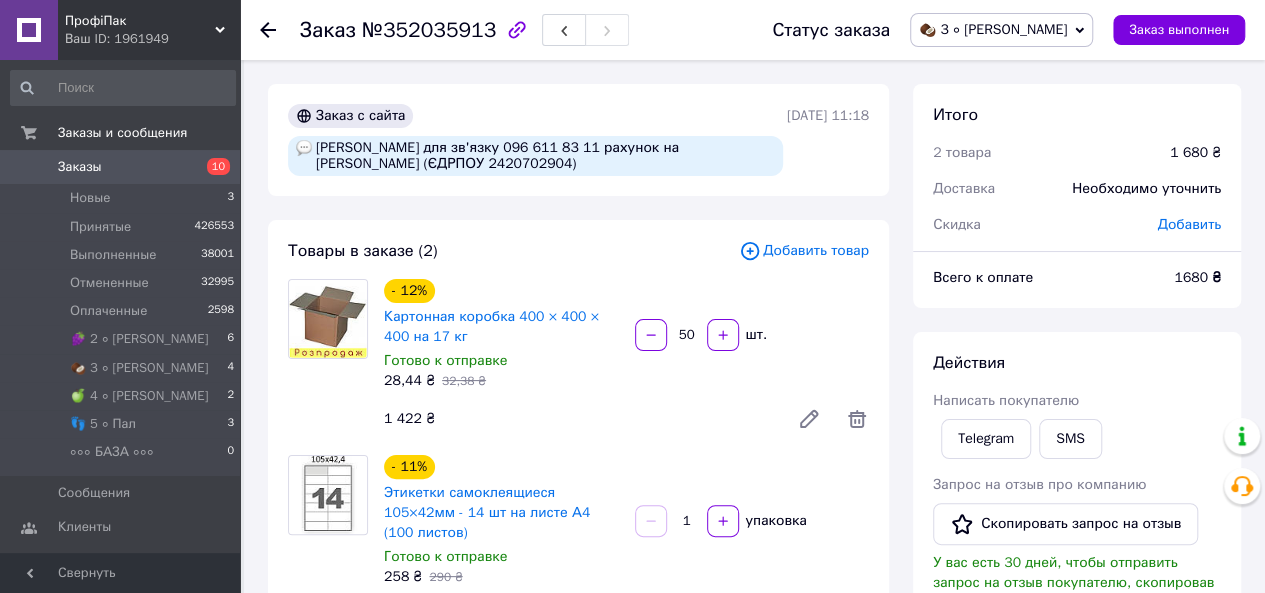 click 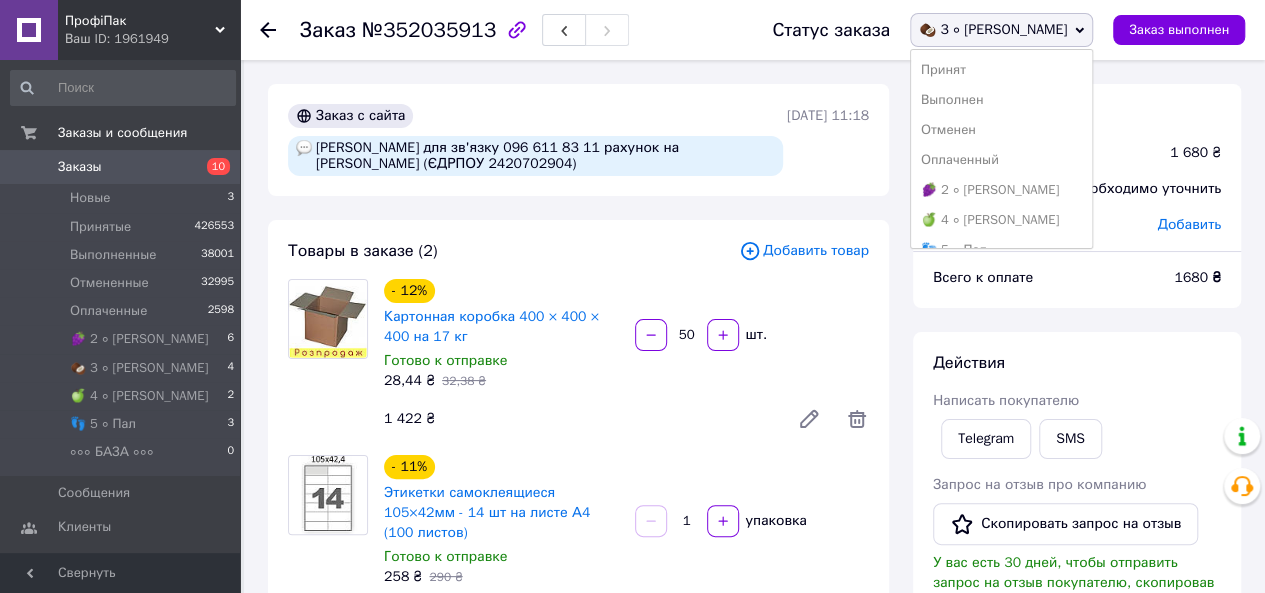 click on "Принят" at bounding box center (1001, 70) 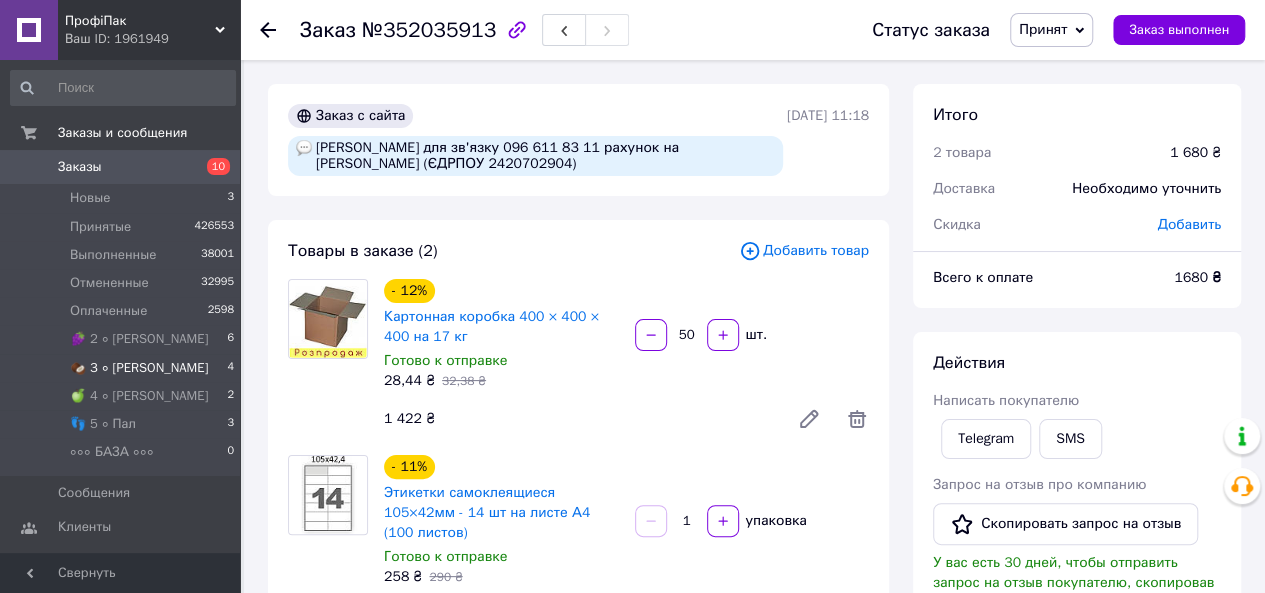 click on "🥥 3 ∘ [PERSON_NAME] 4" at bounding box center (123, 368) 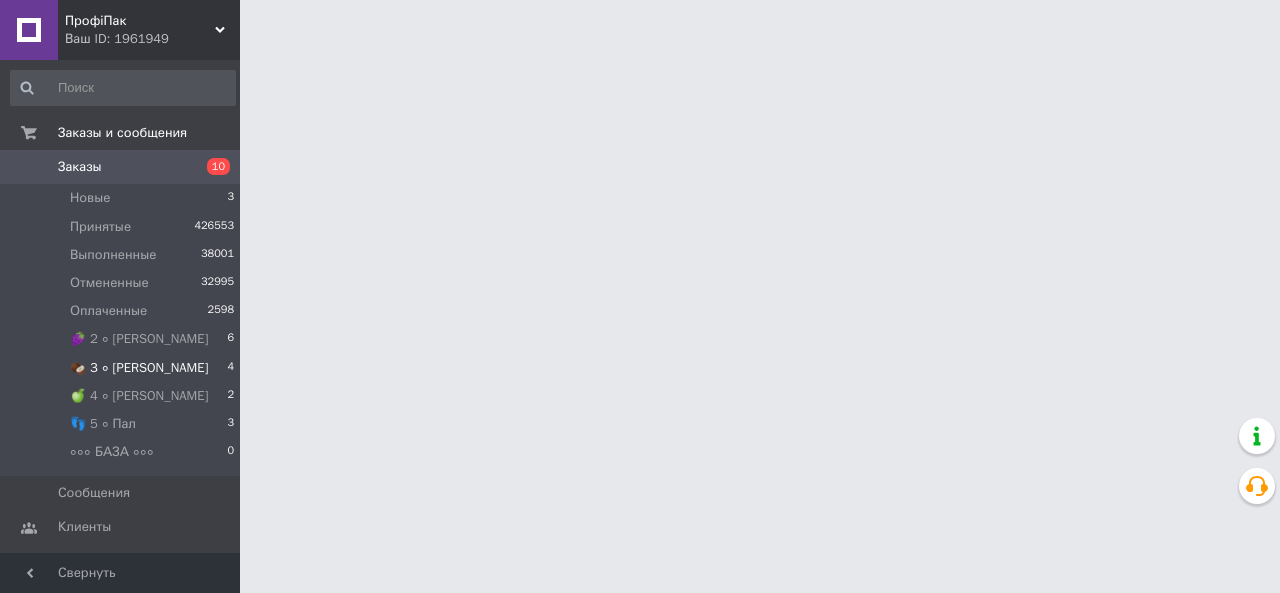click on "🥥 3 ∘ [PERSON_NAME] 4" at bounding box center (123, 368) 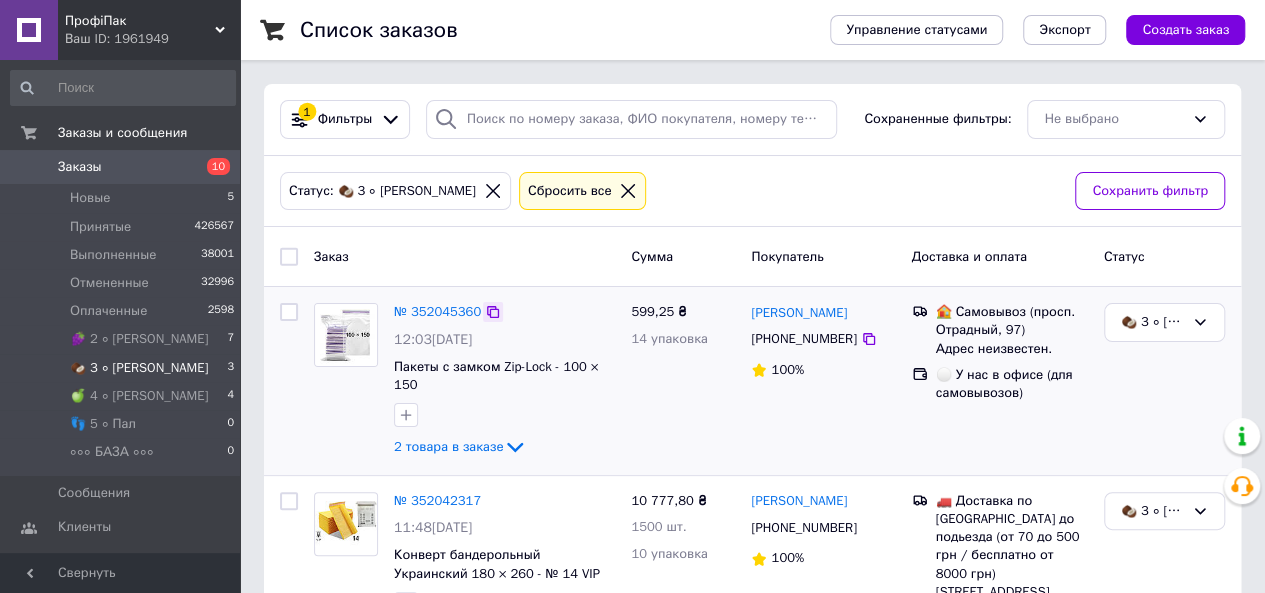 click 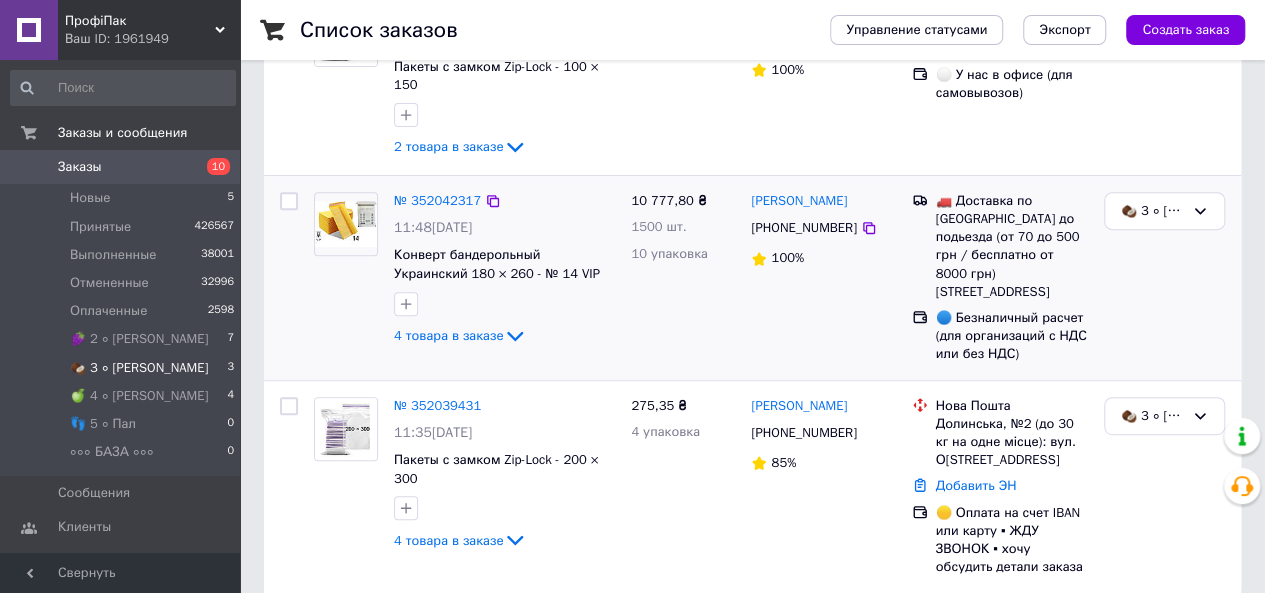 scroll, scrollTop: 323, scrollLeft: 0, axis: vertical 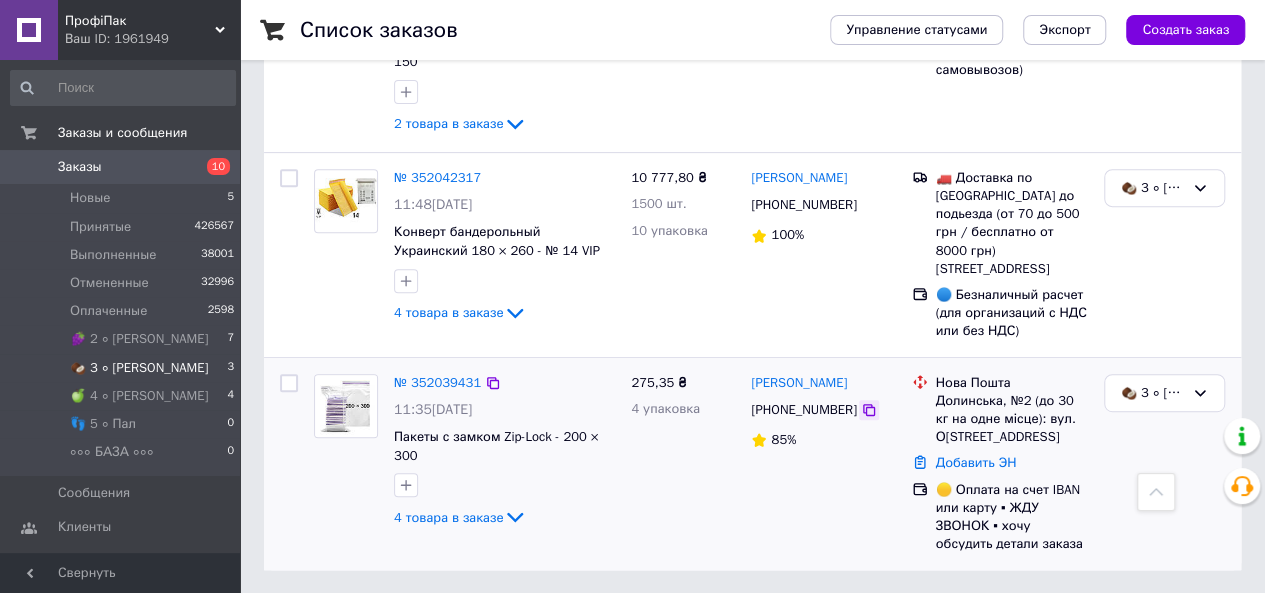 click 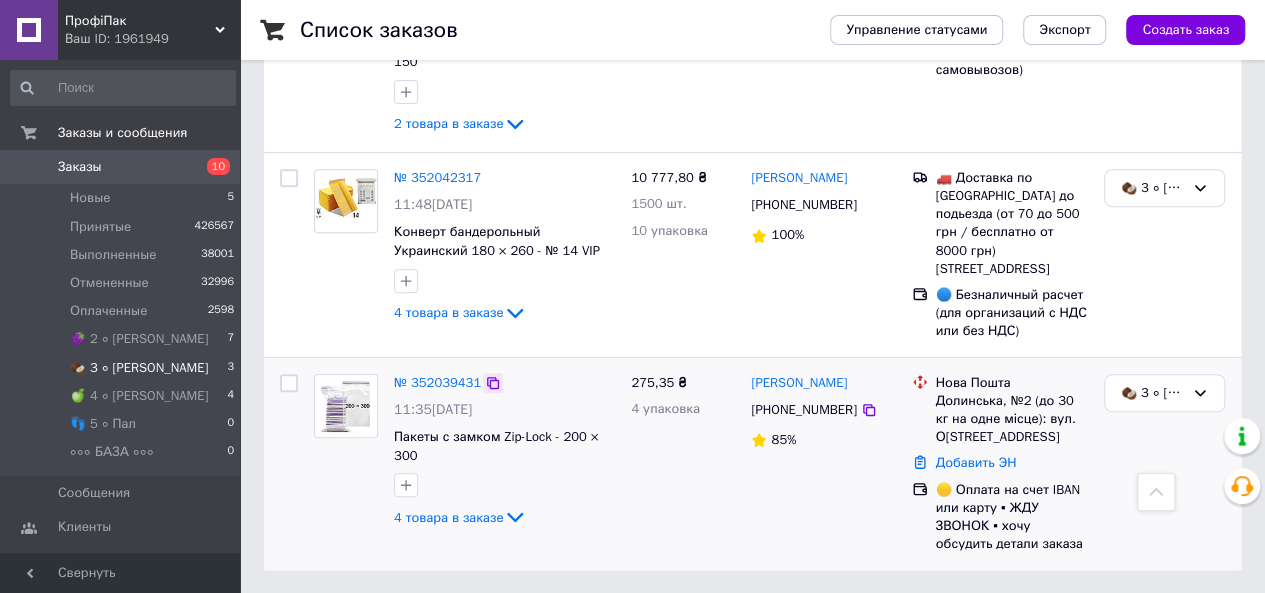 click 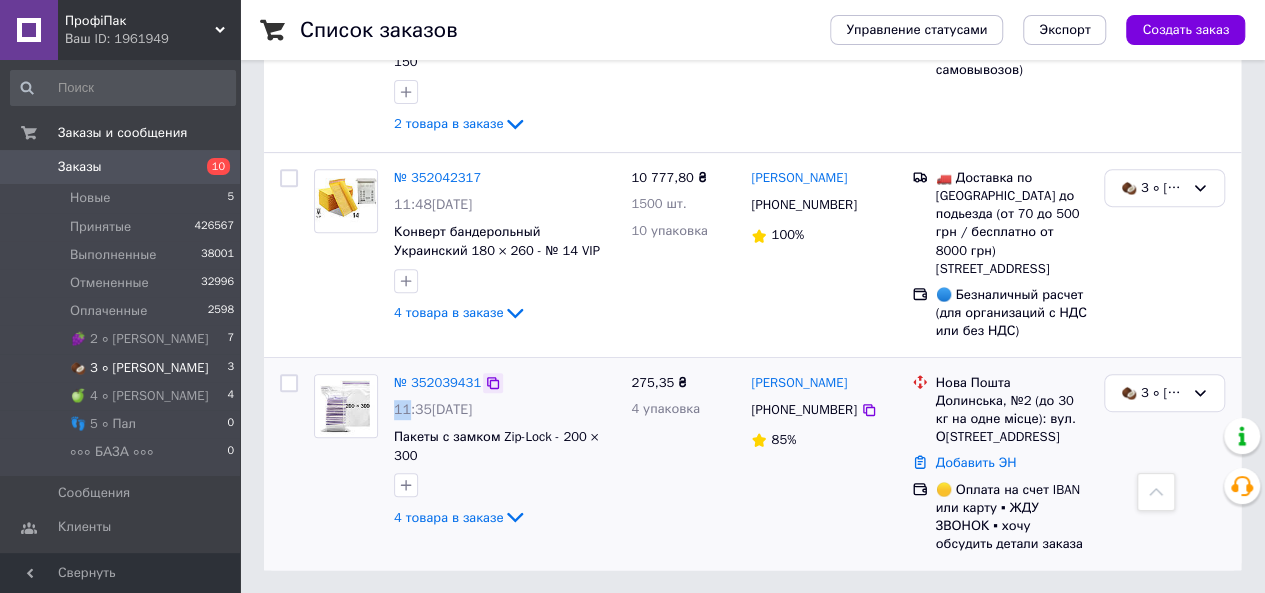 click 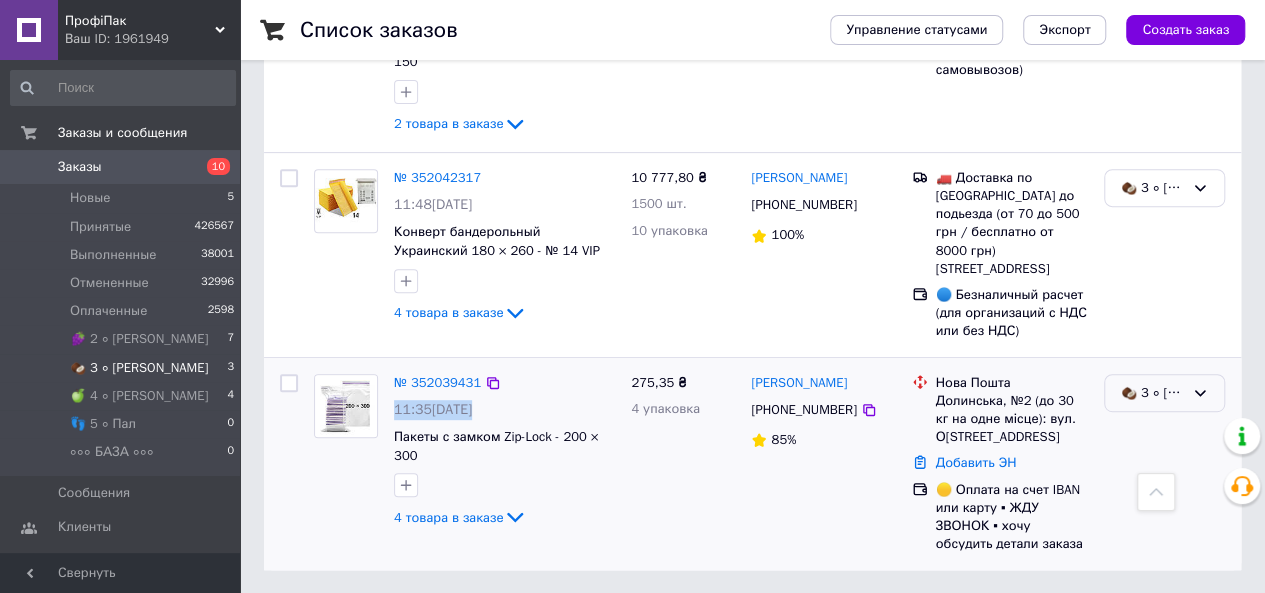 click on "🥥 3 ∘ [PERSON_NAME]" at bounding box center [1164, 393] 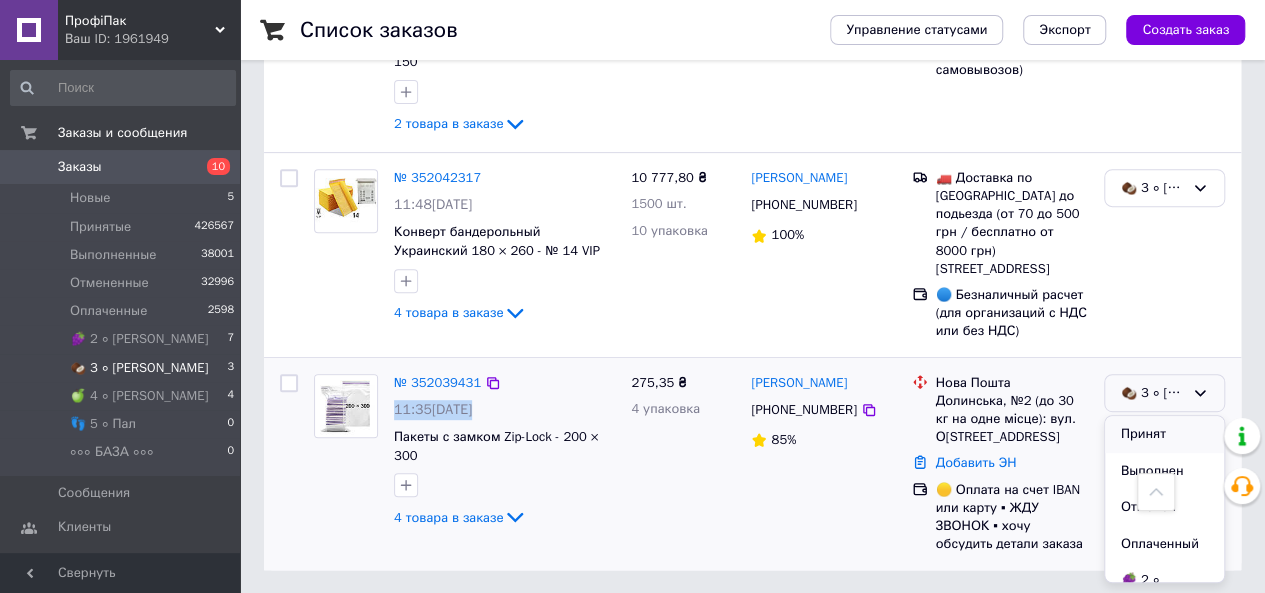click on "Принят" at bounding box center (1164, 434) 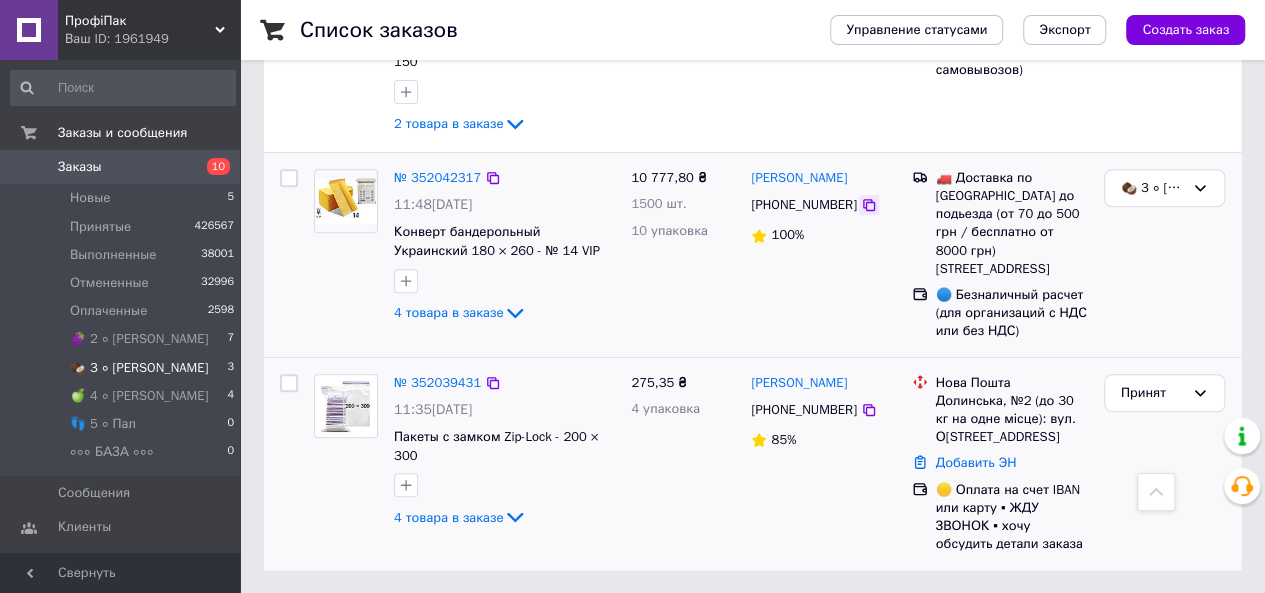 click 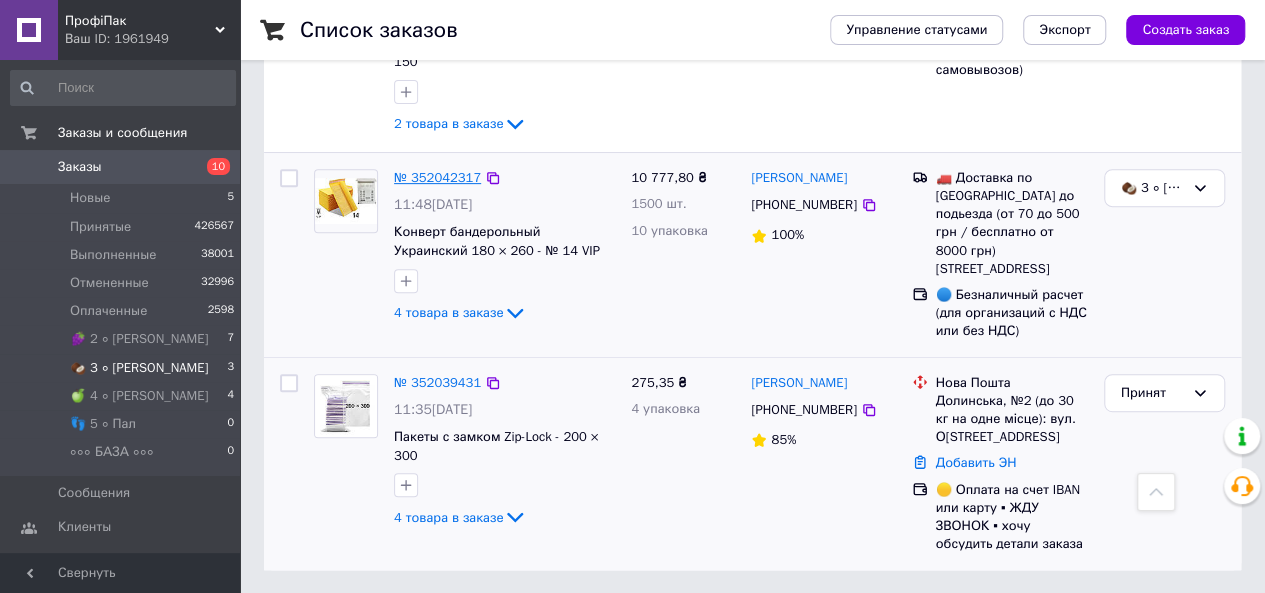 click on "№ 352042317" at bounding box center [437, 177] 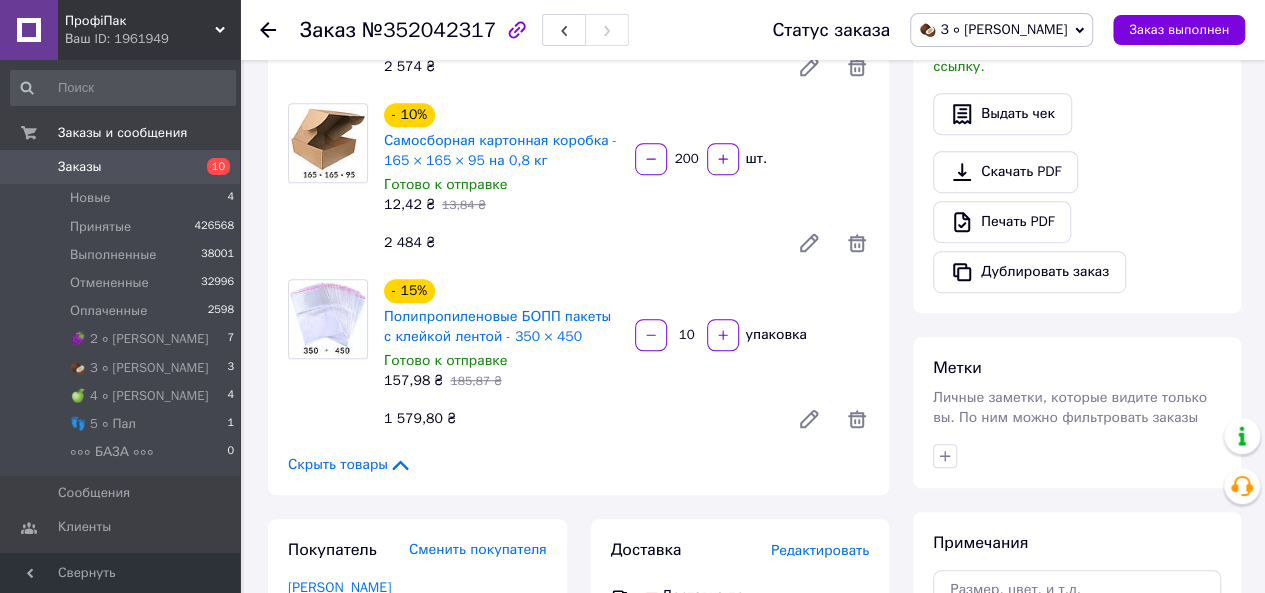 scroll, scrollTop: 800, scrollLeft: 0, axis: vertical 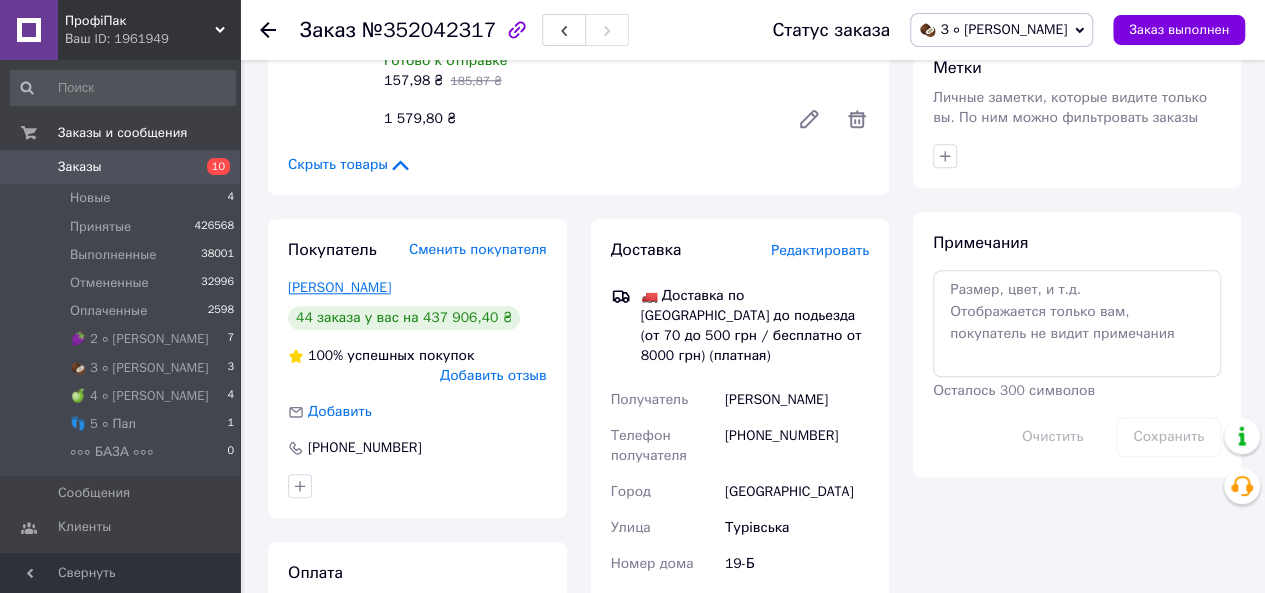 click on "[PERSON_NAME]" at bounding box center [339, 287] 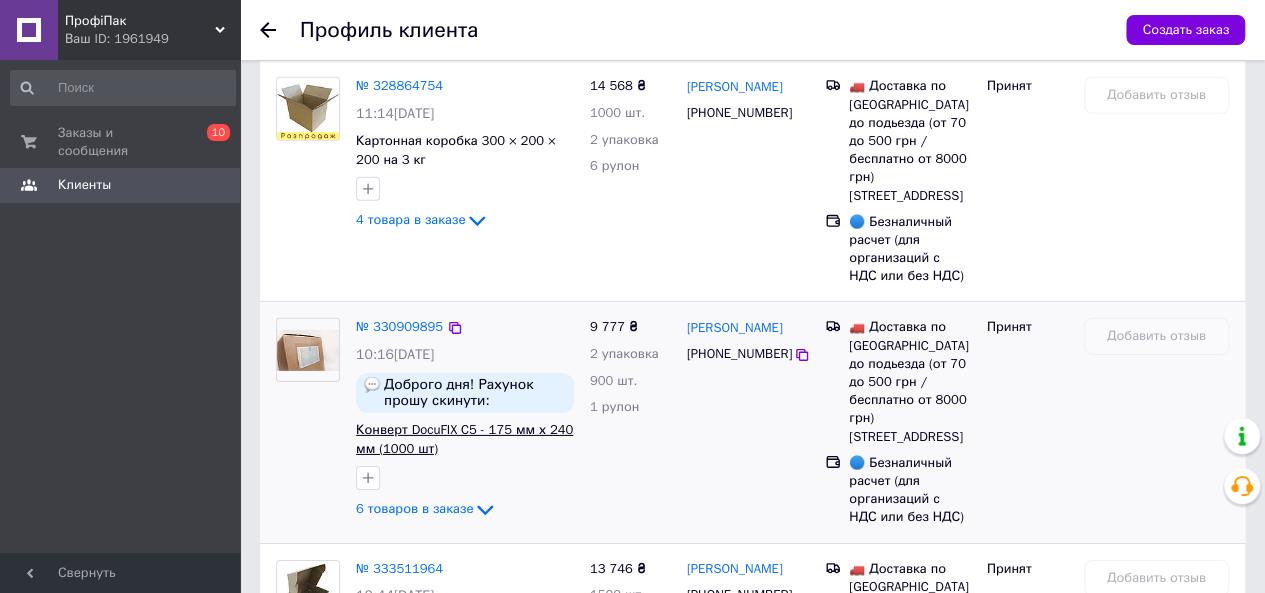 scroll, scrollTop: 3200, scrollLeft: 0, axis: vertical 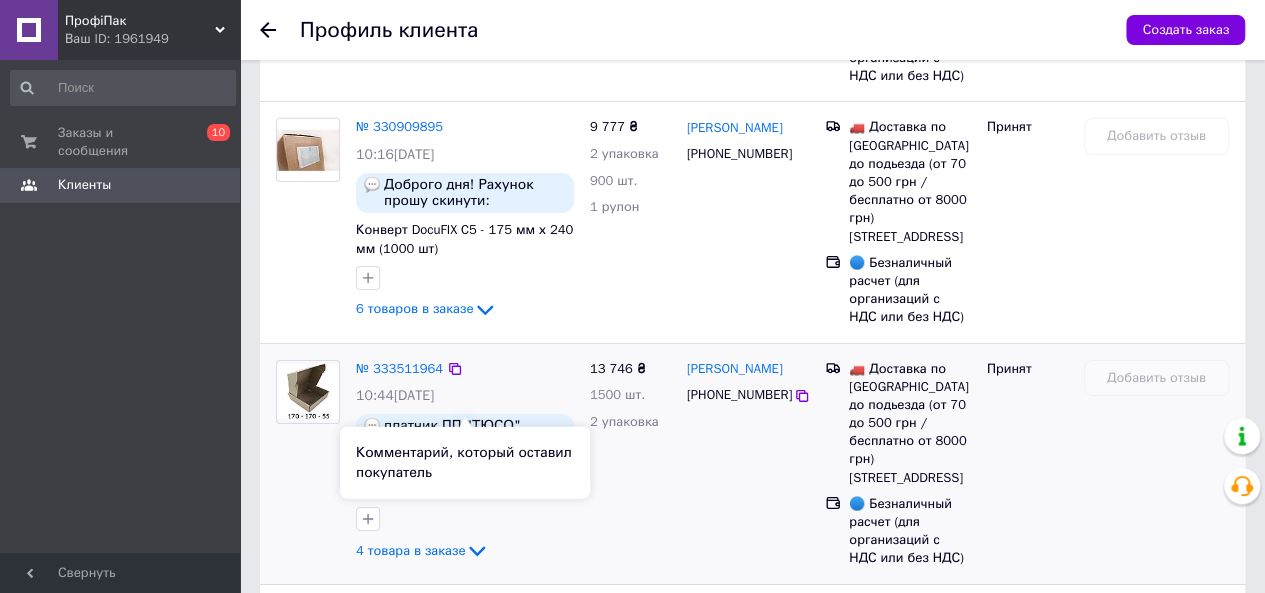 click on "платник ПП "ТЮСО"
рахунок скинути: [PERSON_NAME][EMAIL_ADDRESS][DOMAIN_NAME]" at bounding box center (475, 434) 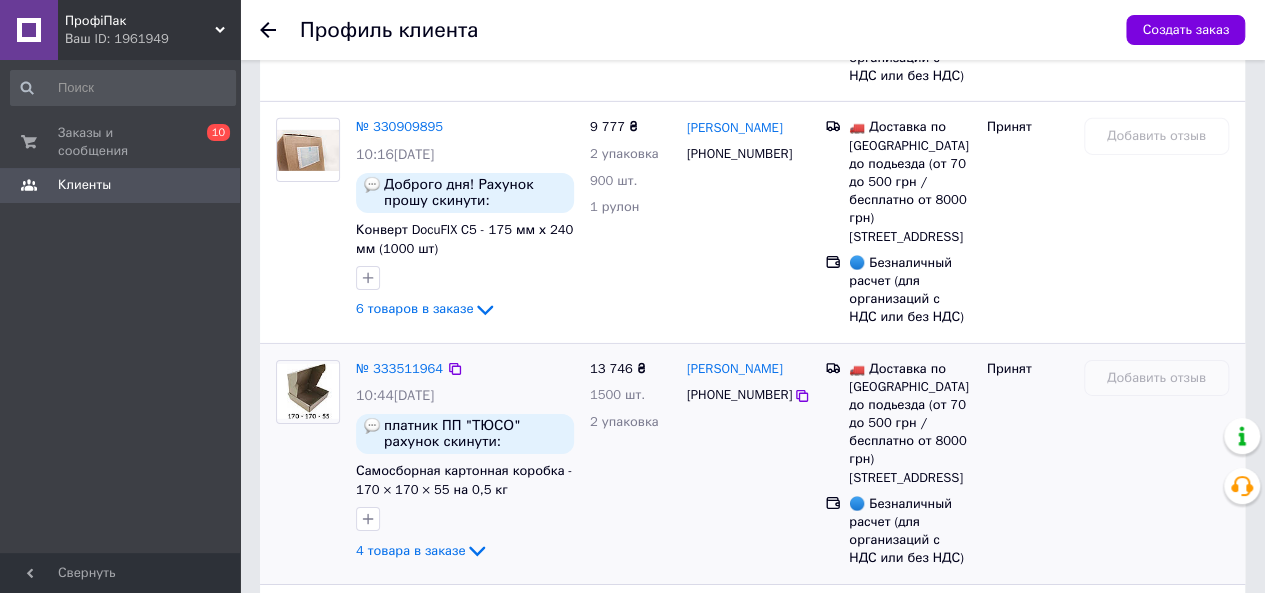 click on "платник ПП "ТЮСО"
рахунок скинути: [PERSON_NAME][EMAIL_ADDRESS][DOMAIN_NAME]" at bounding box center (475, 434) 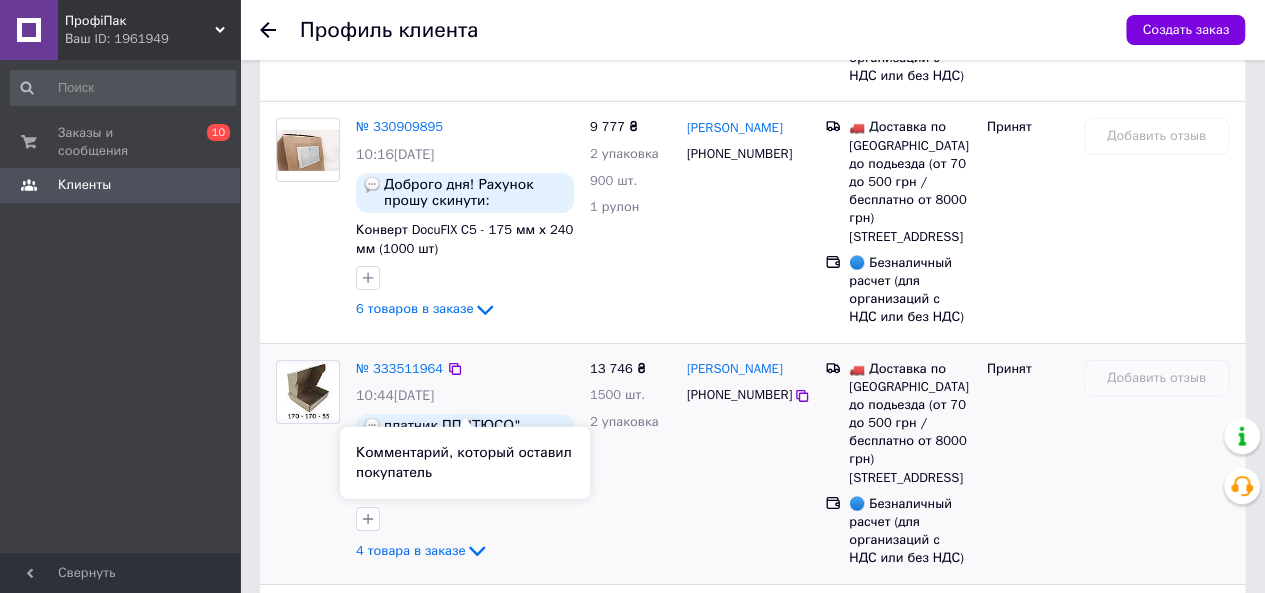 click on "платник ПП "ТЮСО"
рахунок скинути: [PERSON_NAME][EMAIL_ADDRESS][DOMAIN_NAME]" at bounding box center (475, 434) 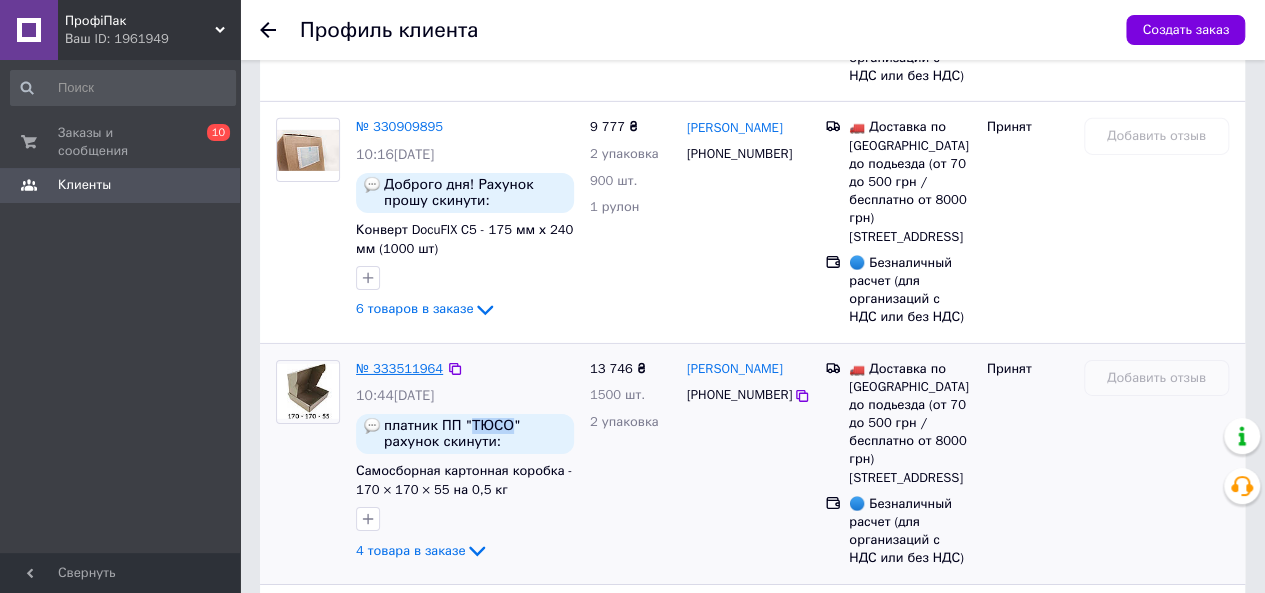 click on "№ 333511964" at bounding box center [399, 368] 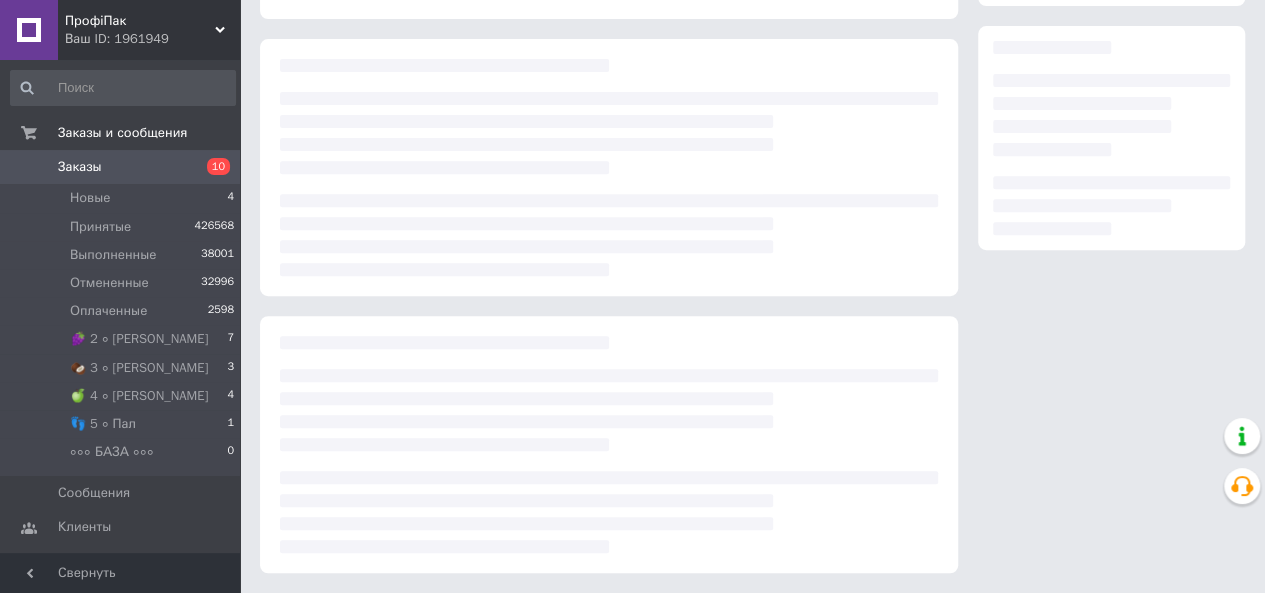 scroll, scrollTop: 0, scrollLeft: 0, axis: both 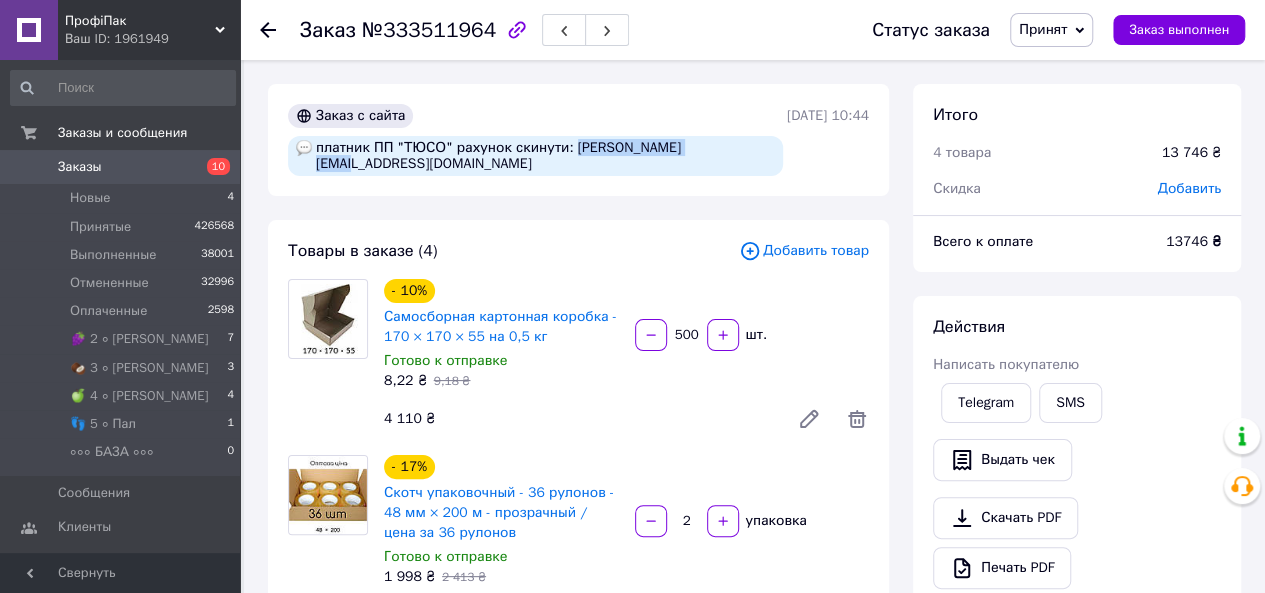 drag, startPoint x: 564, startPoint y: 147, endPoint x: 698, endPoint y: 149, distance: 134.01492 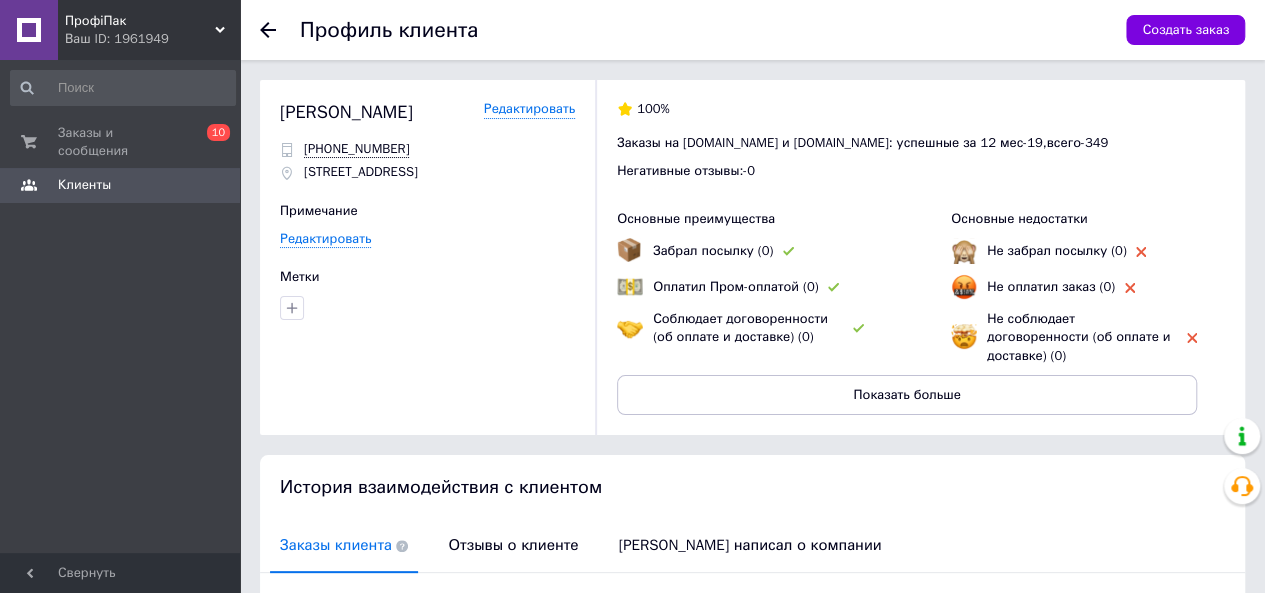 click 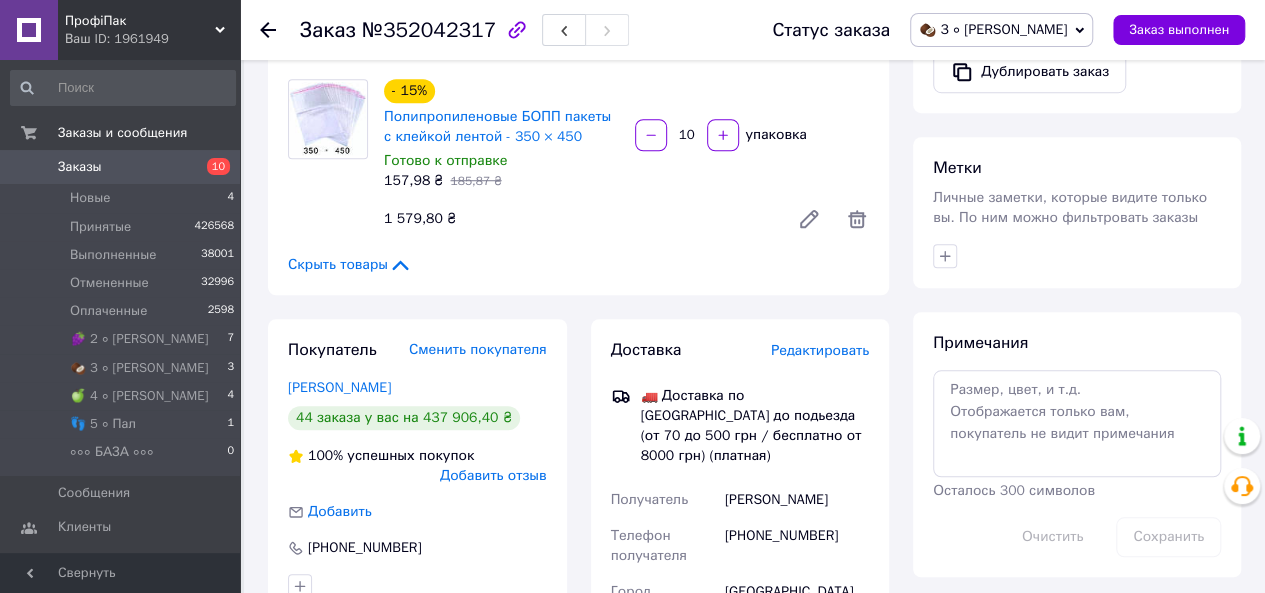 scroll, scrollTop: 900, scrollLeft: 0, axis: vertical 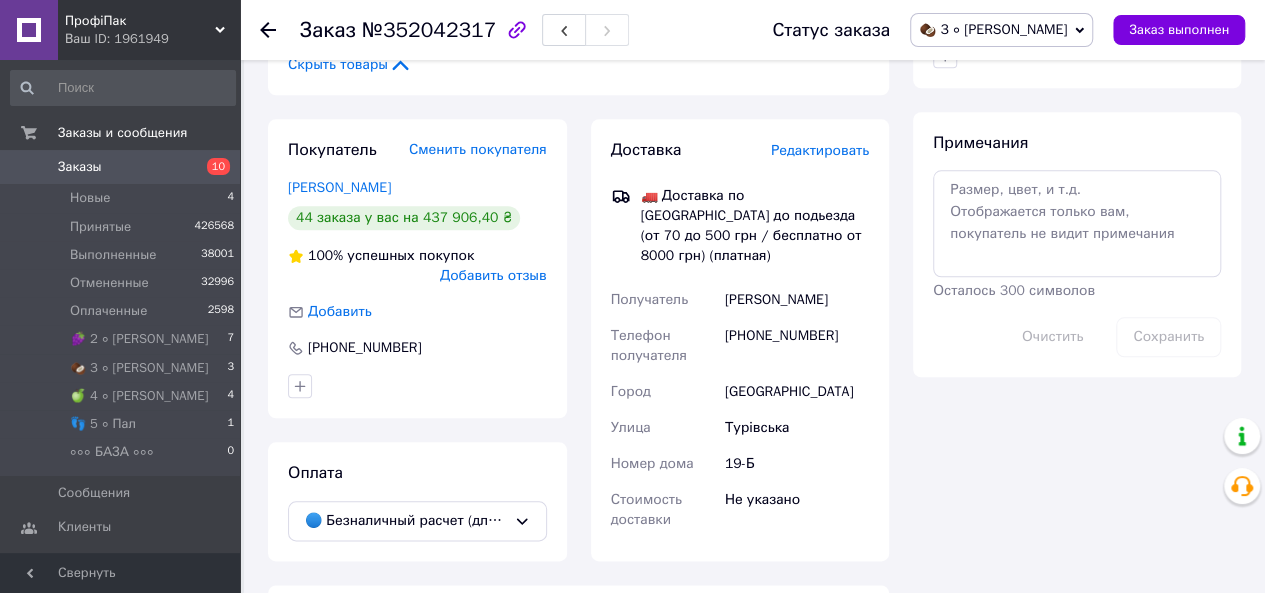click on "Турівська" at bounding box center [797, 428] 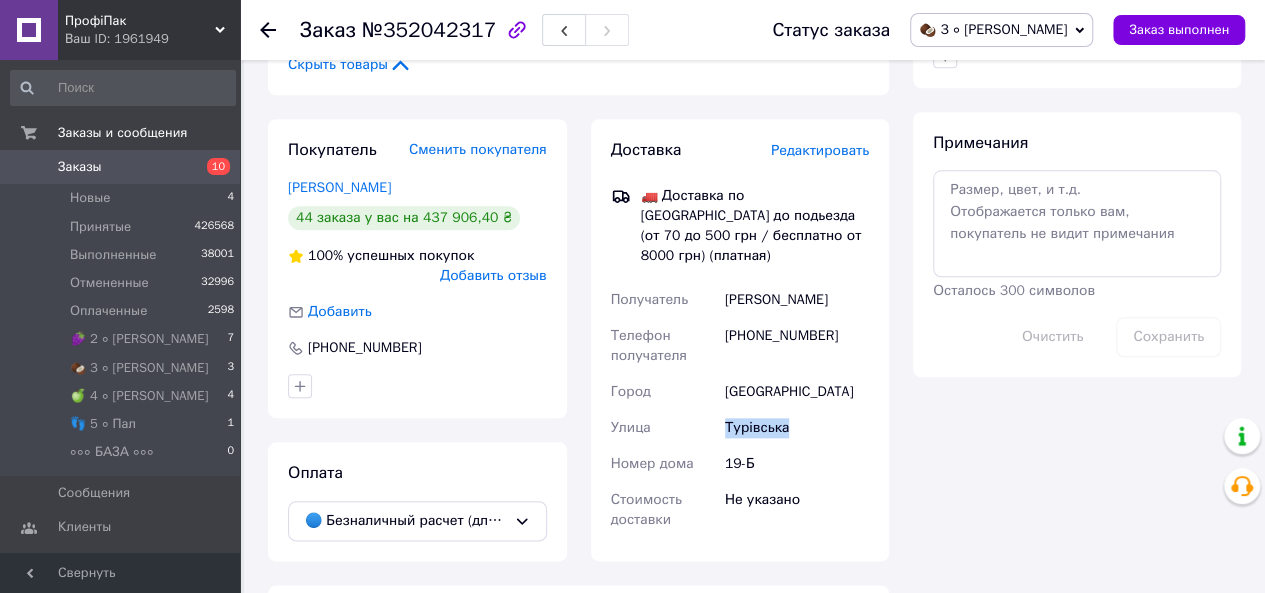 click on "Турівська" at bounding box center (797, 428) 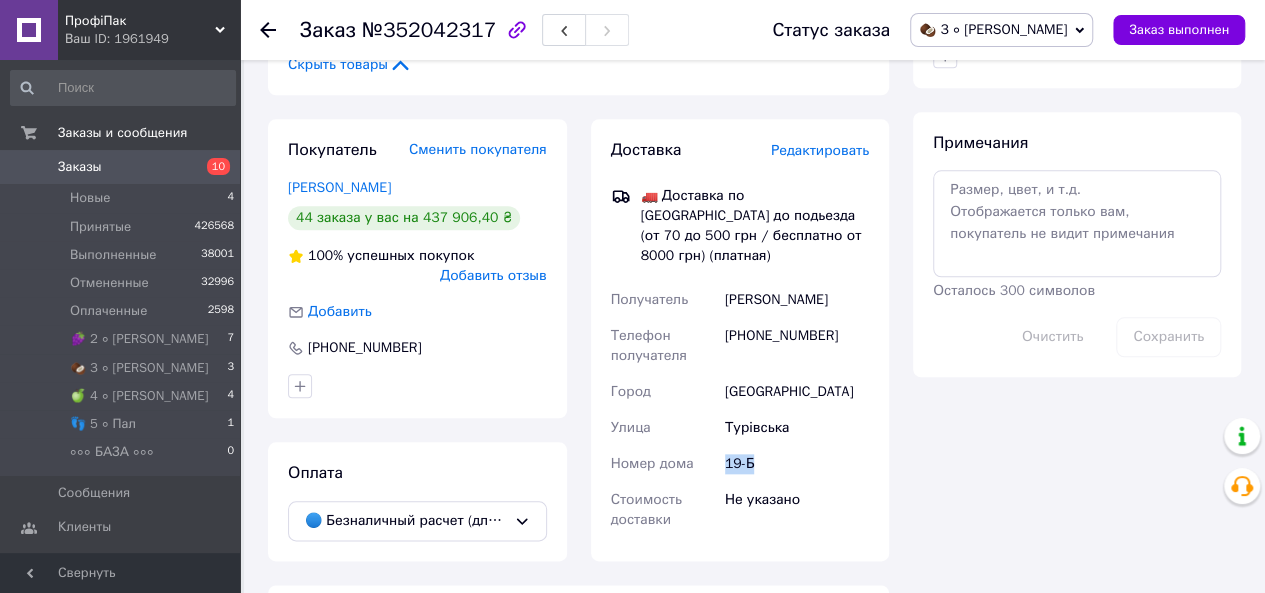 drag, startPoint x: 718, startPoint y: 448, endPoint x: 781, endPoint y: 447, distance: 63.007935 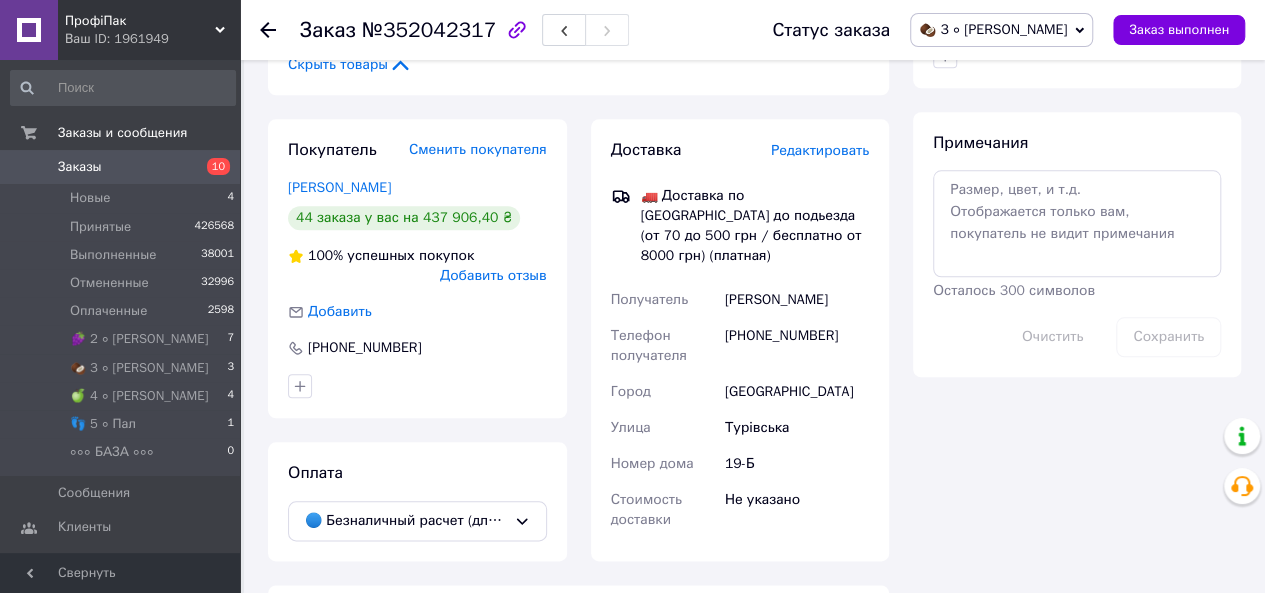 click on "[GEOGRAPHIC_DATA]" at bounding box center [797, 392] 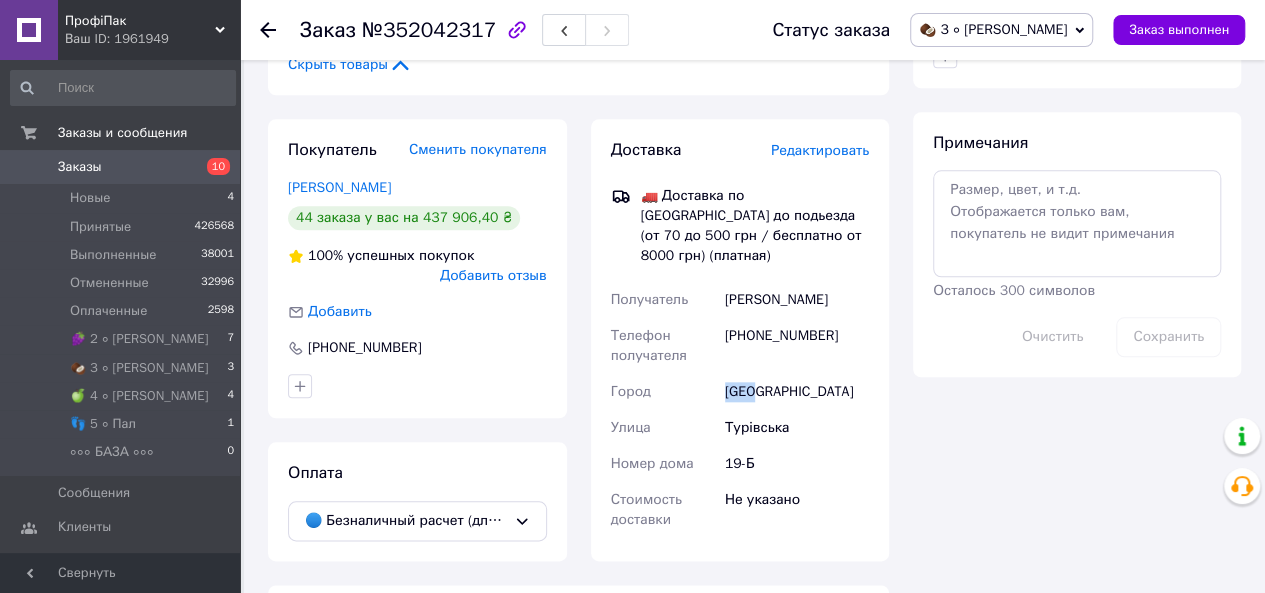 click on "[GEOGRAPHIC_DATA]" at bounding box center [797, 392] 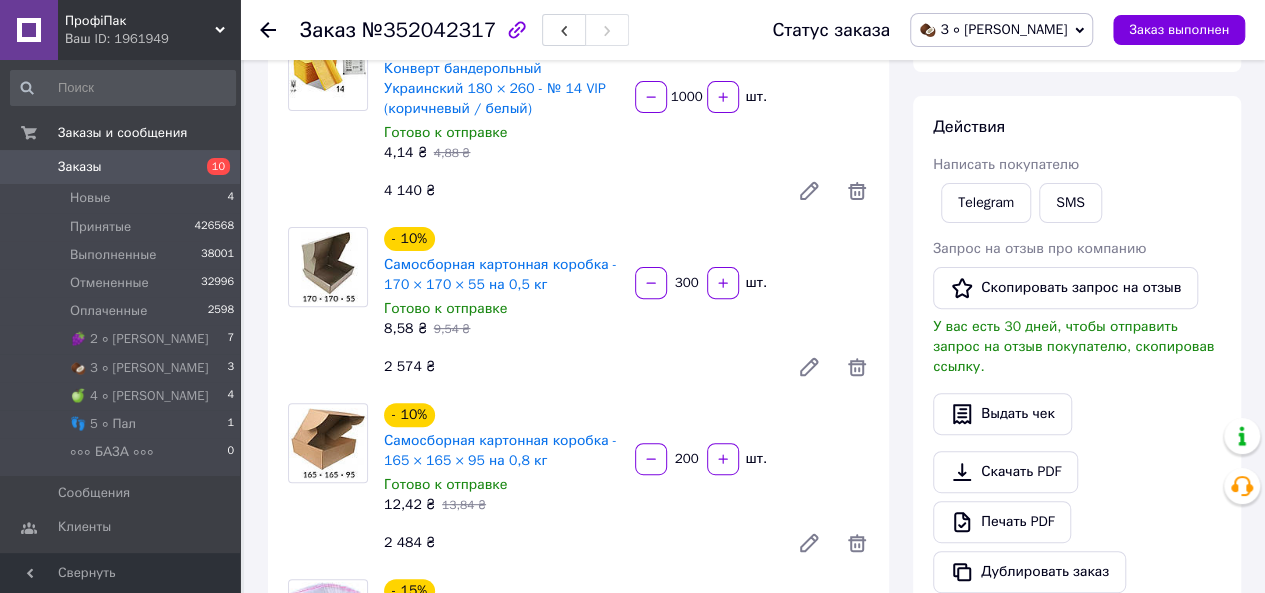 scroll, scrollTop: 0, scrollLeft: 0, axis: both 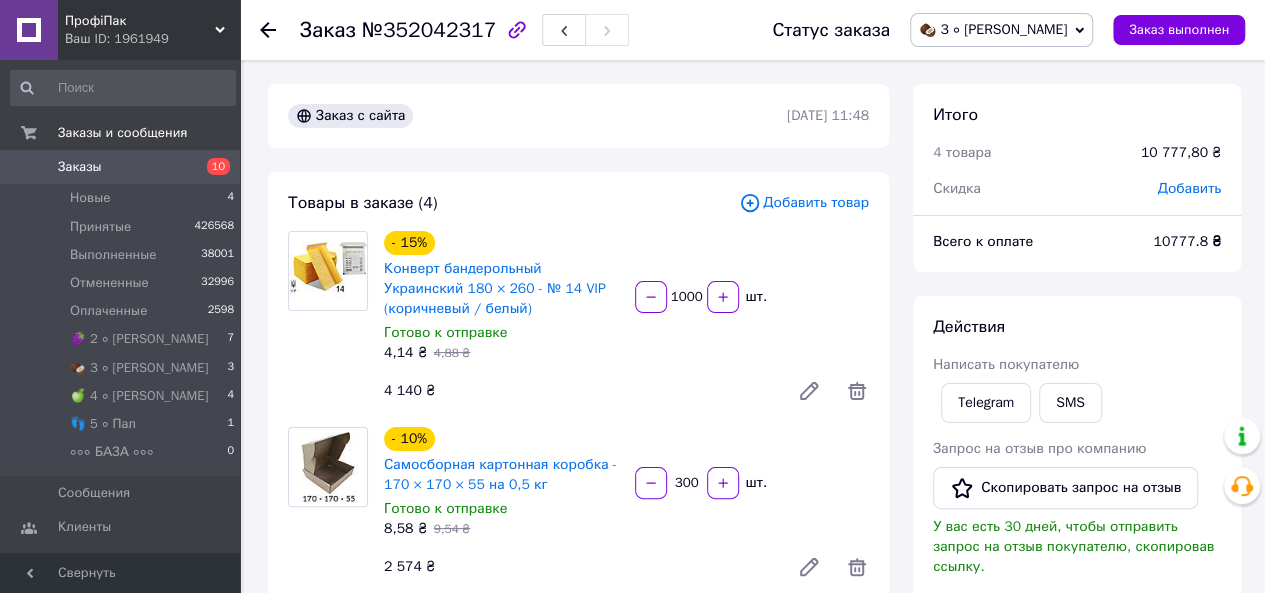 click on "🥥 3 ∘ [PERSON_NAME]" at bounding box center (1001, 30) 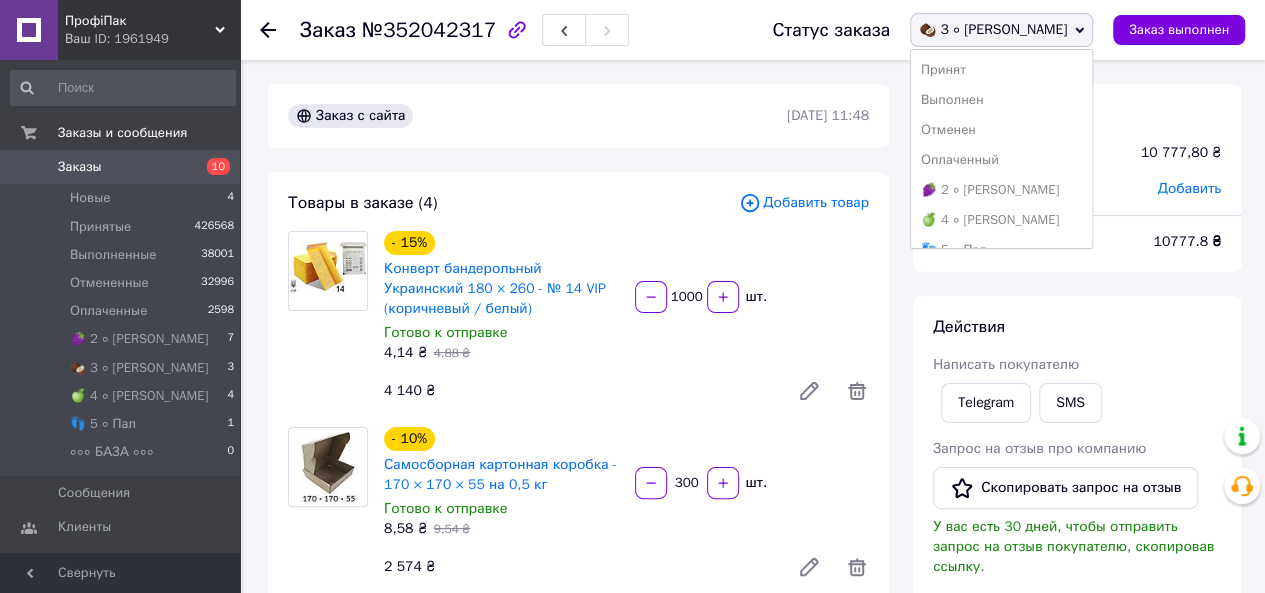 click on "Принят" at bounding box center [1001, 70] 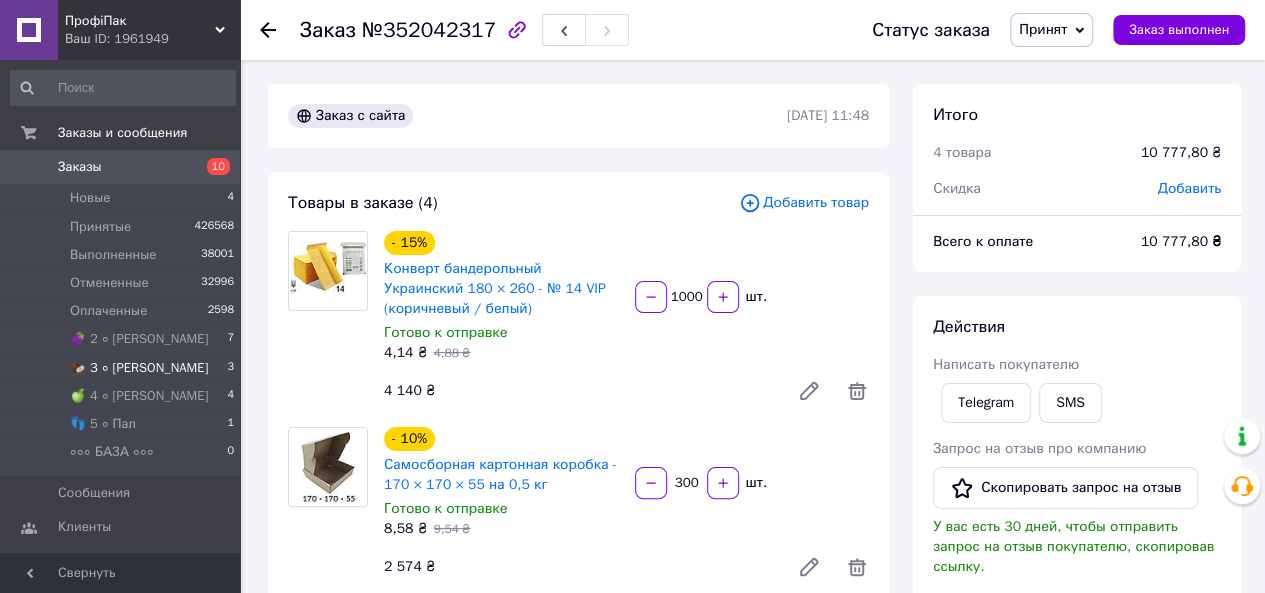 click on "🥥 3 ∘ [PERSON_NAME]" at bounding box center [139, 368] 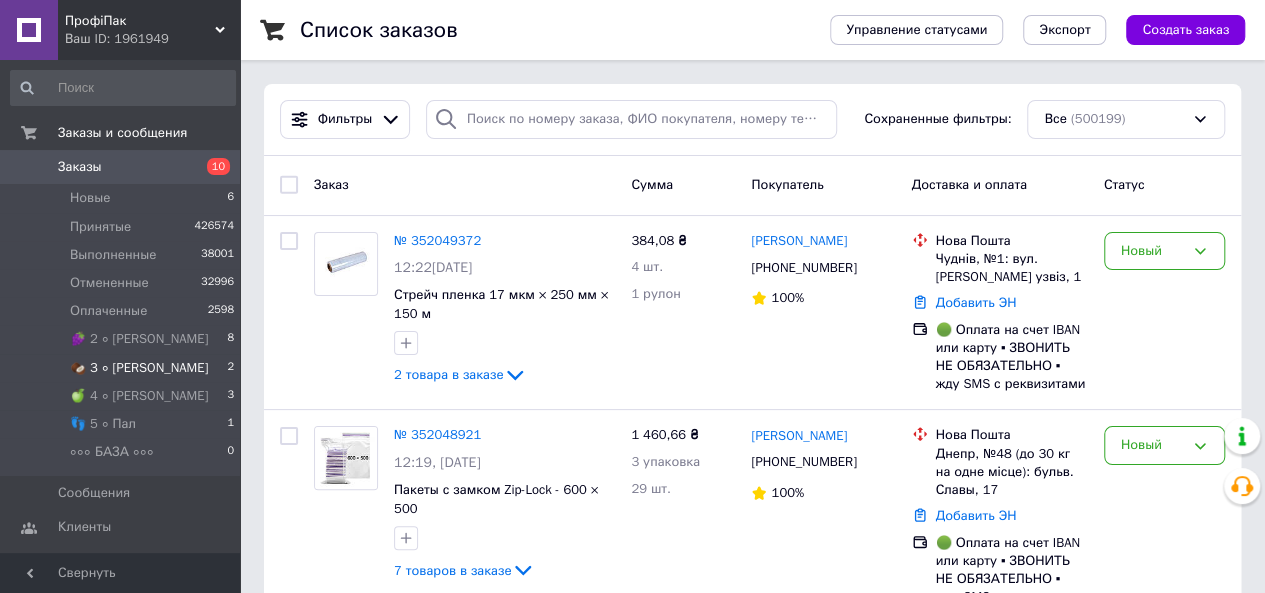 click on "🥥 3 ∘ [PERSON_NAME] 2" at bounding box center (123, 368) 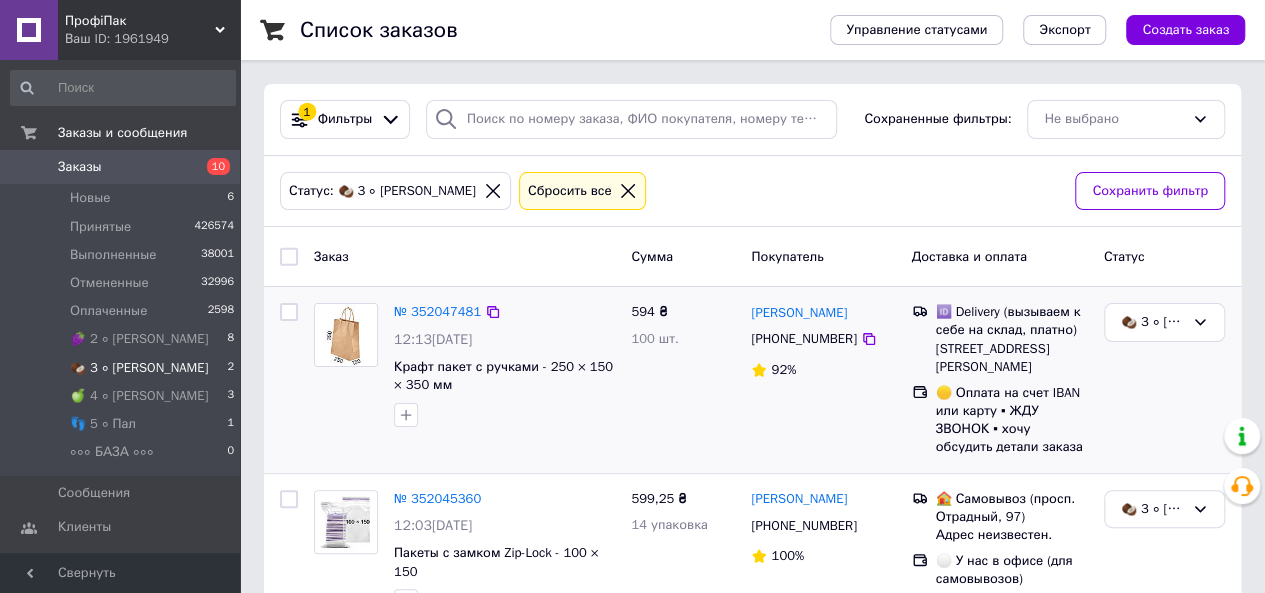 scroll, scrollTop: 90, scrollLeft: 0, axis: vertical 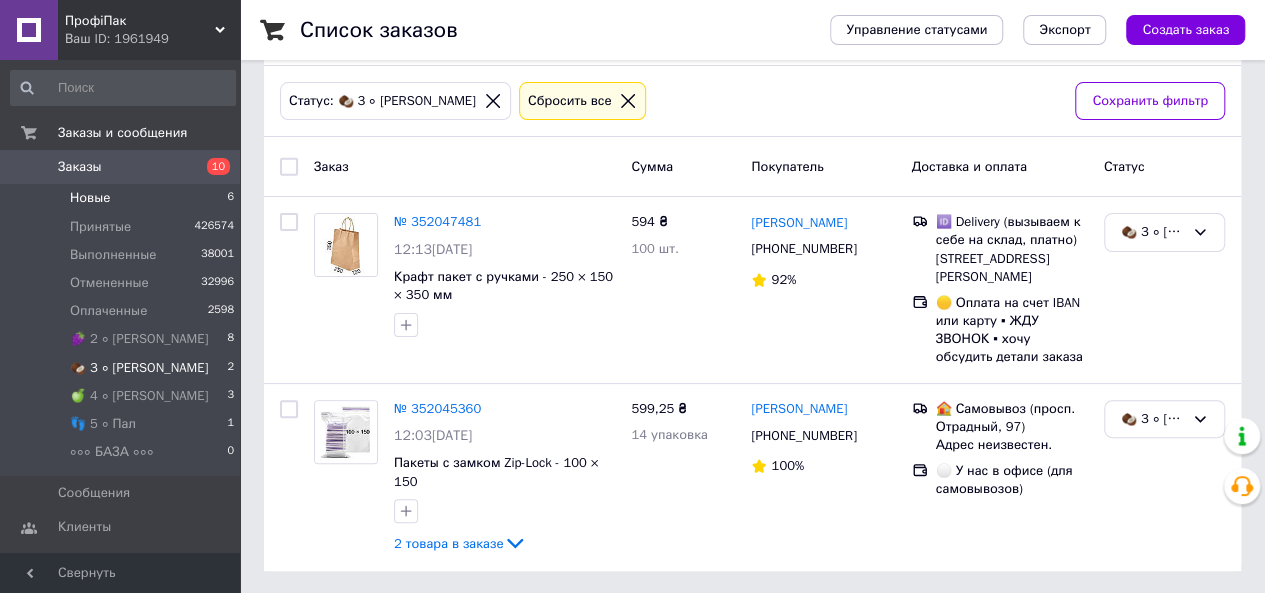 click on "Новые 6" at bounding box center [123, 198] 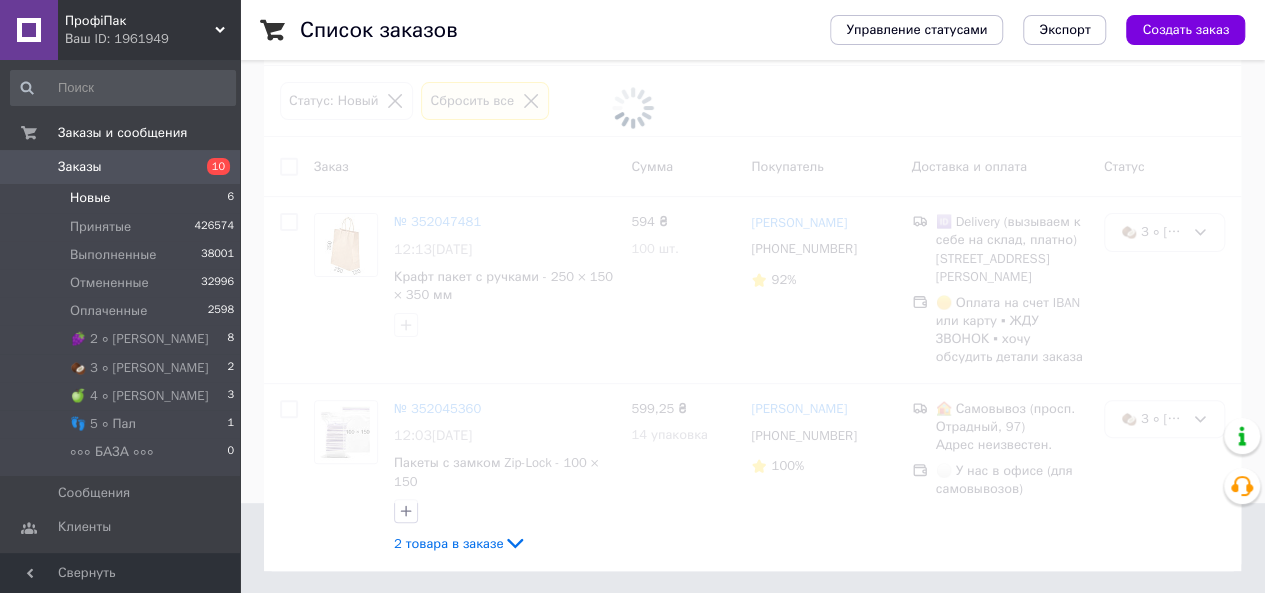 click on "Новые 6" at bounding box center [123, 198] 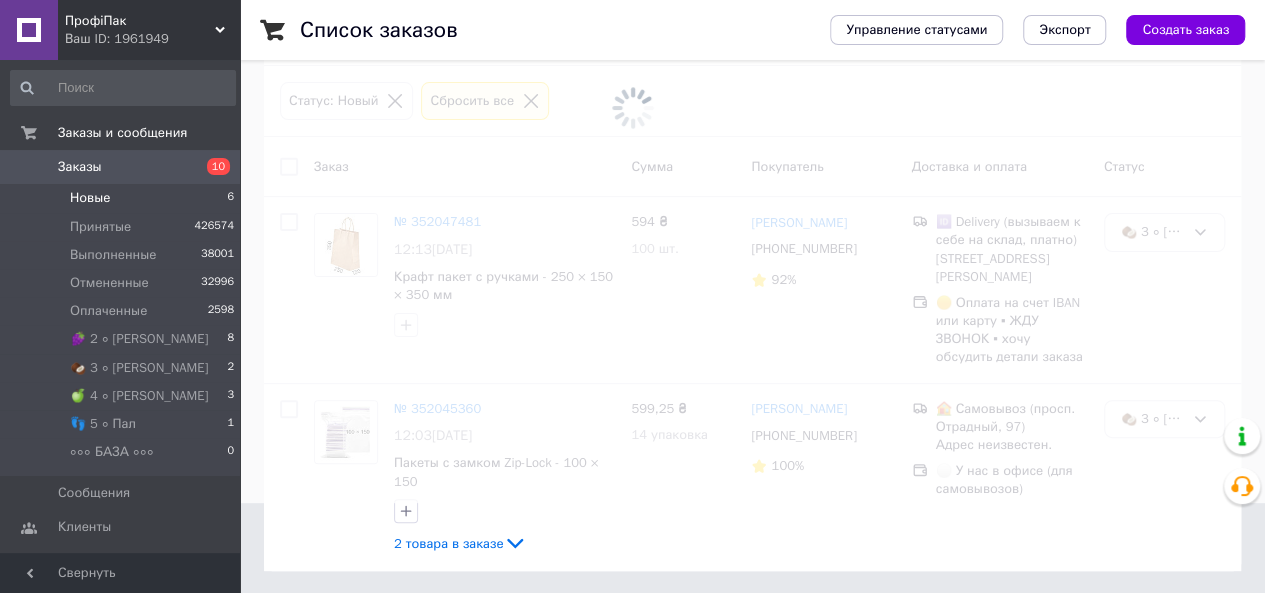 scroll, scrollTop: 0, scrollLeft: 0, axis: both 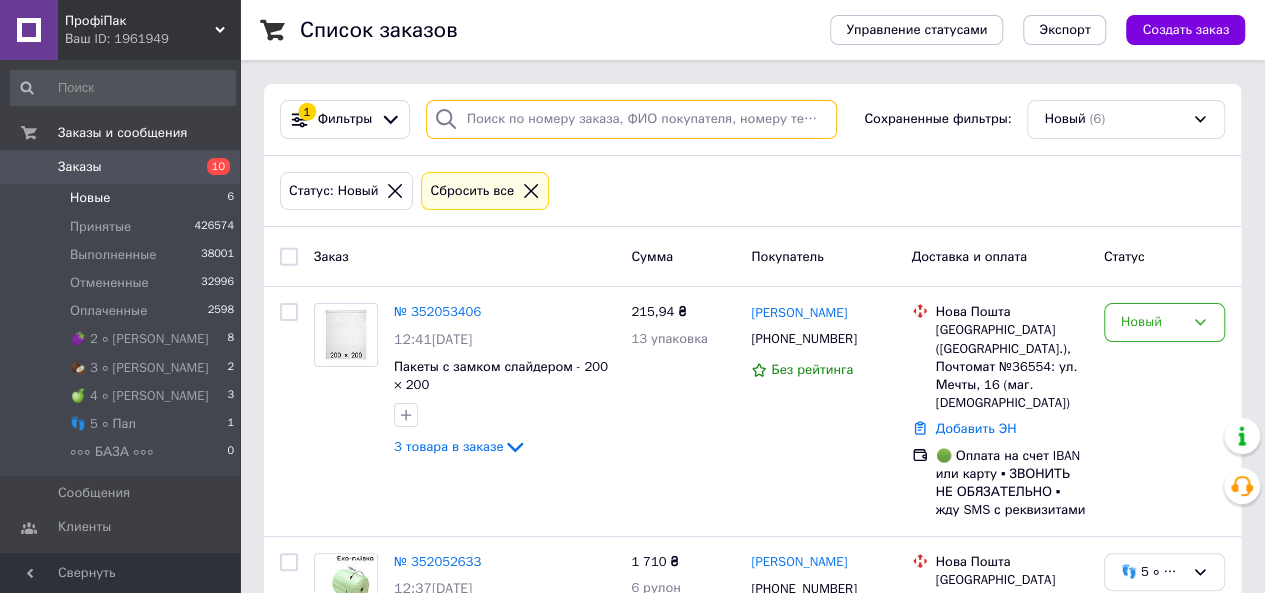 click at bounding box center [631, 119] 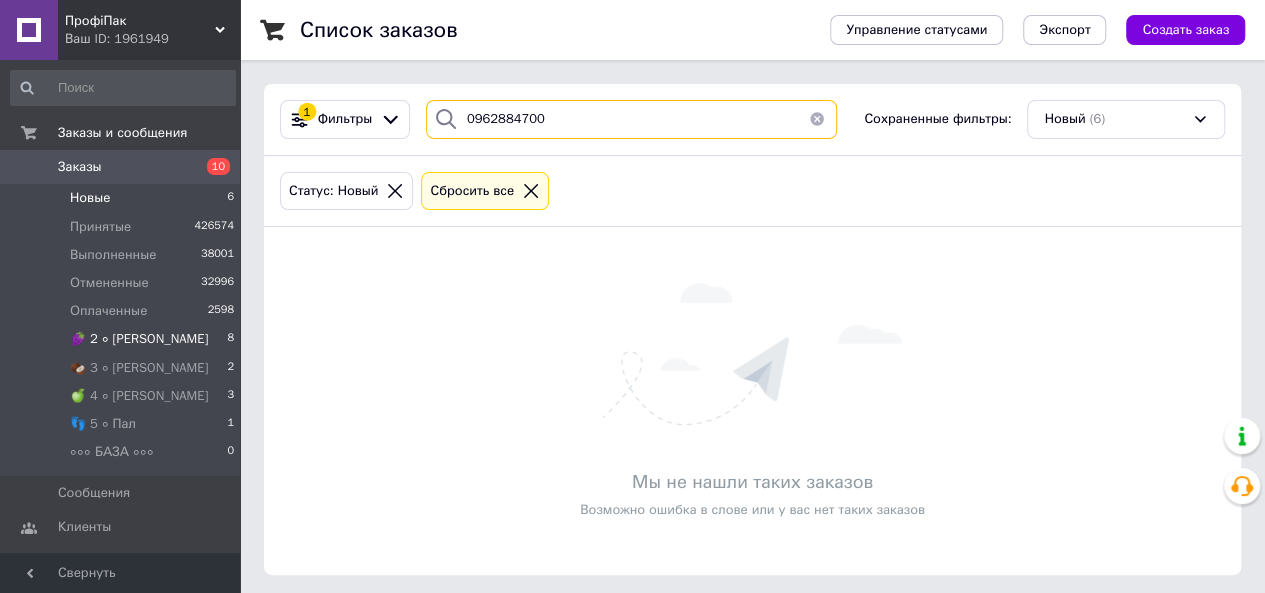type on "0962884700" 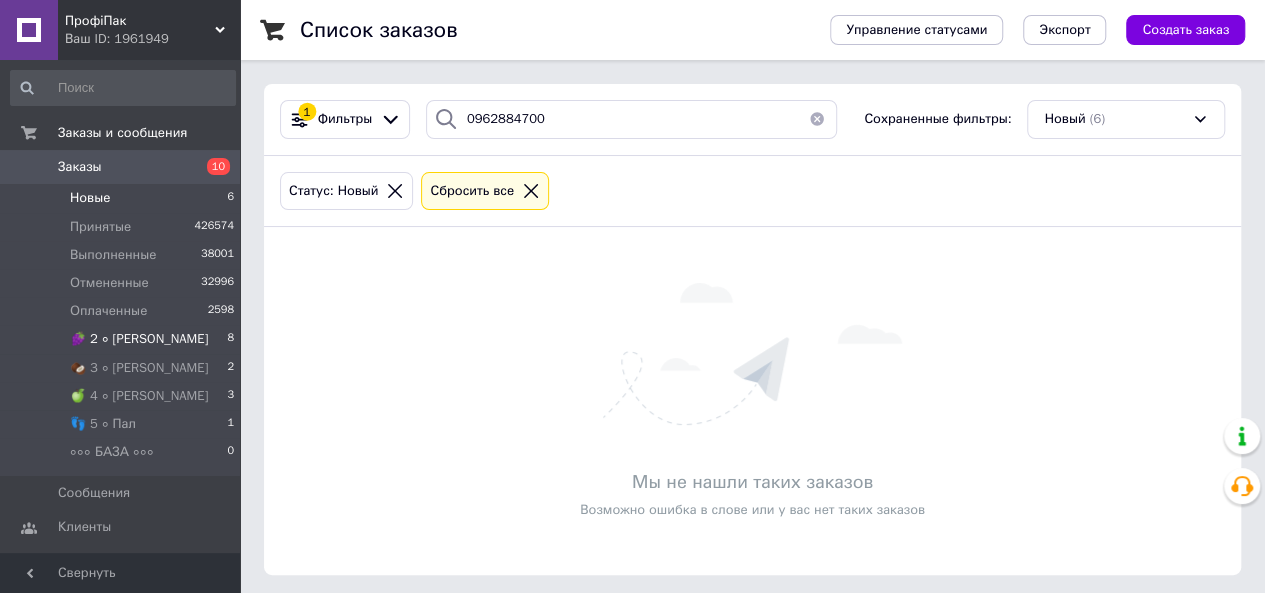 click on "🍇 2 ∘ [PERSON_NAME]" at bounding box center (139, 339) 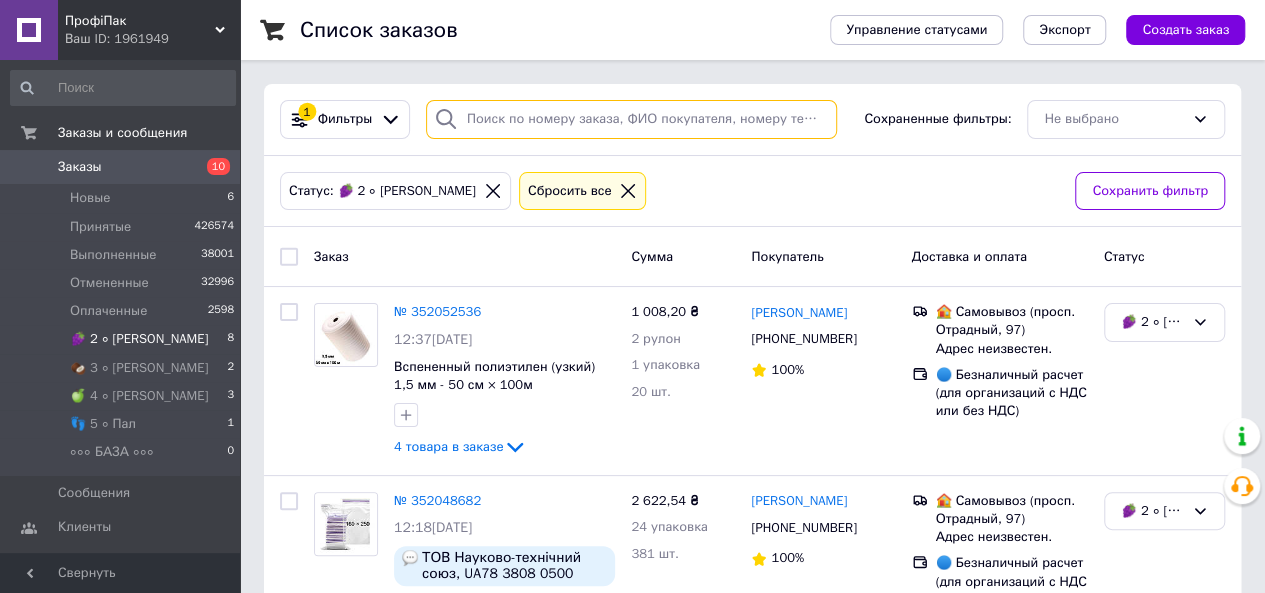 click at bounding box center [631, 119] 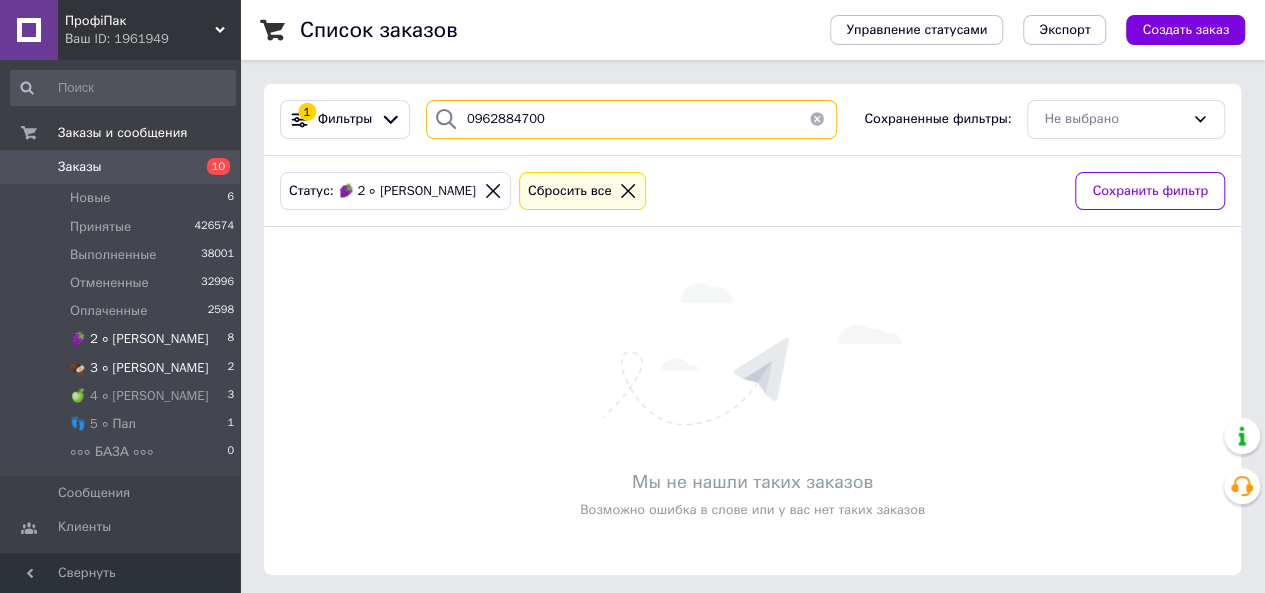 type on "0962884700" 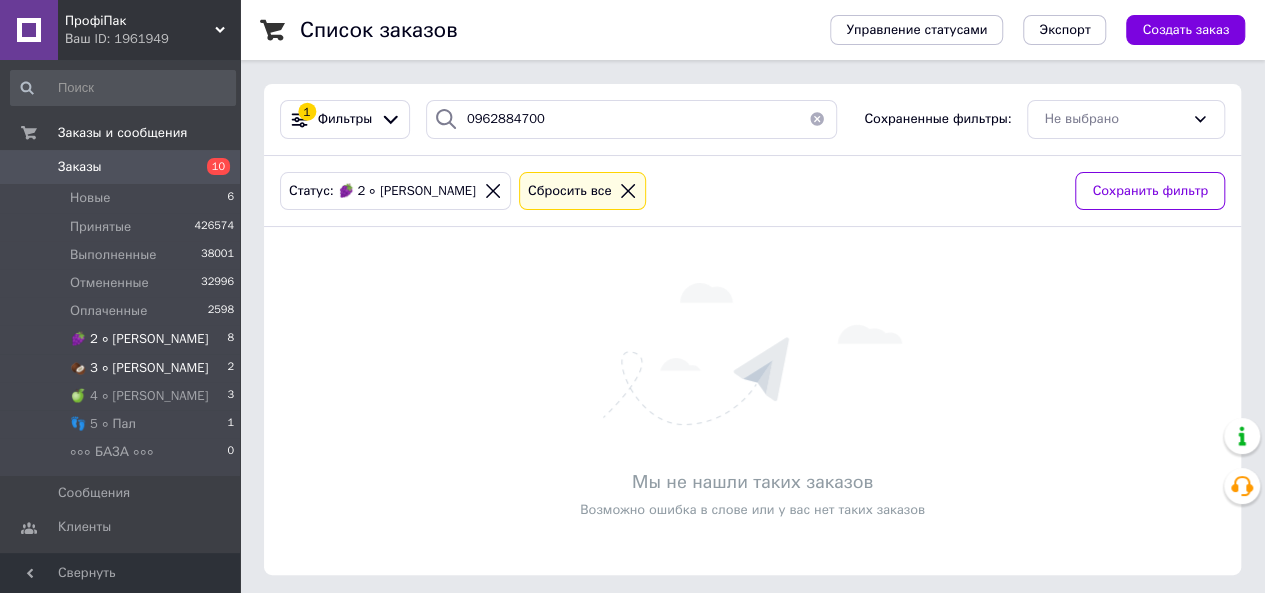 click on "🥥 3 ∘ [PERSON_NAME]" at bounding box center [139, 368] 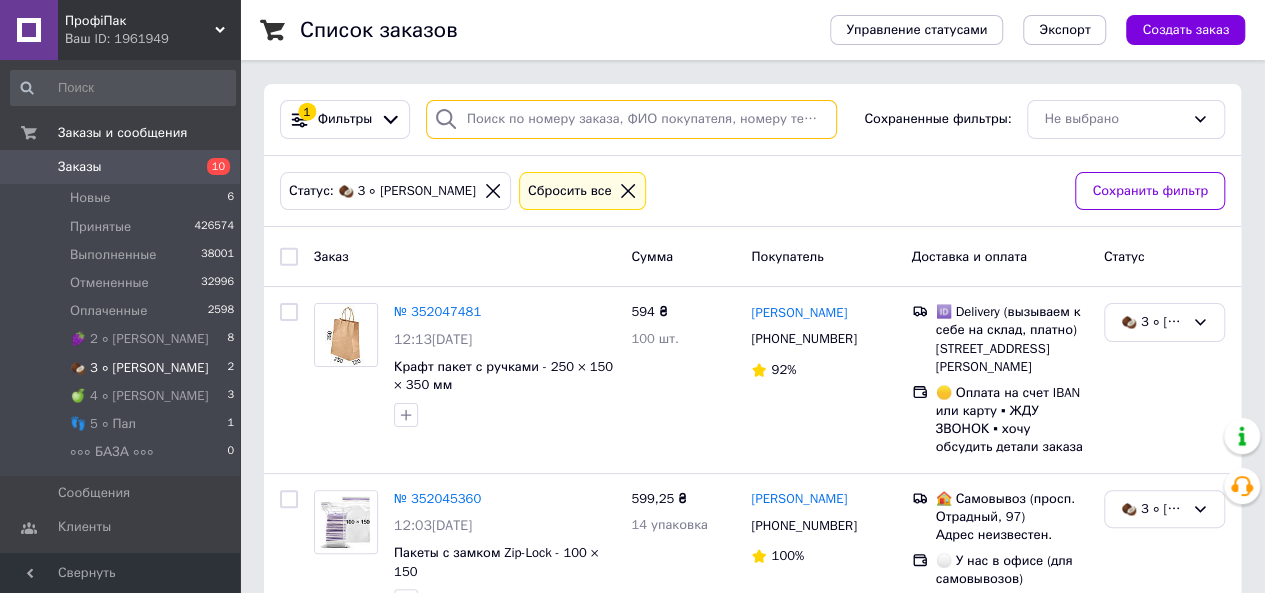 click at bounding box center (631, 119) 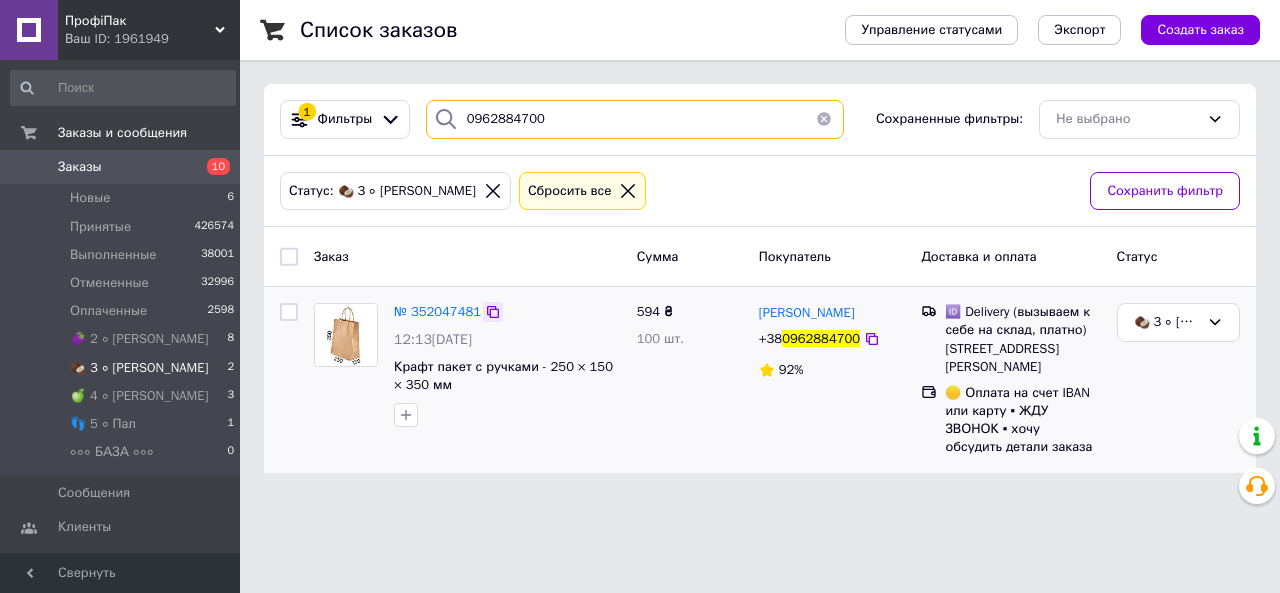 type on "0962884700" 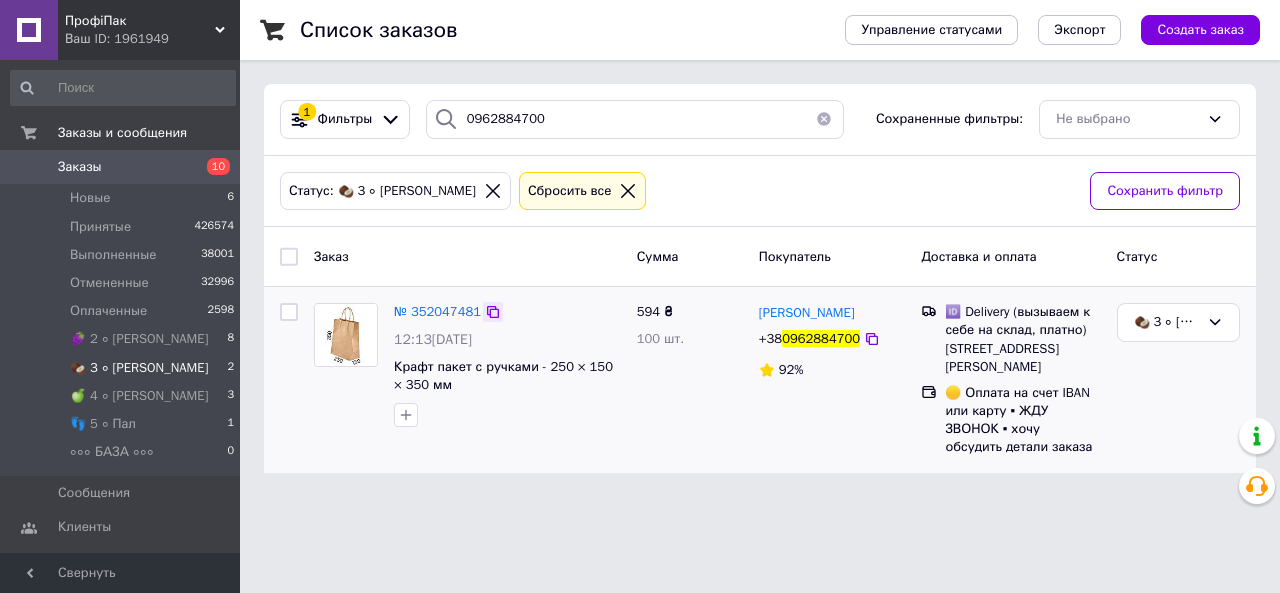 click 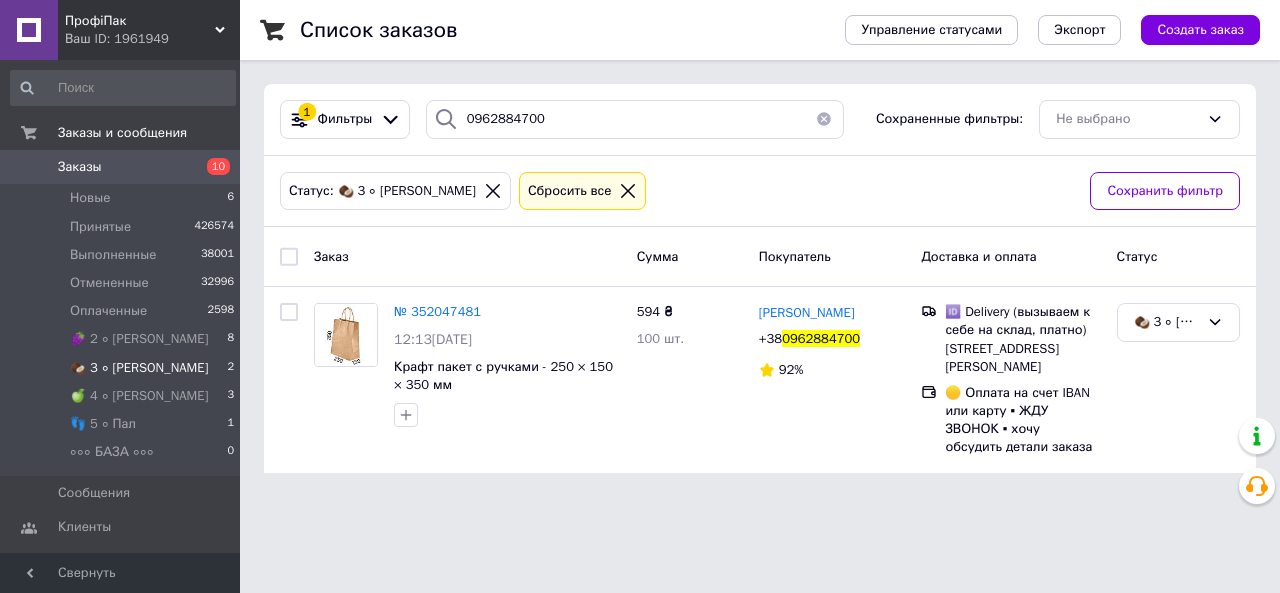 click on "🥥 3 ∘ [PERSON_NAME]" at bounding box center [139, 368] 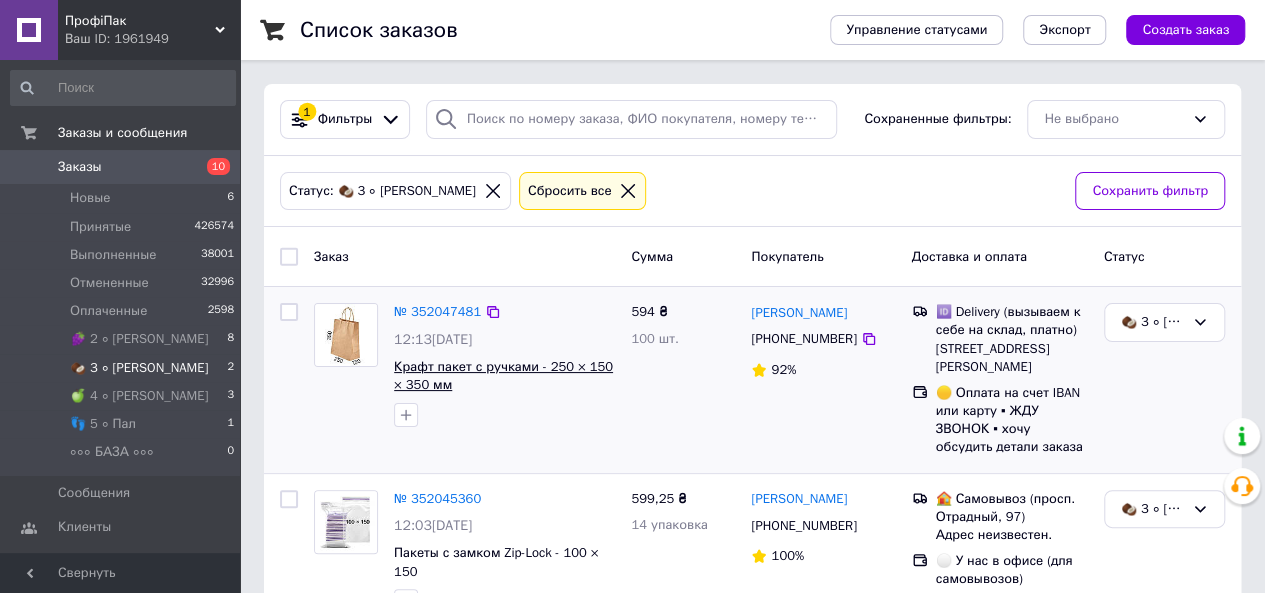 scroll, scrollTop: 90, scrollLeft: 0, axis: vertical 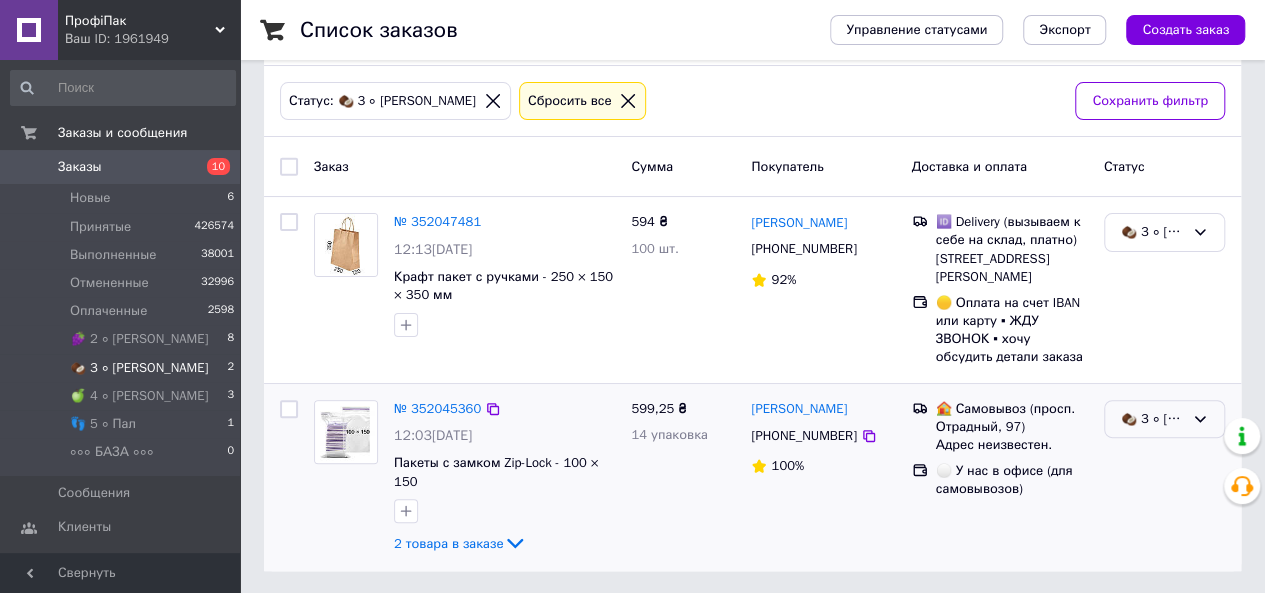 click 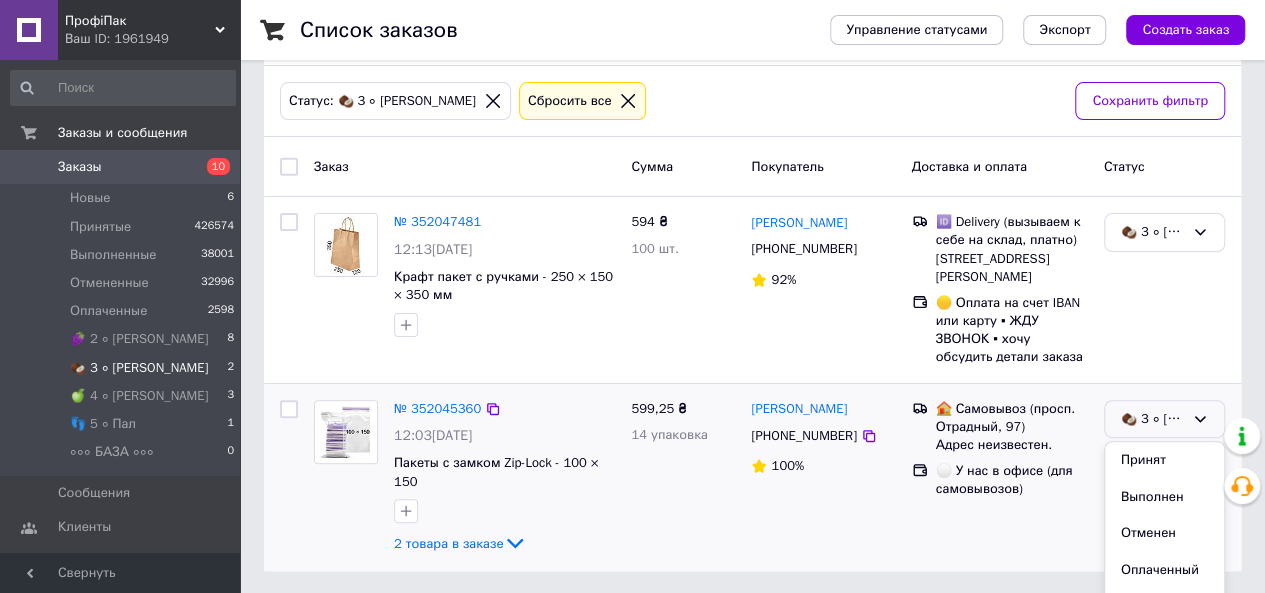 drag, startPoint x: 1156, startPoint y: 449, endPoint x: 1154, endPoint y: 461, distance: 12.165525 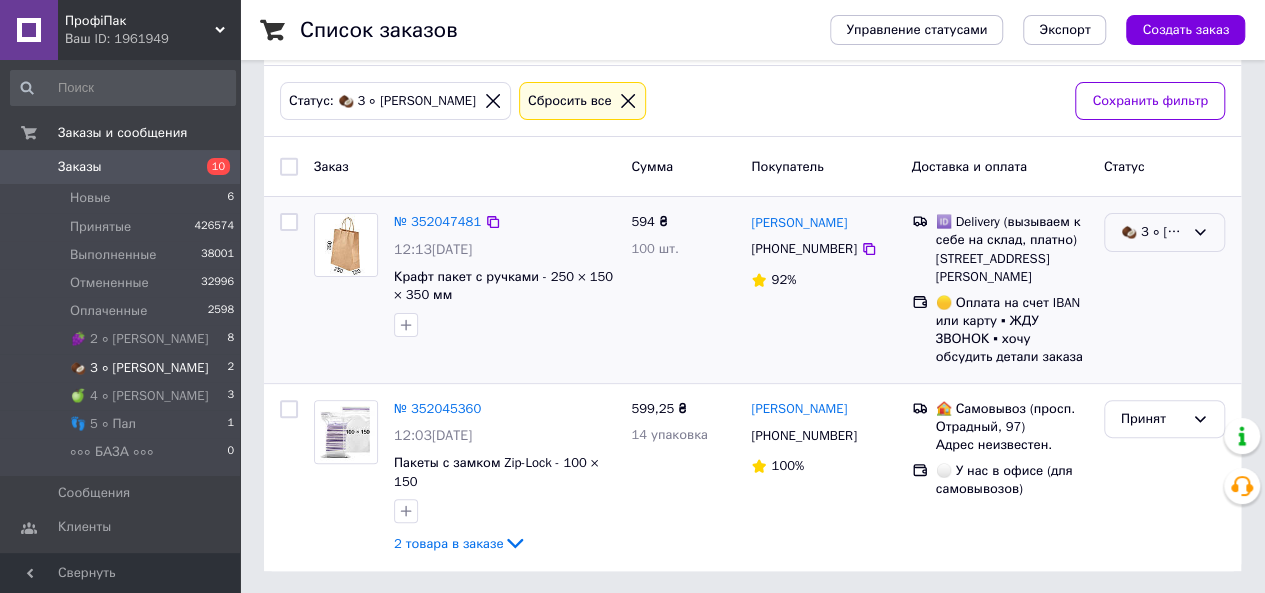 click 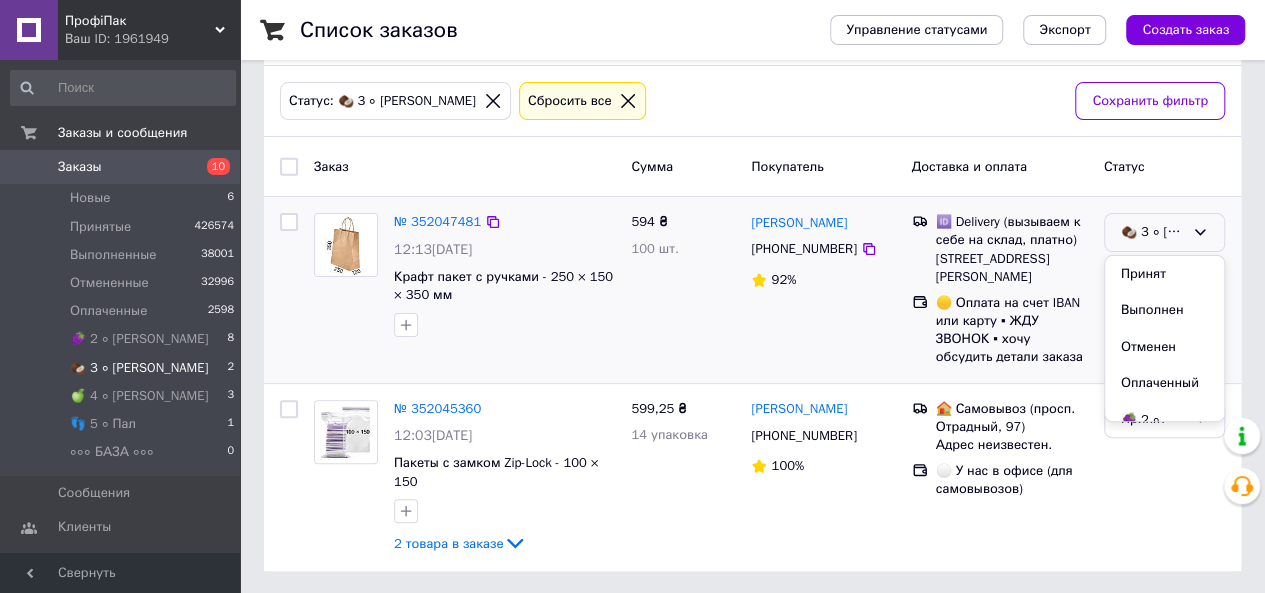 click on "🥥 3 ∘ [PERSON_NAME] Принят Выполнен Отменен Оплаченный 🍇 2 ∘ [PERSON_NAME] 🍏 4 ∘ [PERSON_NAME] 👣 5 ∘ Пал ∘∘∘ БАЗА ∘∘∘" at bounding box center (1164, 232) 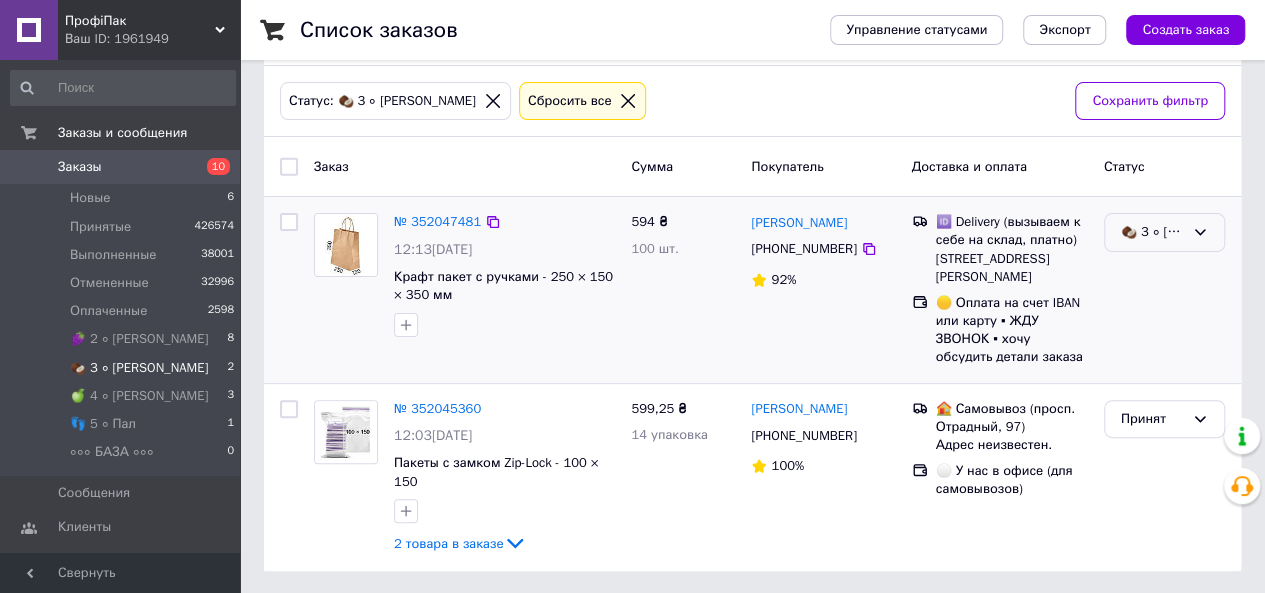 click 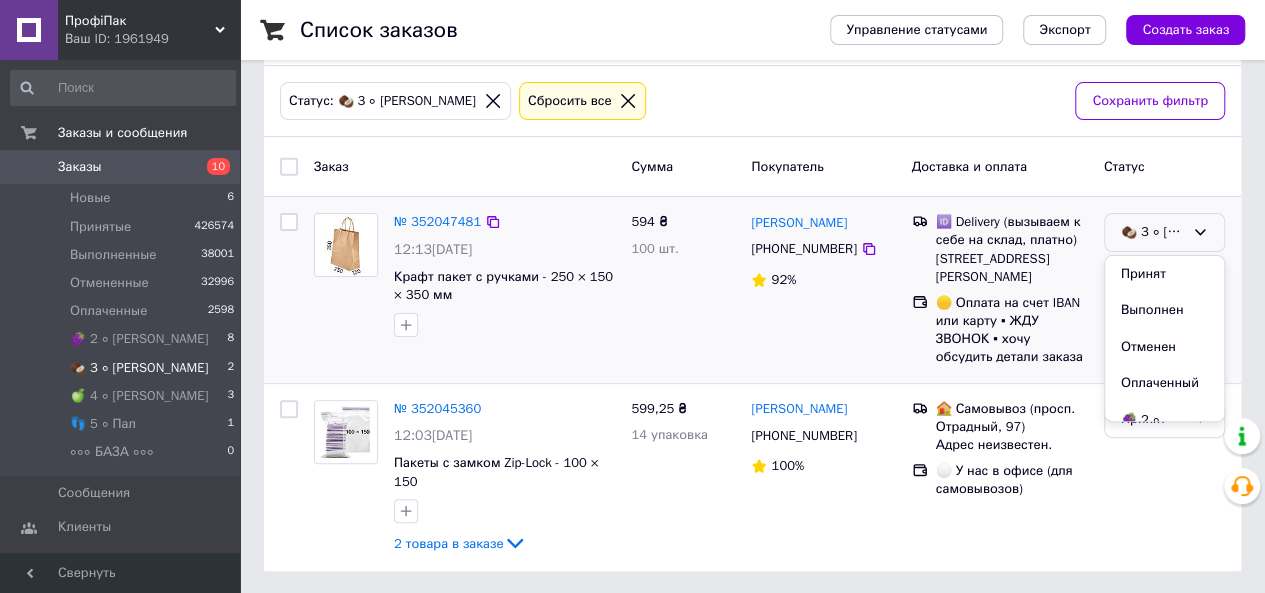 click on "Принят" at bounding box center [1164, 274] 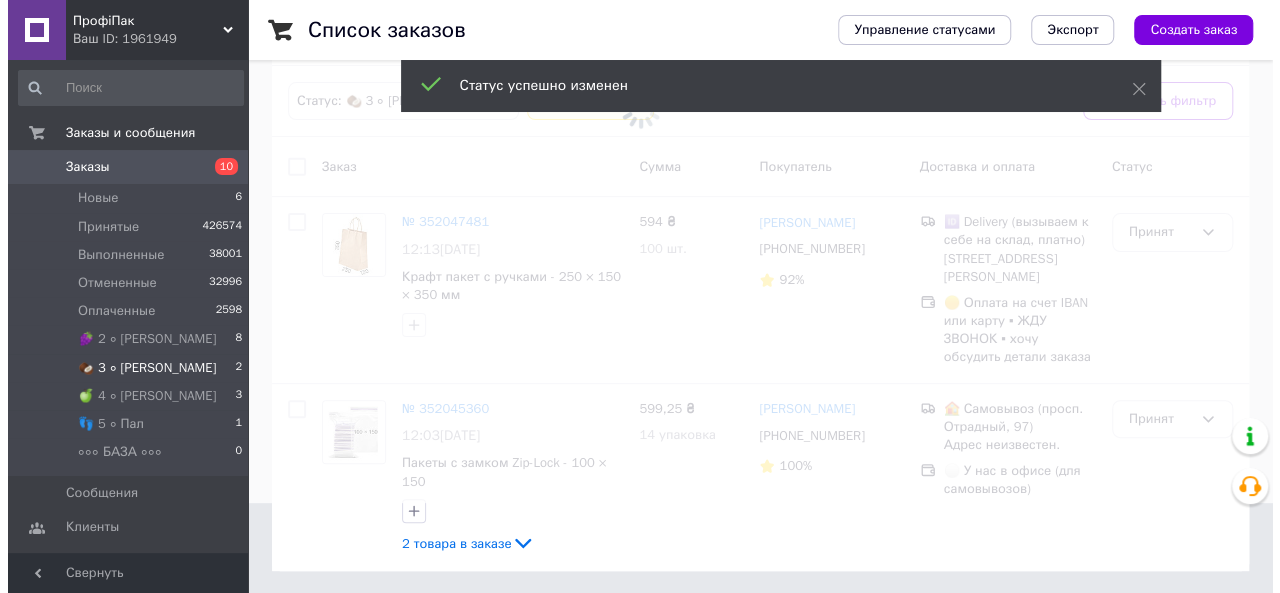 scroll, scrollTop: 0, scrollLeft: 0, axis: both 